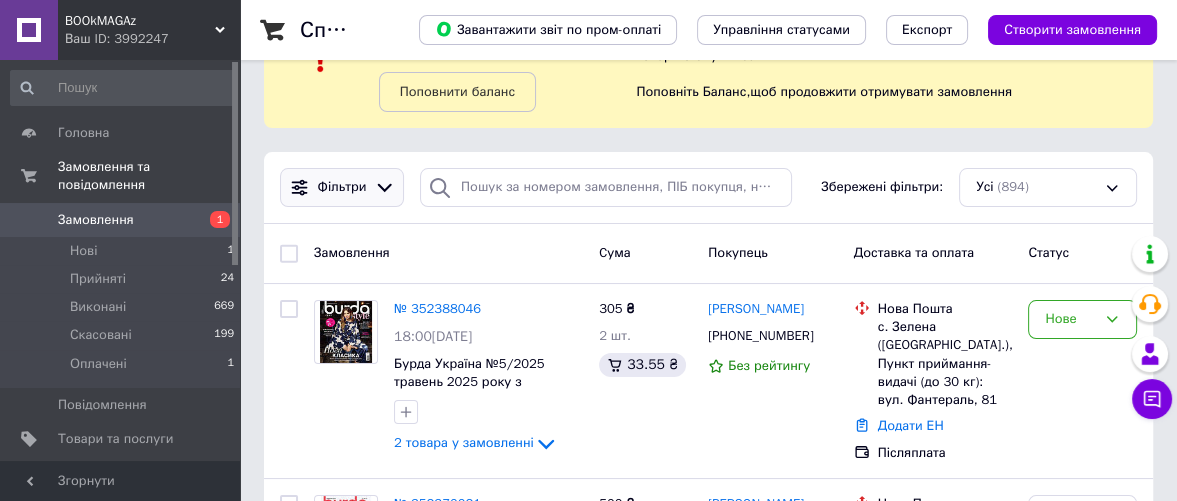 scroll, scrollTop: 0, scrollLeft: 0, axis: both 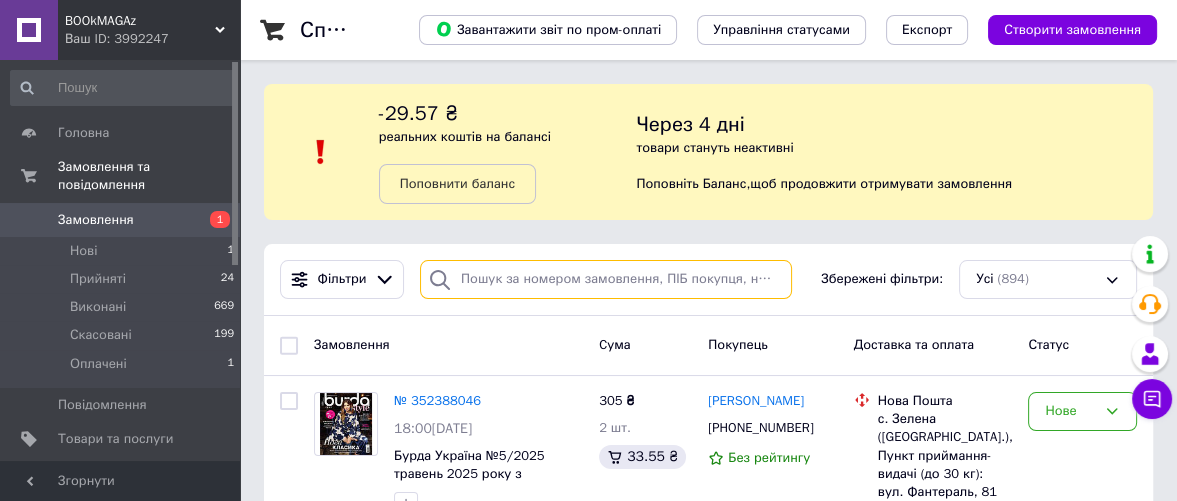 click at bounding box center [606, 279] 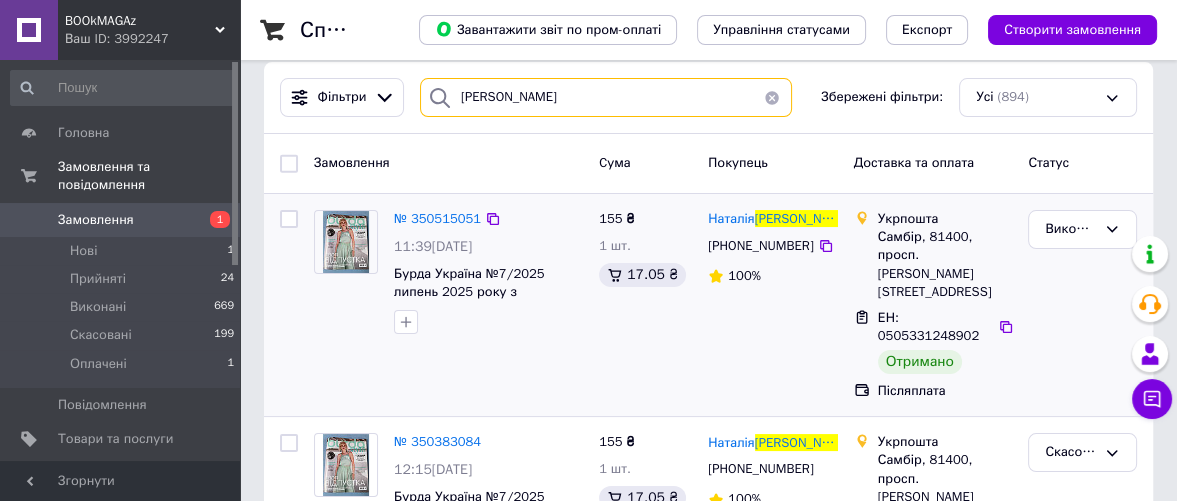 scroll, scrollTop: 222, scrollLeft: 0, axis: vertical 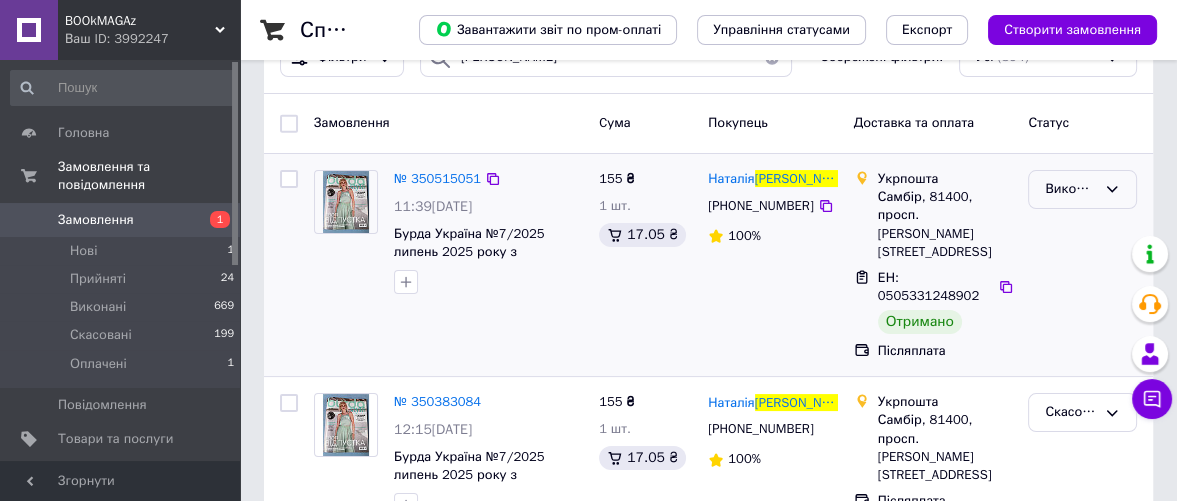 click 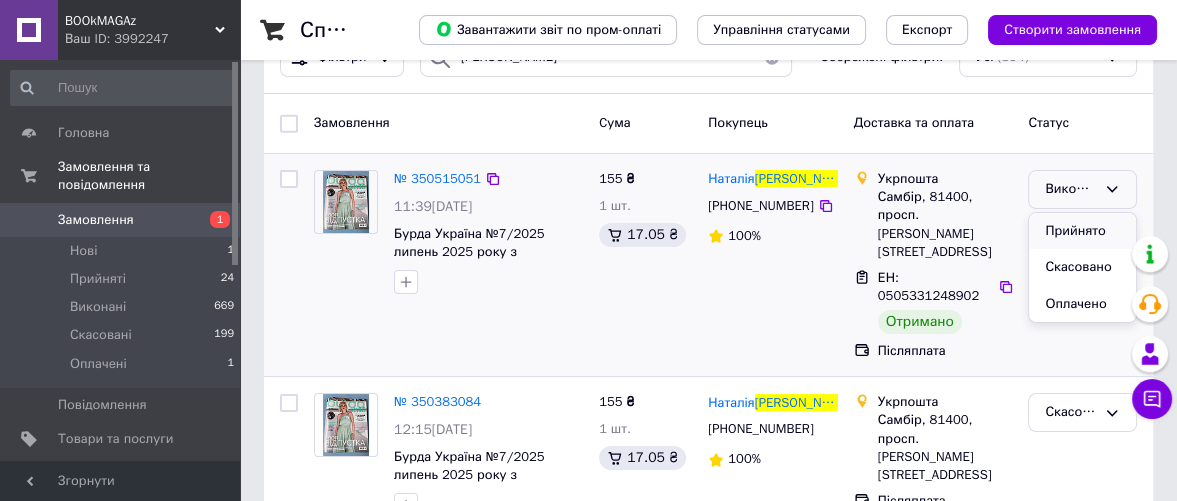 click on "Прийнято" at bounding box center [1082, 231] 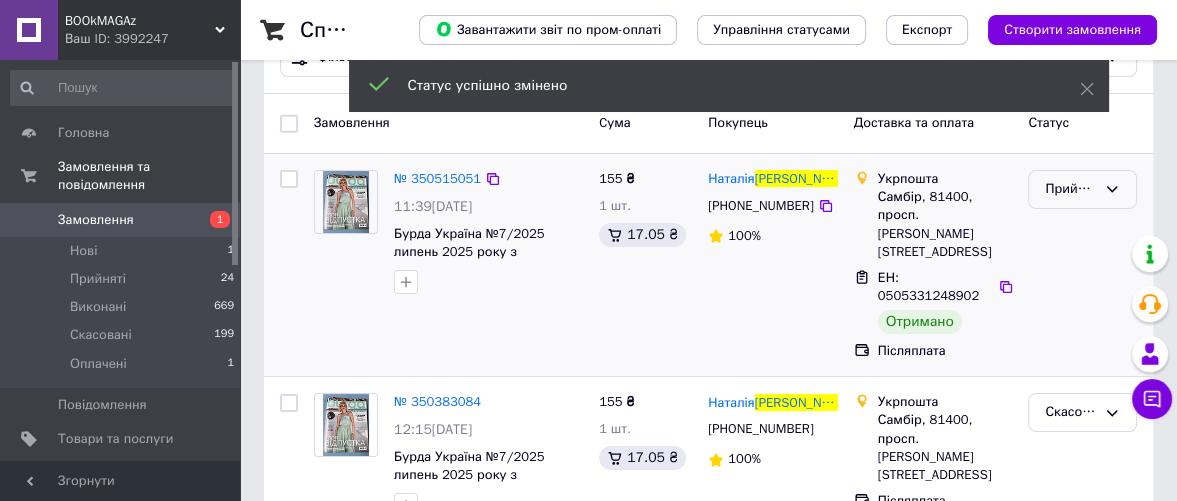 click 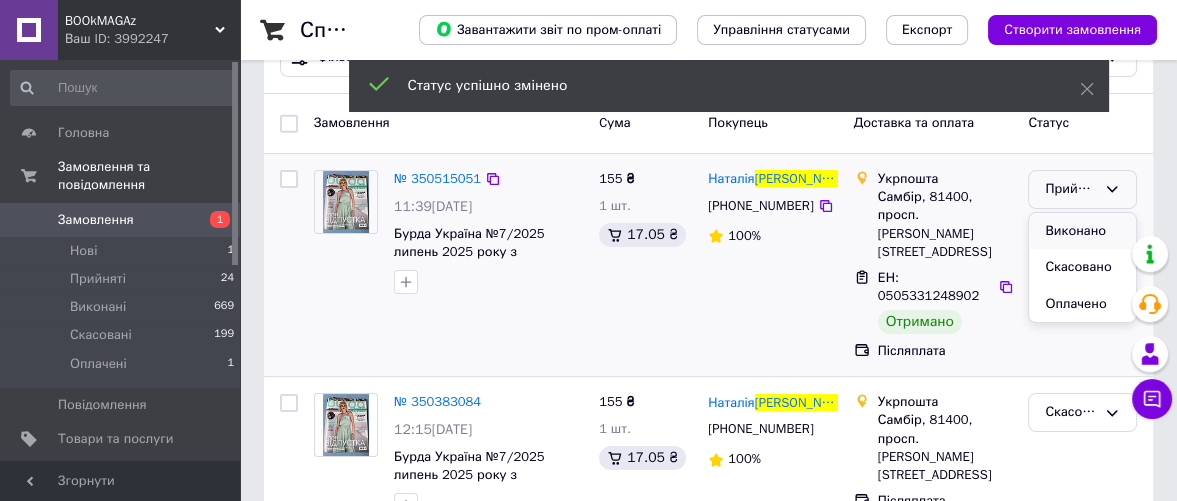 click on "Виконано" at bounding box center (1082, 231) 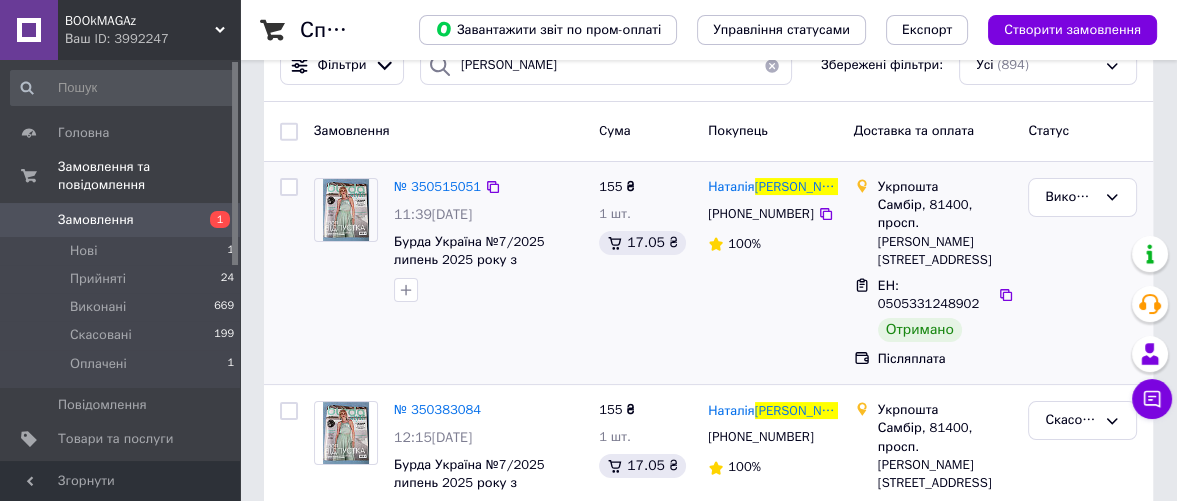 scroll, scrollTop: 0, scrollLeft: 0, axis: both 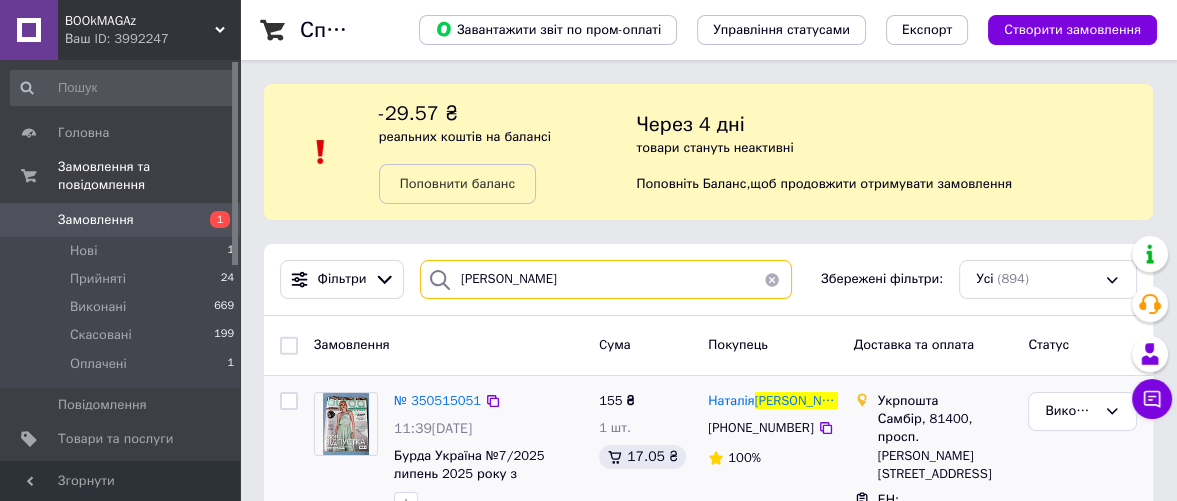 click on "[PERSON_NAME]" at bounding box center [606, 279] 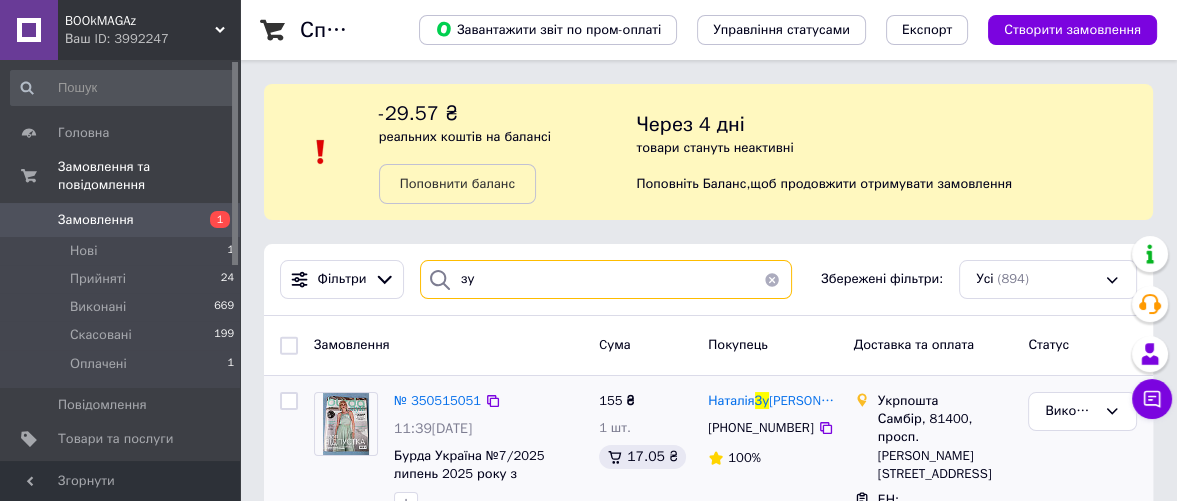 type on "з" 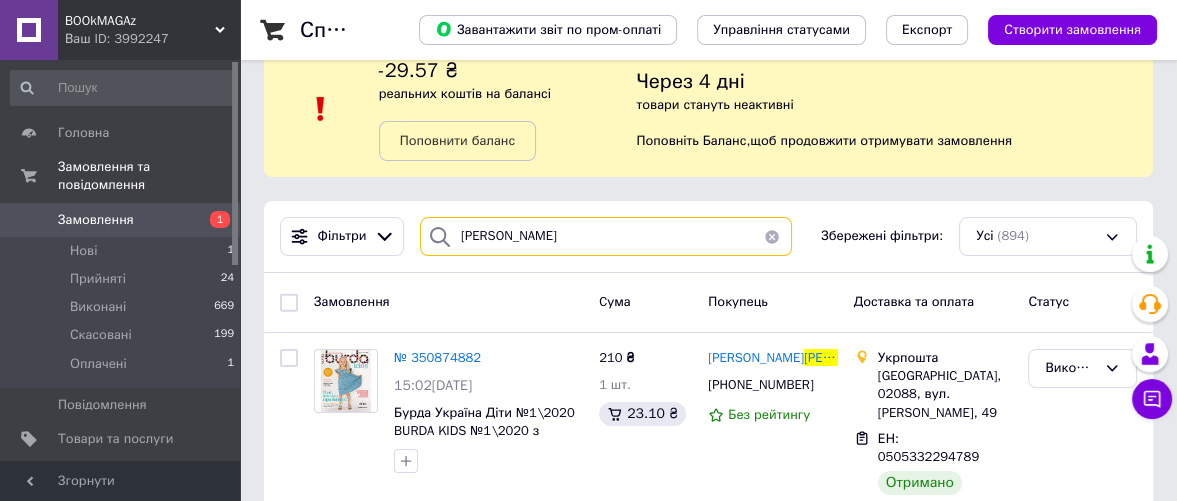 scroll, scrollTop: 64, scrollLeft: 0, axis: vertical 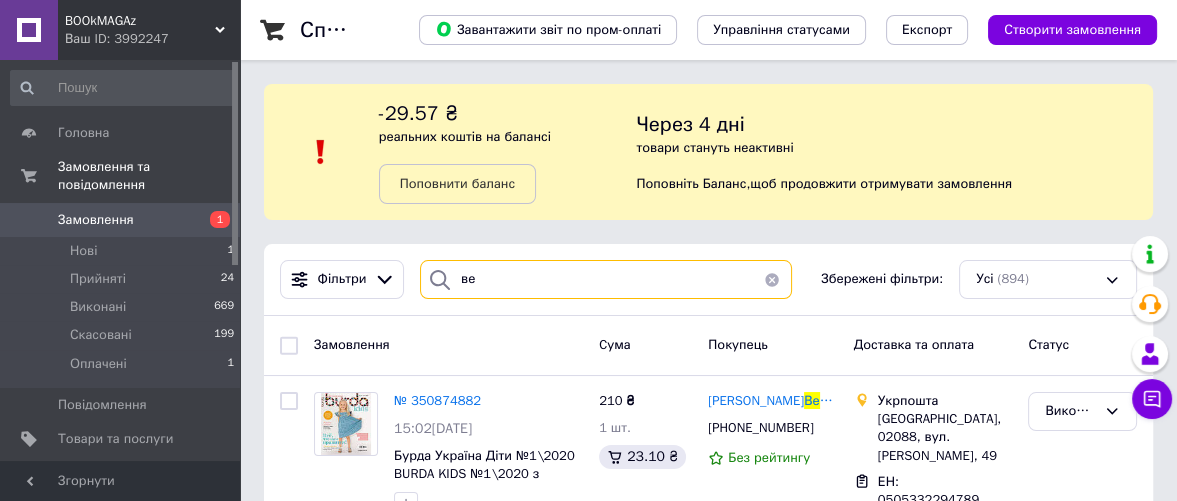 type on "в" 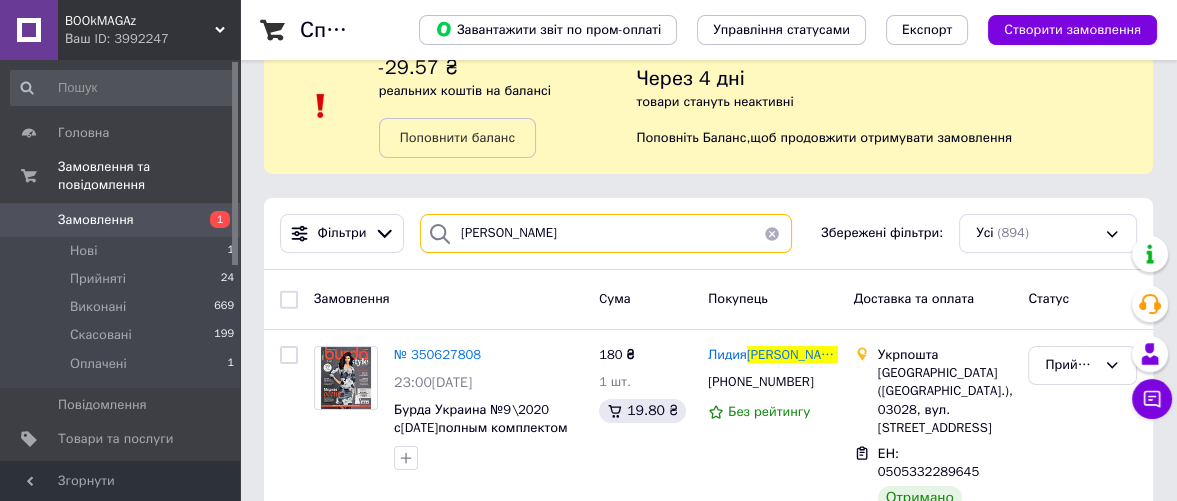 scroll, scrollTop: 82, scrollLeft: 0, axis: vertical 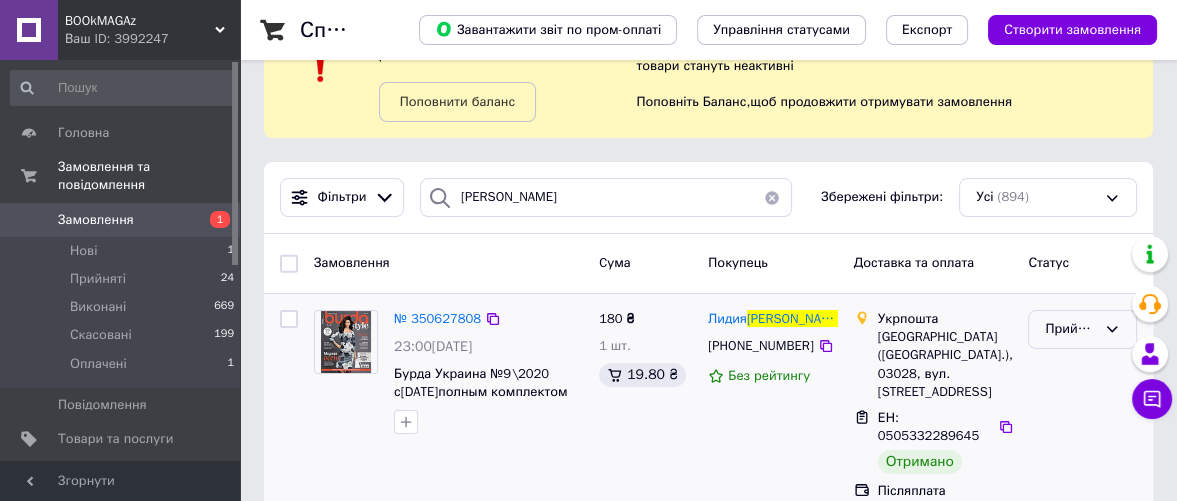 click 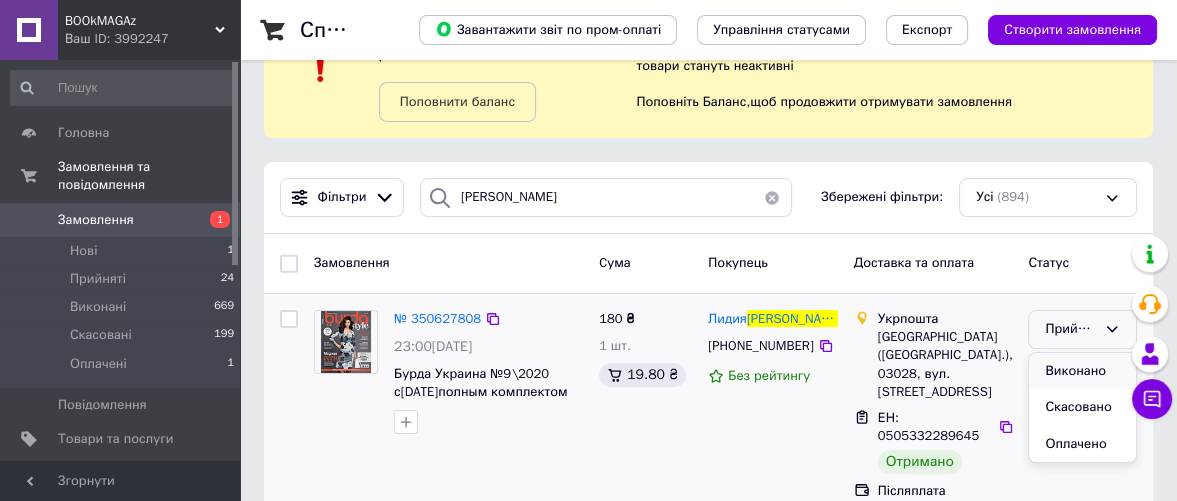 click on "Виконано" at bounding box center [1082, 371] 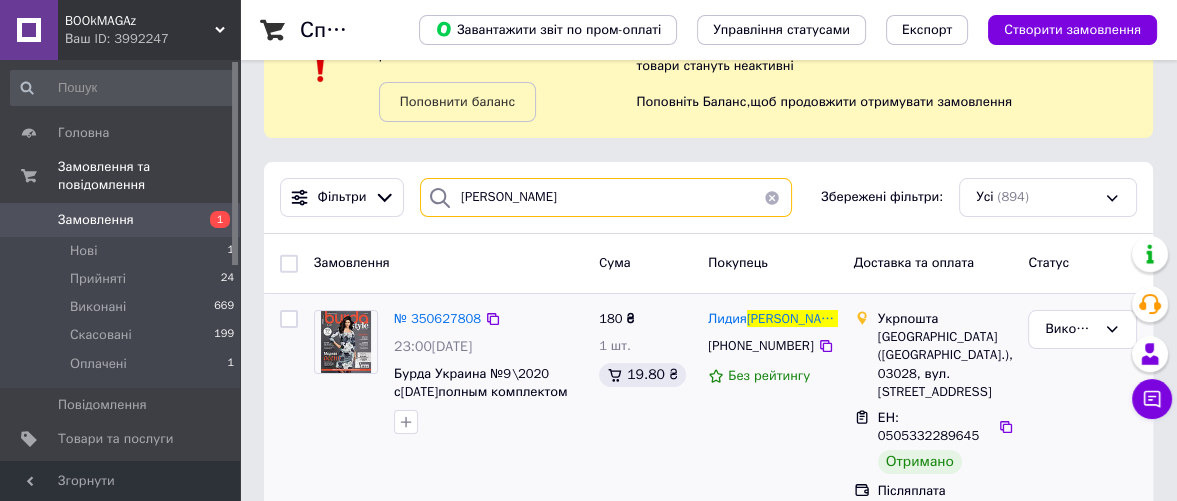 click on "[PERSON_NAME]" at bounding box center [606, 197] 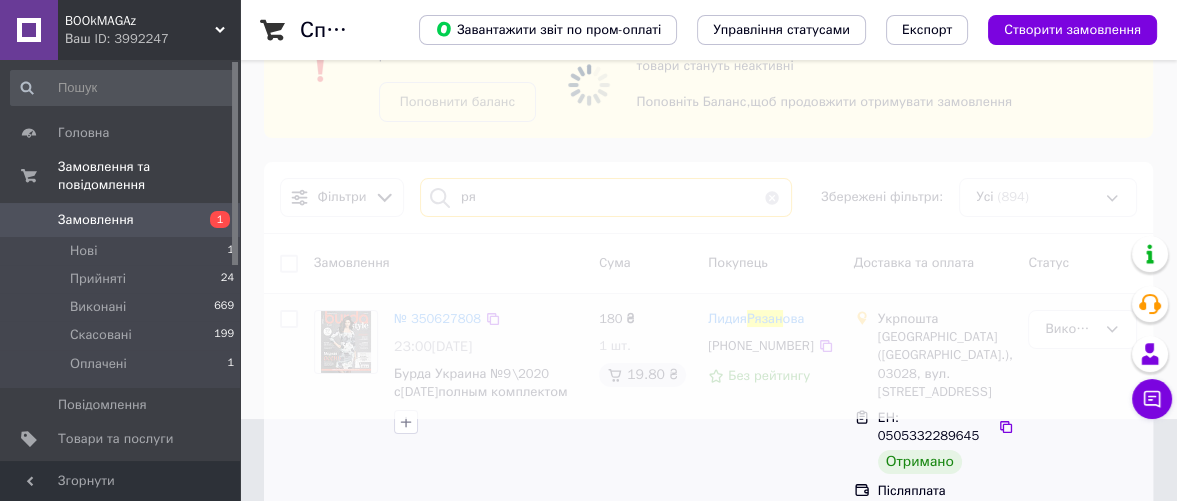 type on "р" 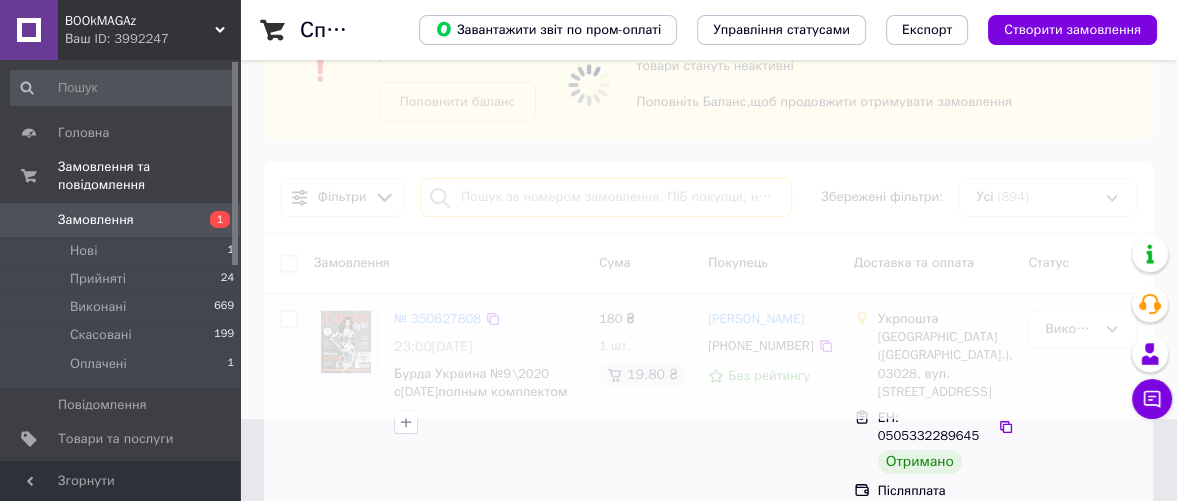 scroll, scrollTop: 0, scrollLeft: 0, axis: both 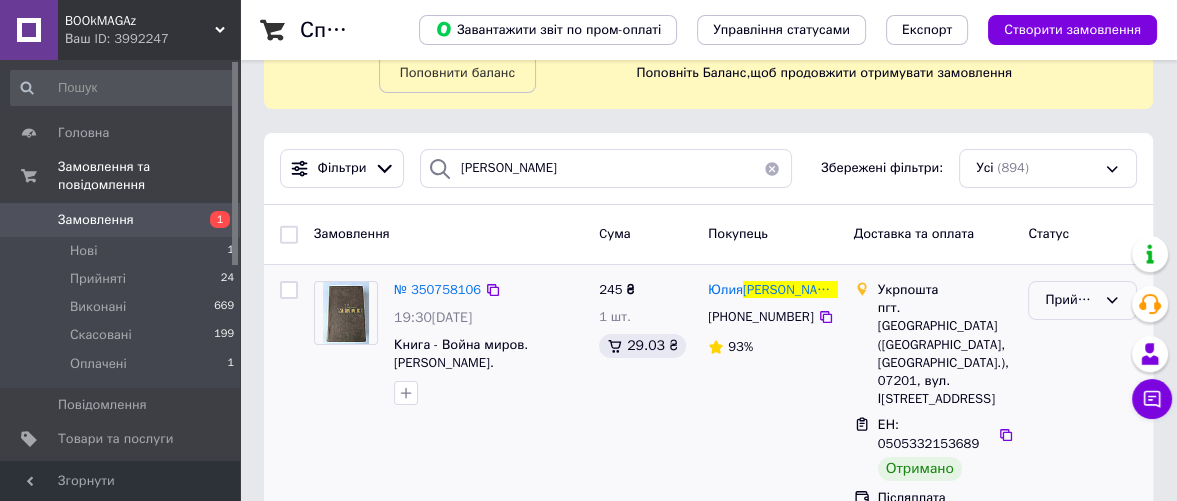 click 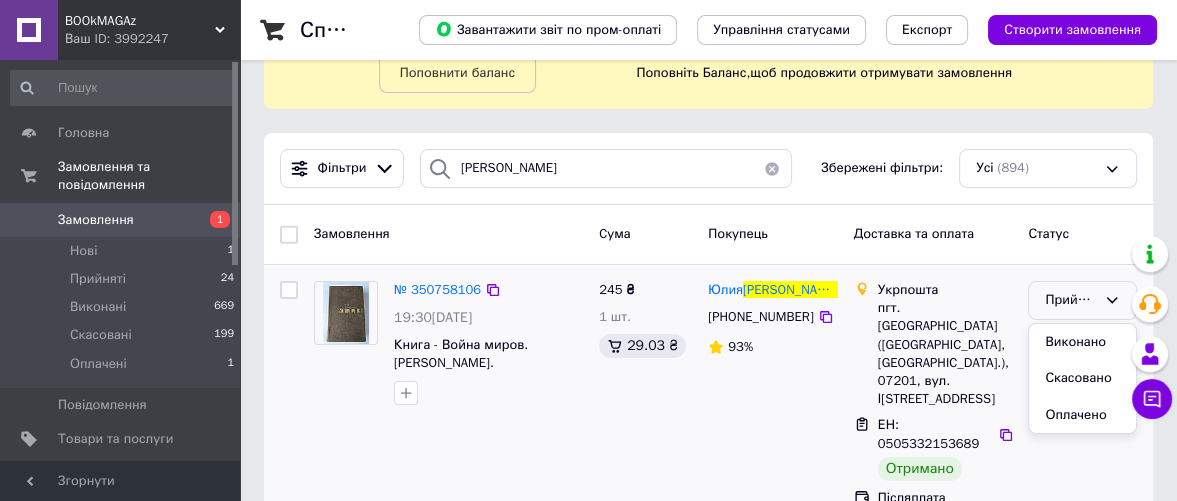 click on "Виконано" at bounding box center [1082, 342] 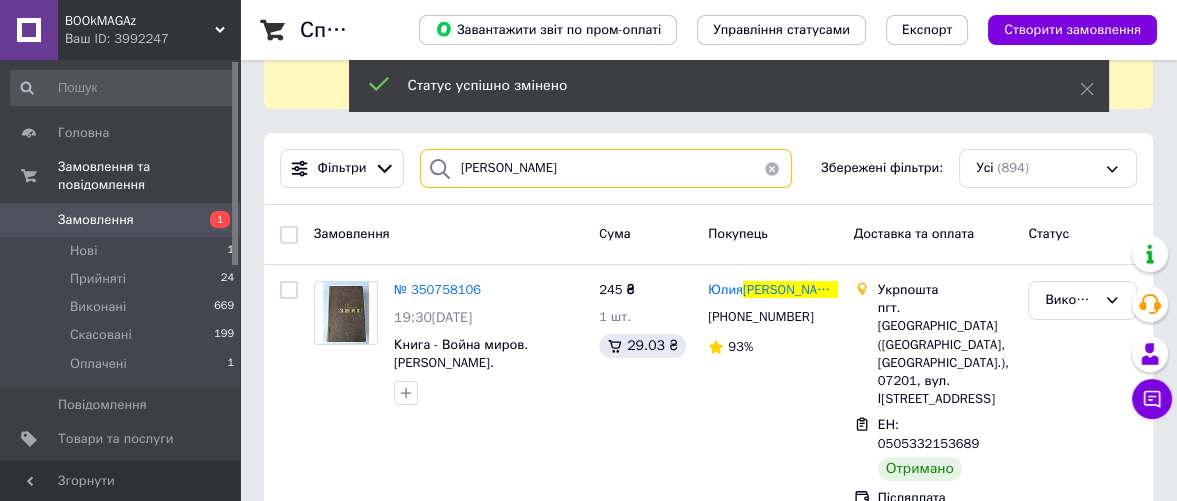 click on "[PERSON_NAME]" at bounding box center [606, 168] 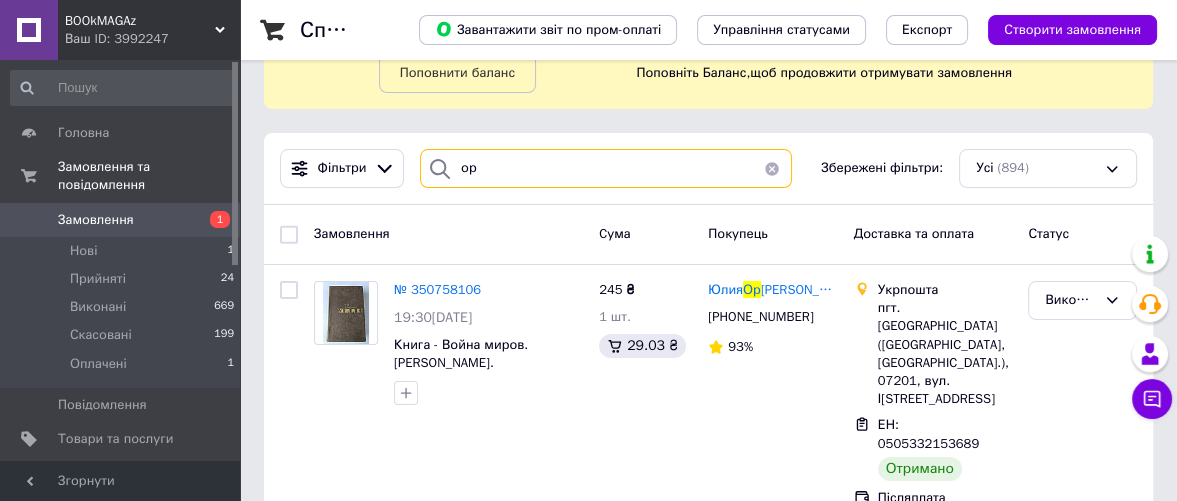 type on "о" 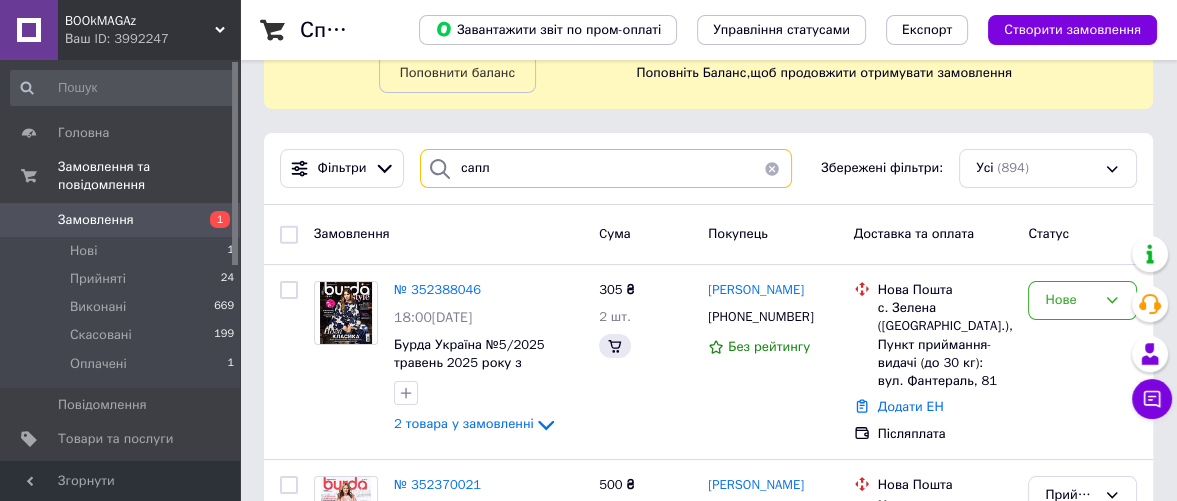 scroll, scrollTop: 0, scrollLeft: 0, axis: both 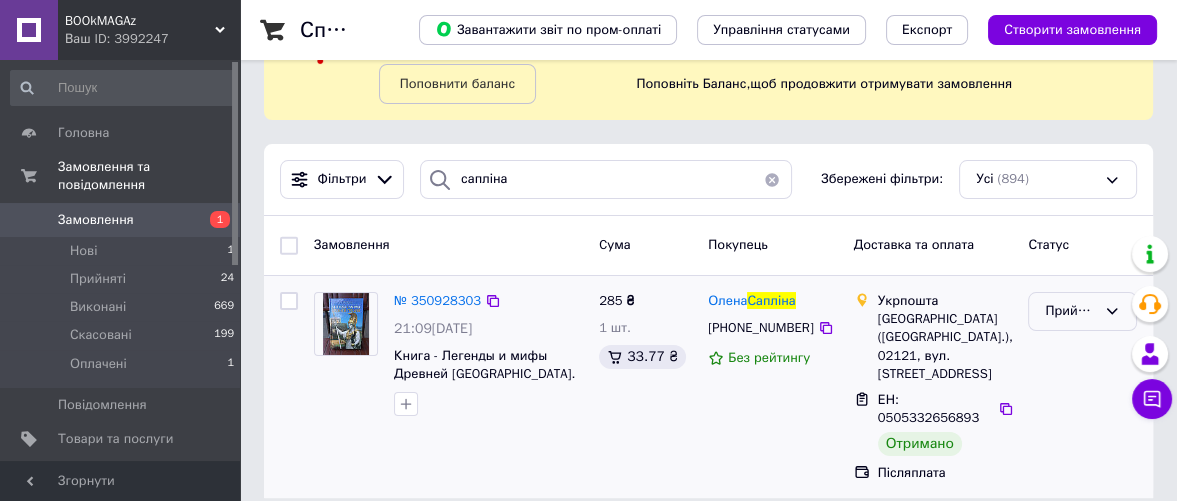 click 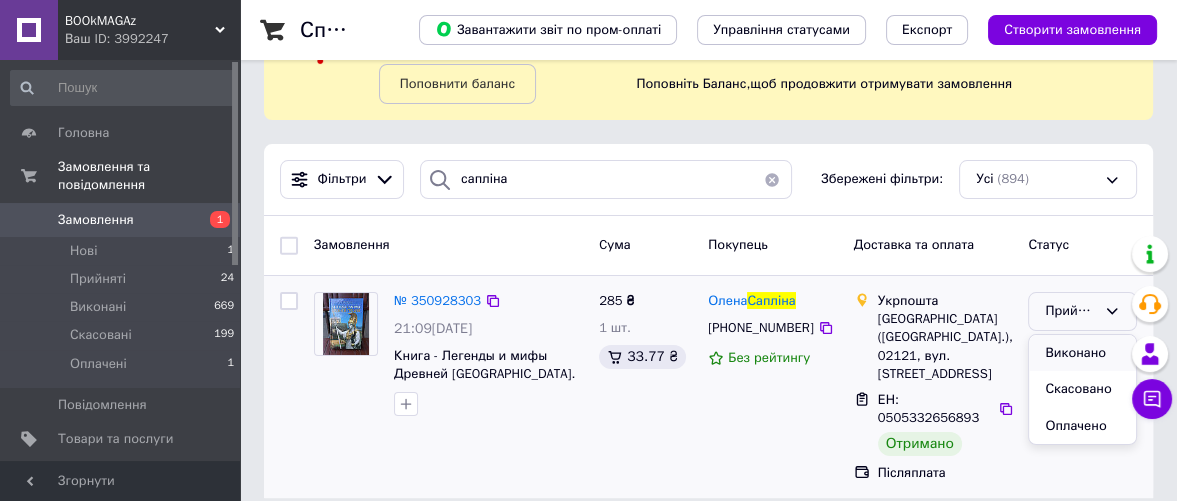 click on "Виконано" at bounding box center [1082, 353] 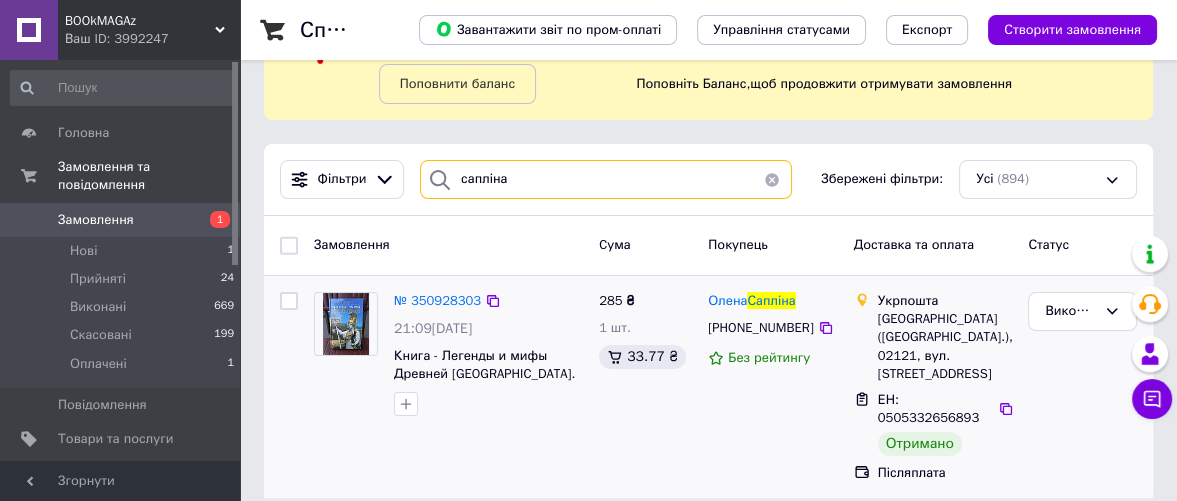 click on "сапліна" at bounding box center (606, 179) 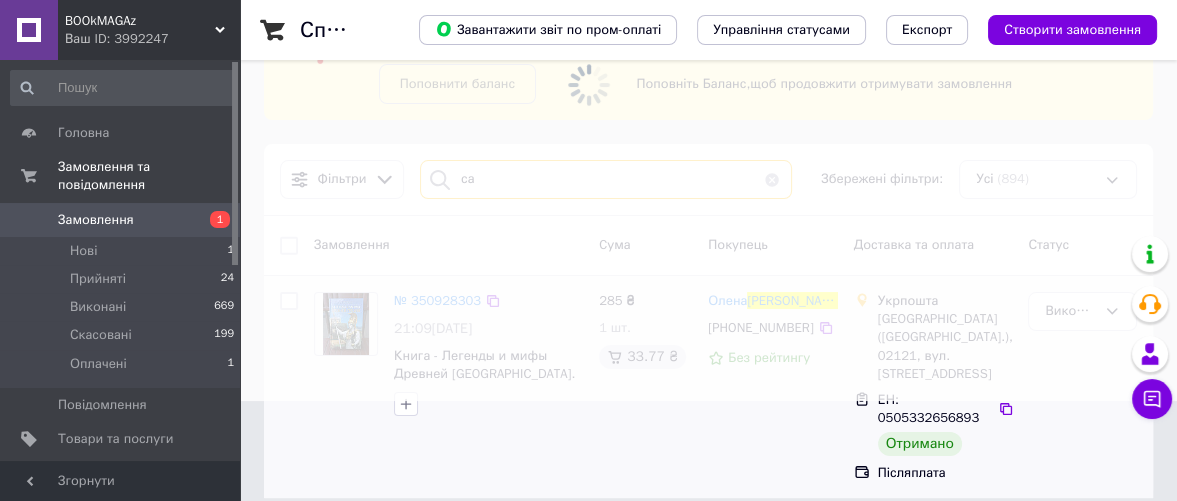 type on "с" 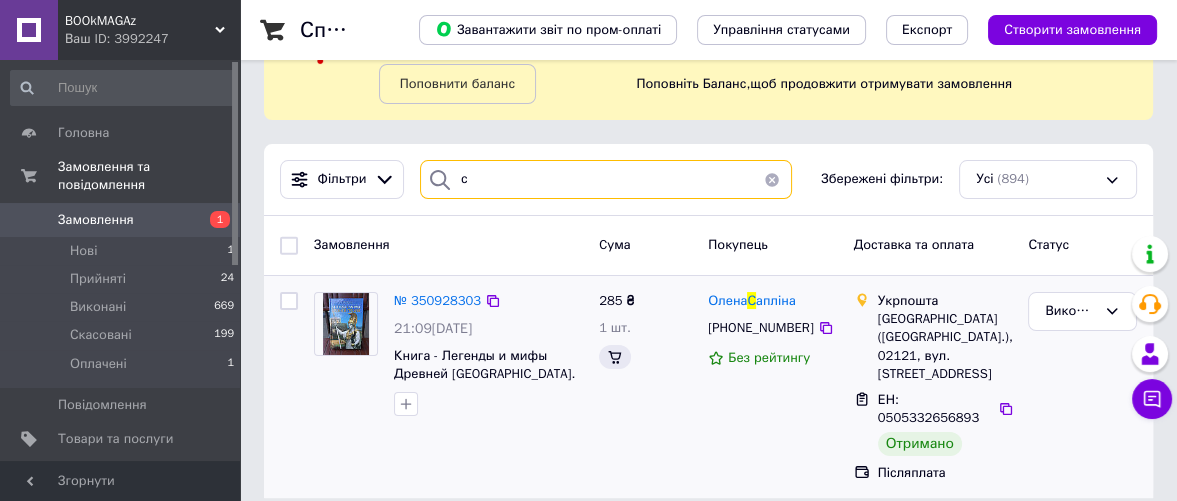 scroll, scrollTop: 0, scrollLeft: 0, axis: both 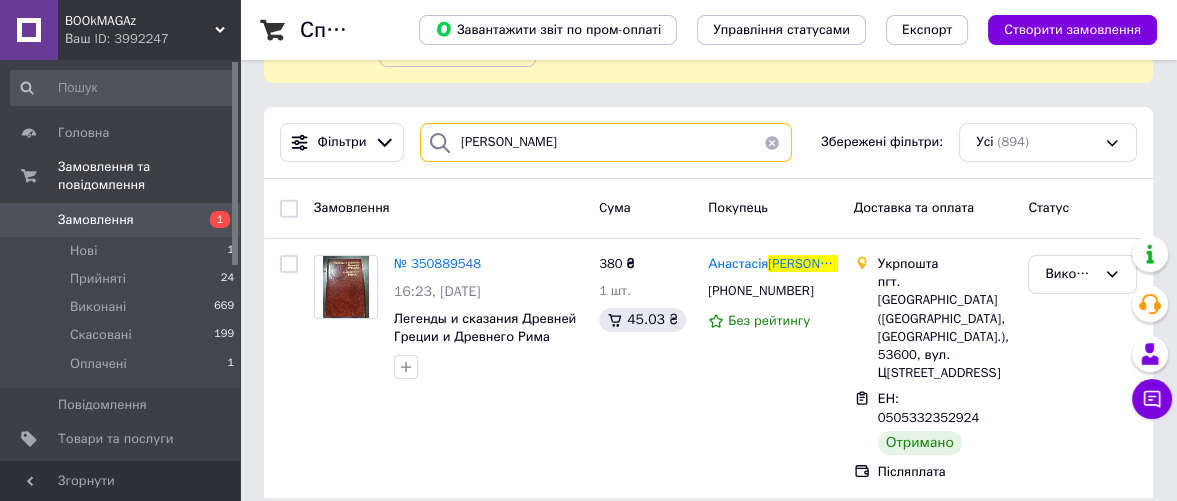 type on "[PERSON_NAME]" 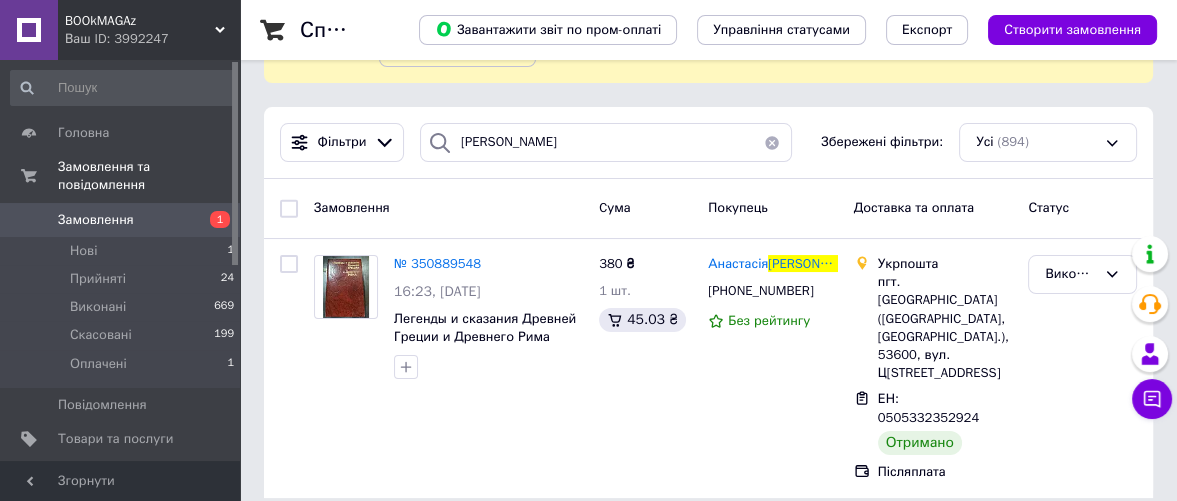 click at bounding box center (772, 142) 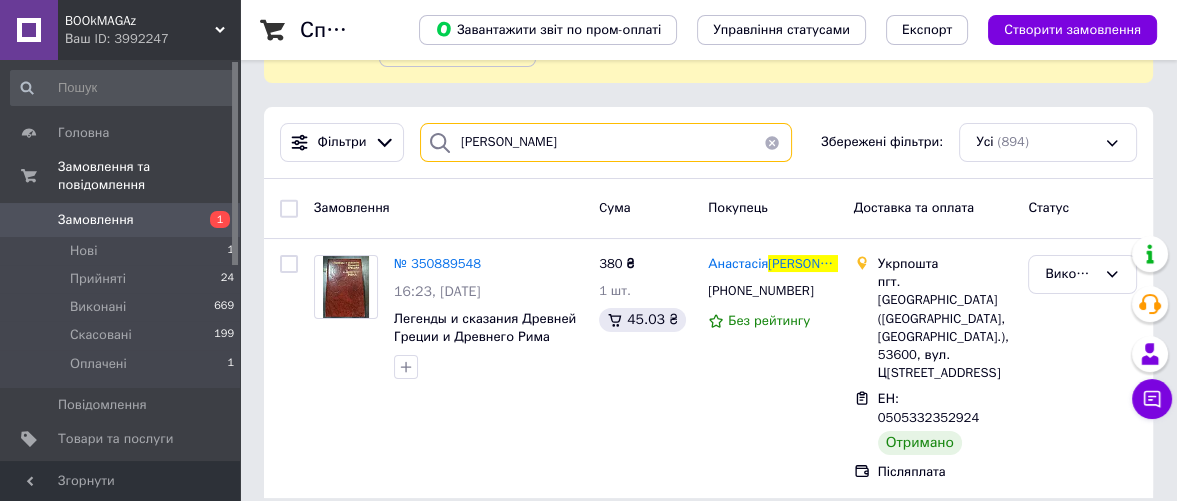 type 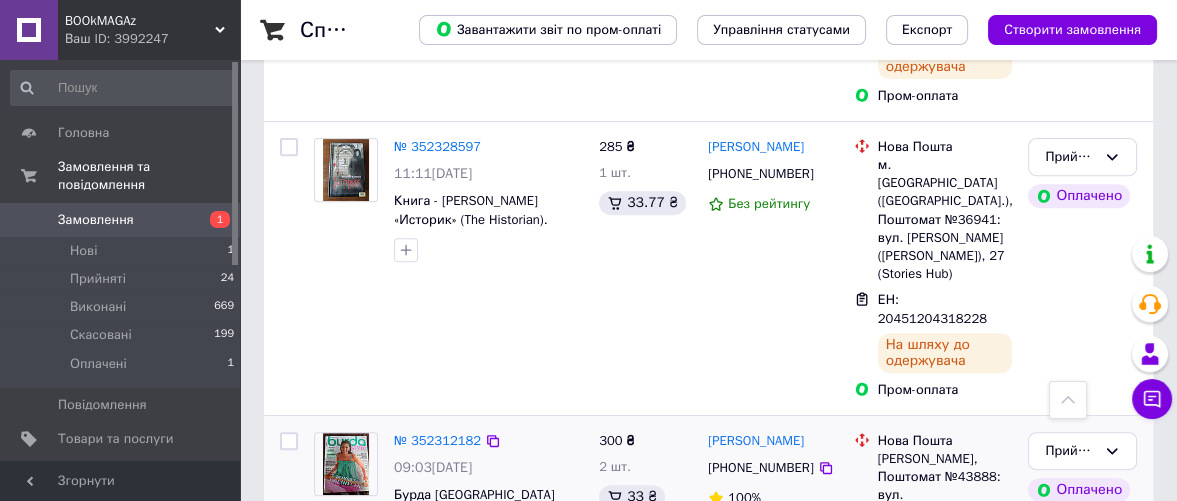 scroll, scrollTop: 666, scrollLeft: 0, axis: vertical 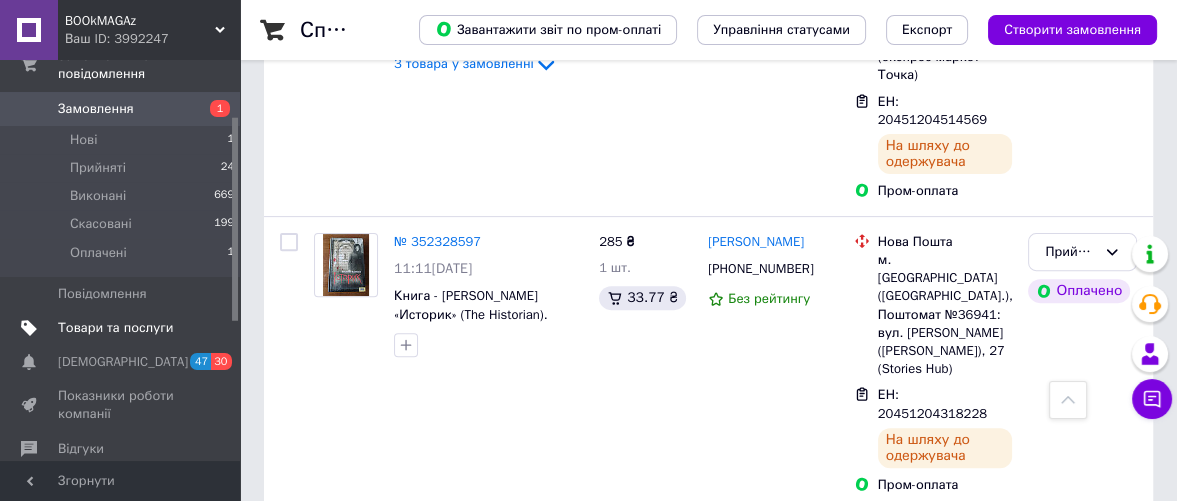 click on "Товари та послуги" at bounding box center [115, 328] 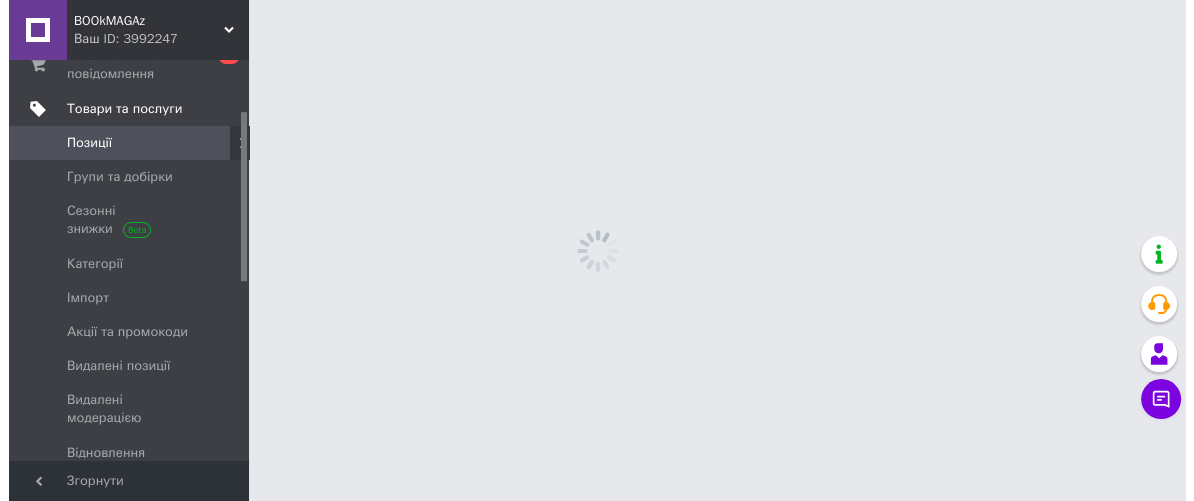 scroll, scrollTop: 0, scrollLeft: 0, axis: both 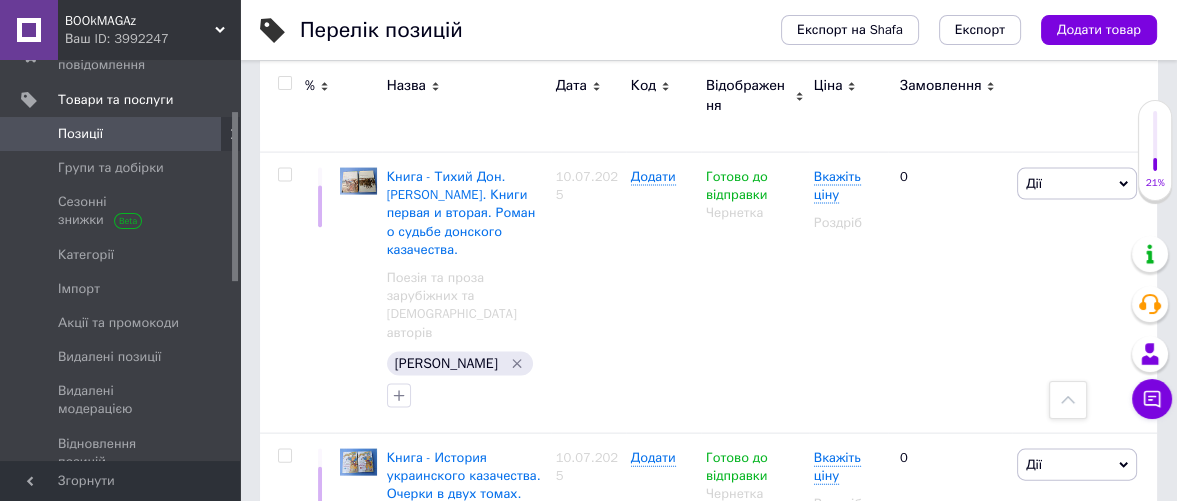 click on "Книга - Конструкции частичного зубного протеза. [PERSON_NAME], [PERSON_NAME]. Стоматология, протезирование." at bounding box center (465, 1046) 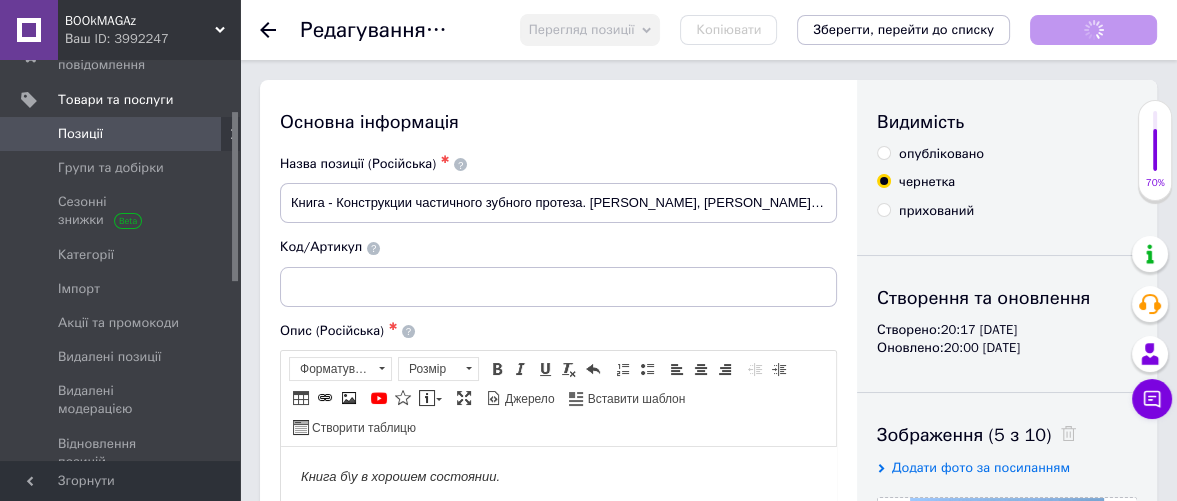 scroll, scrollTop: 0, scrollLeft: 0, axis: both 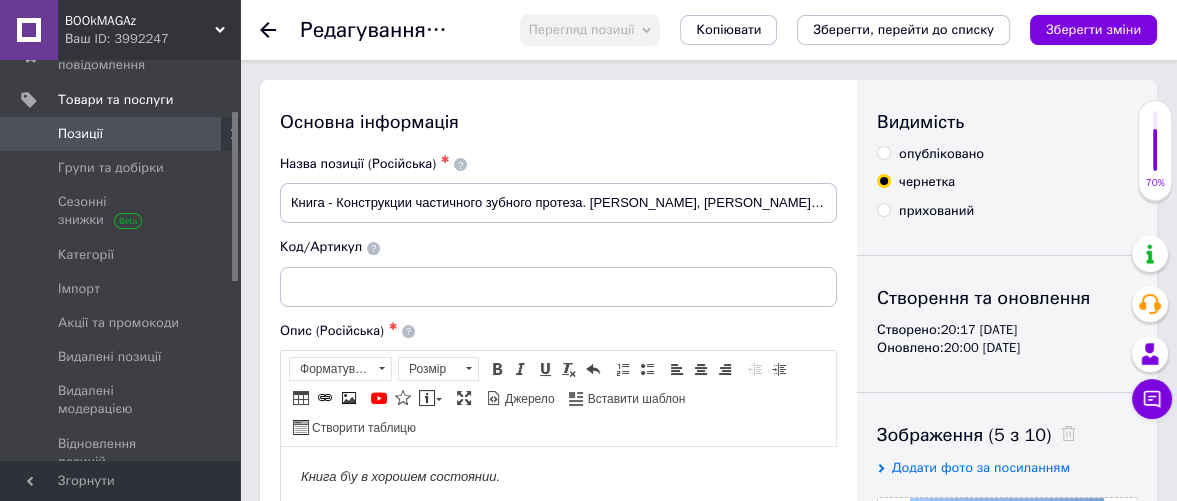 click on "опубліковано" at bounding box center [883, 152] 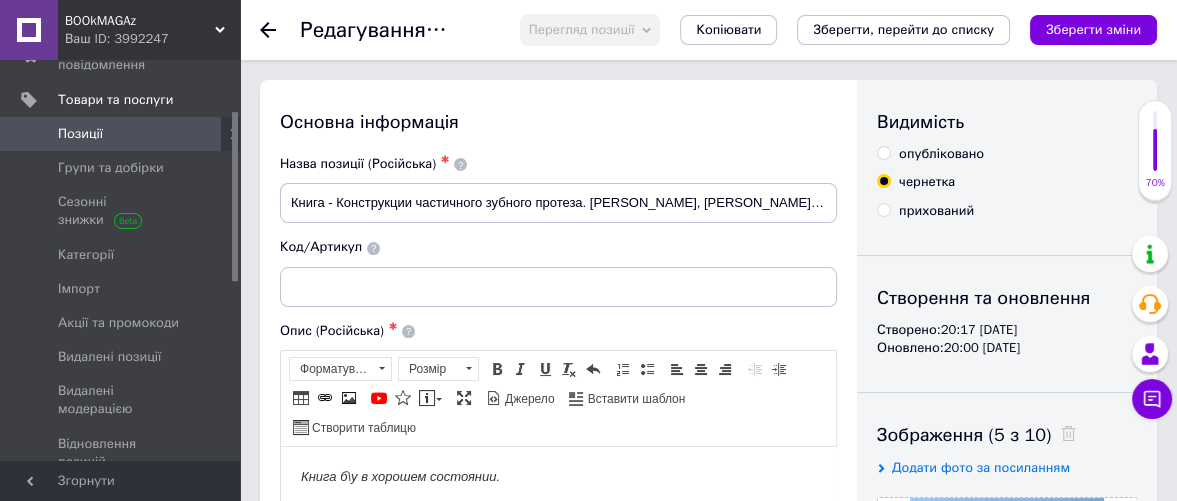 radio on "true" 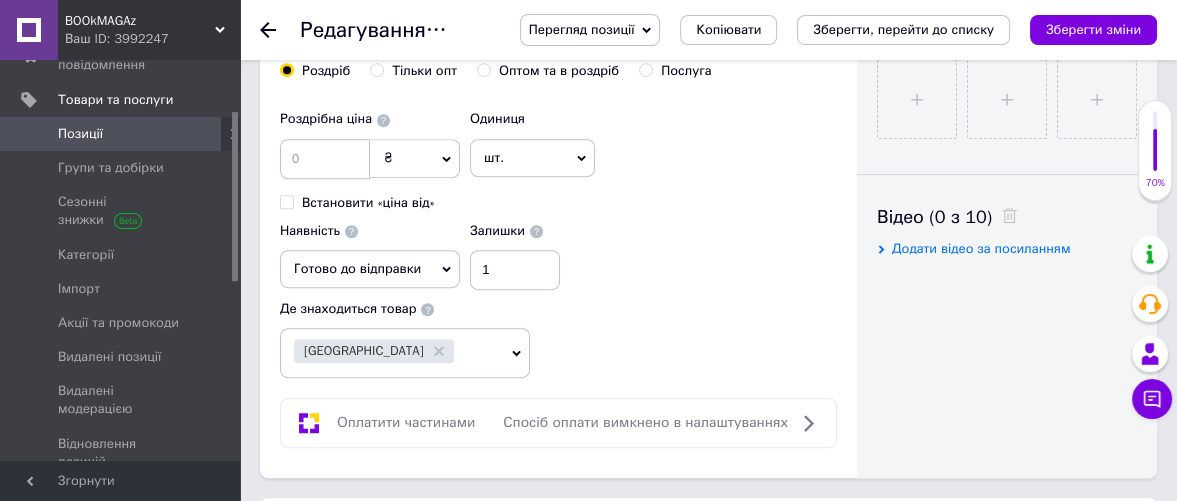 scroll, scrollTop: 888, scrollLeft: 0, axis: vertical 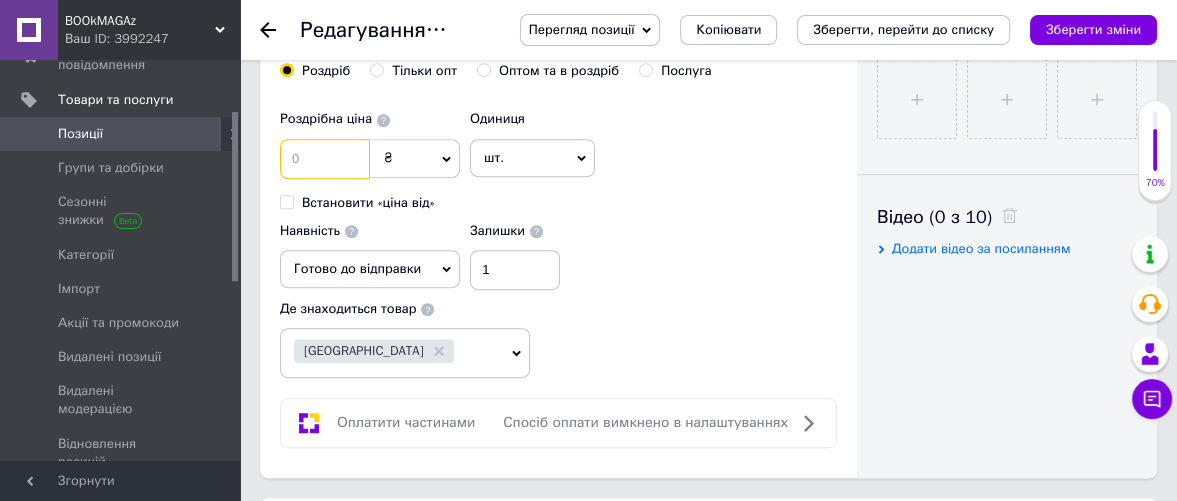 click at bounding box center (325, 159) 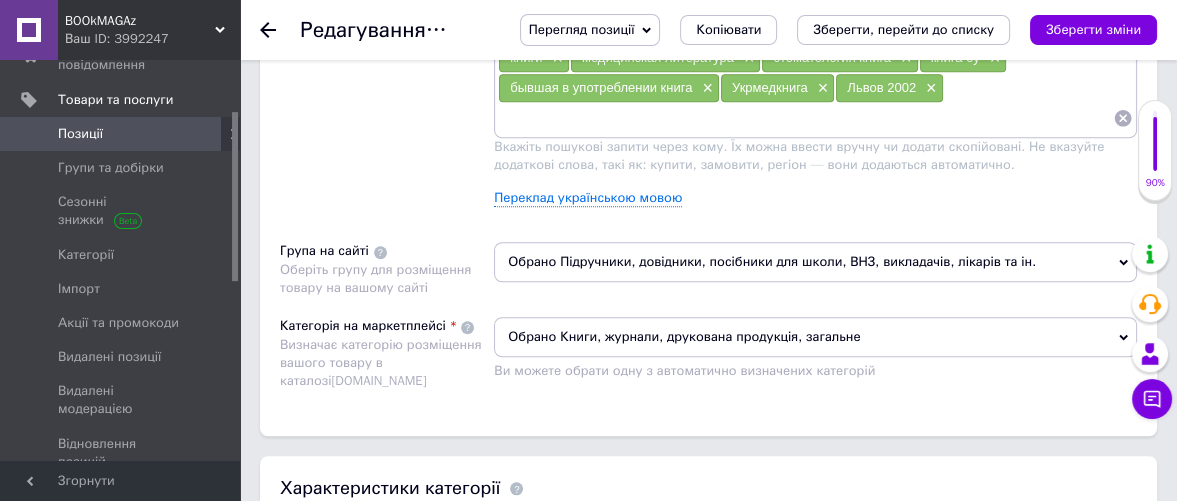 scroll, scrollTop: 1555, scrollLeft: 0, axis: vertical 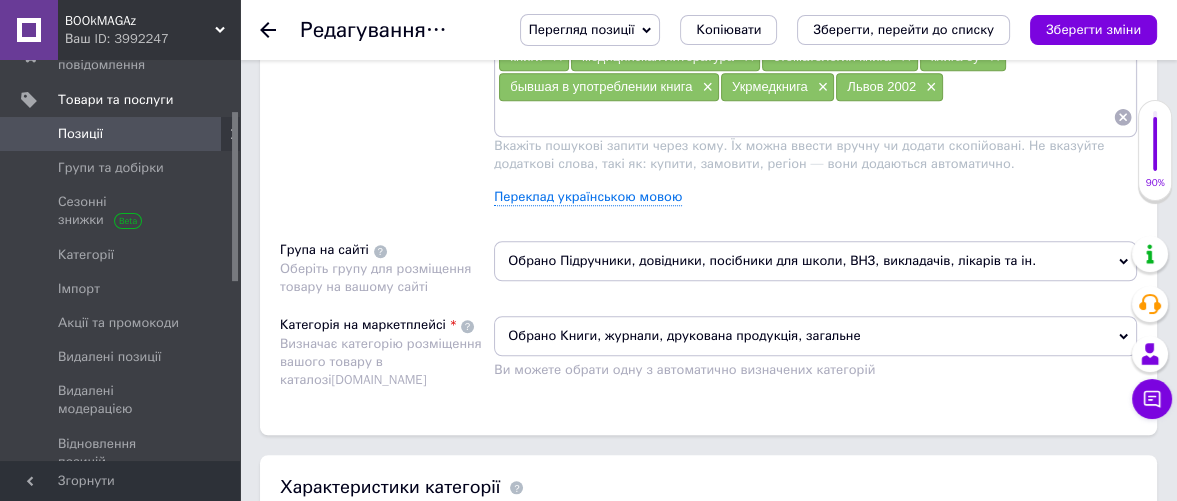 type on "485" 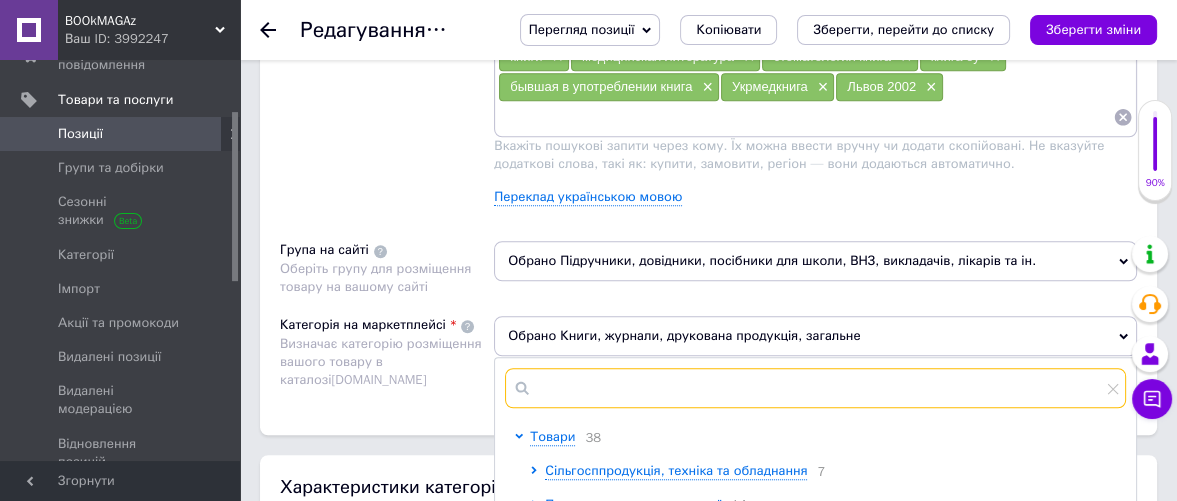 click at bounding box center [815, 388] 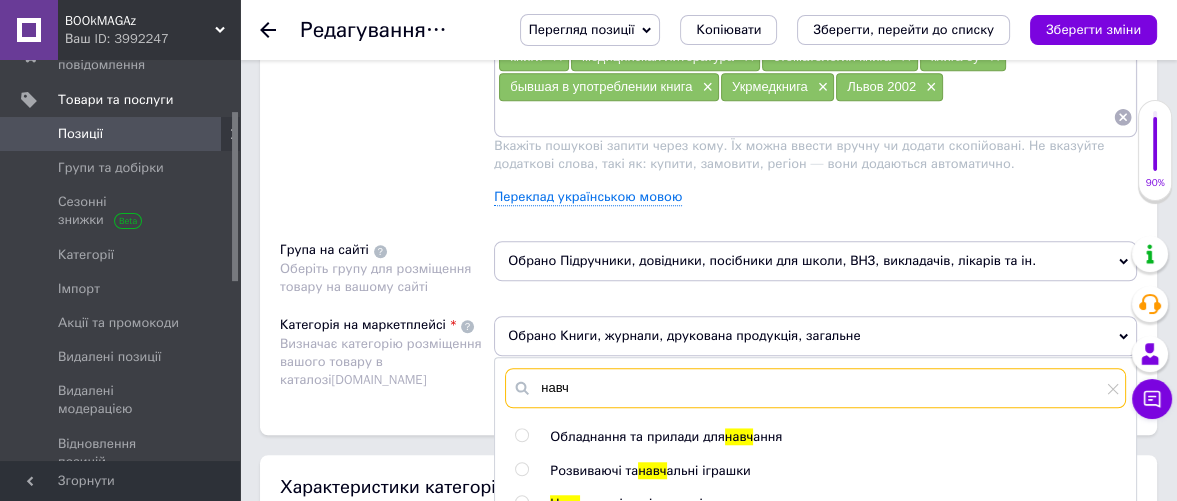 type on "навч" 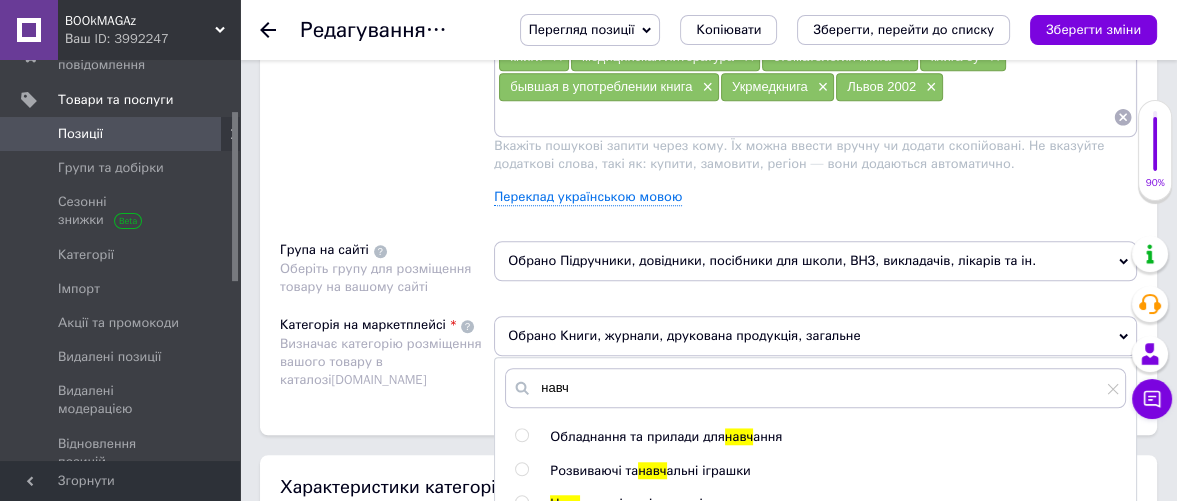 click at bounding box center [521, 502] 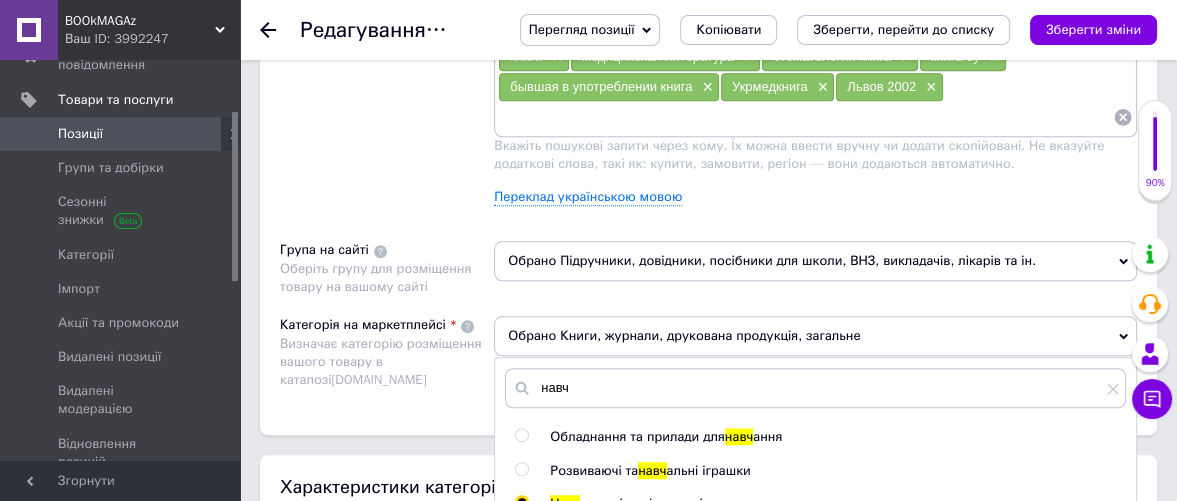 radio on "true" 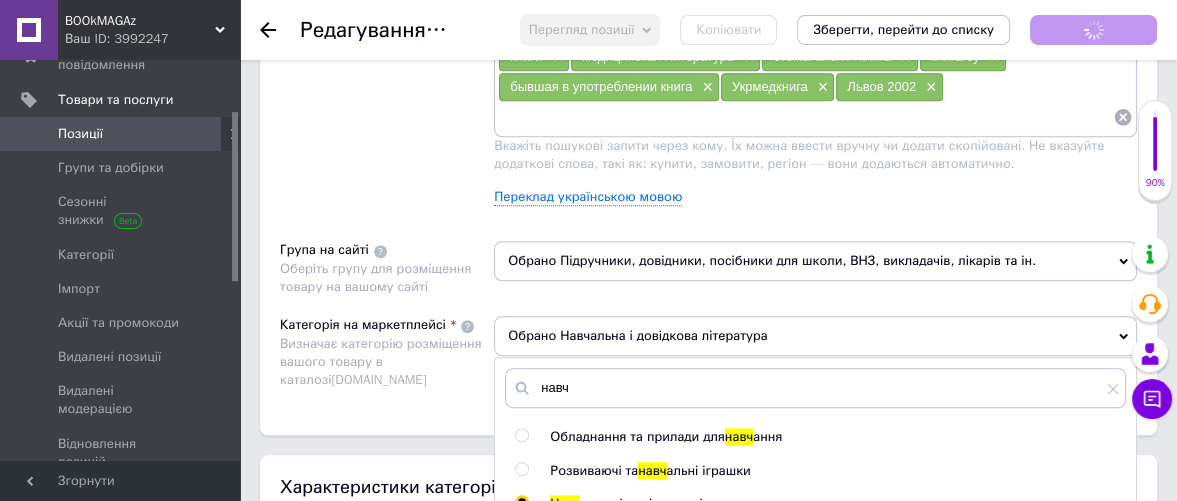 click on "Розміщення Пошукові запити Використовуються для пошуку товару в каталозі  [DOMAIN_NAME] частичные зубные протезы × проектирование протезов × ортопедическая стоматология × классификация [PERSON_NAME] × телескопические коронки × кламмеры × протезирование зубов × стоматология × руководство для стоматологов × зубные техники × протезная техника × книга по стоматологии × зубной протез × лечение зубов × стоматологическое образование × учебник стоматолога × книга × книги × медицинская литература × стоматология книга × книга бу × бывшая в употреблении книга × × Львов 2002" at bounding box center (708, 132) 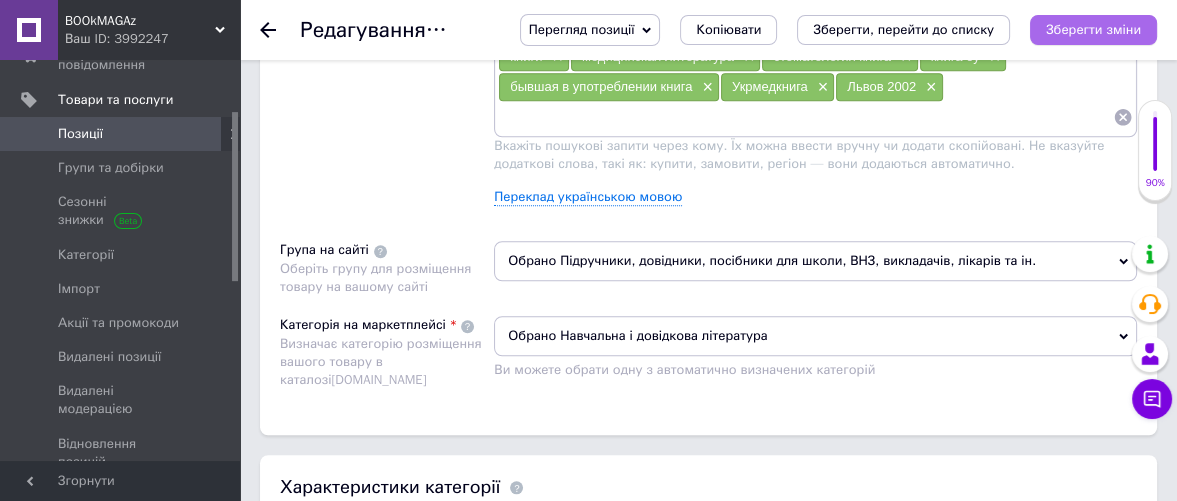 click on "Зберегти зміни" at bounding box center (1093, 29) 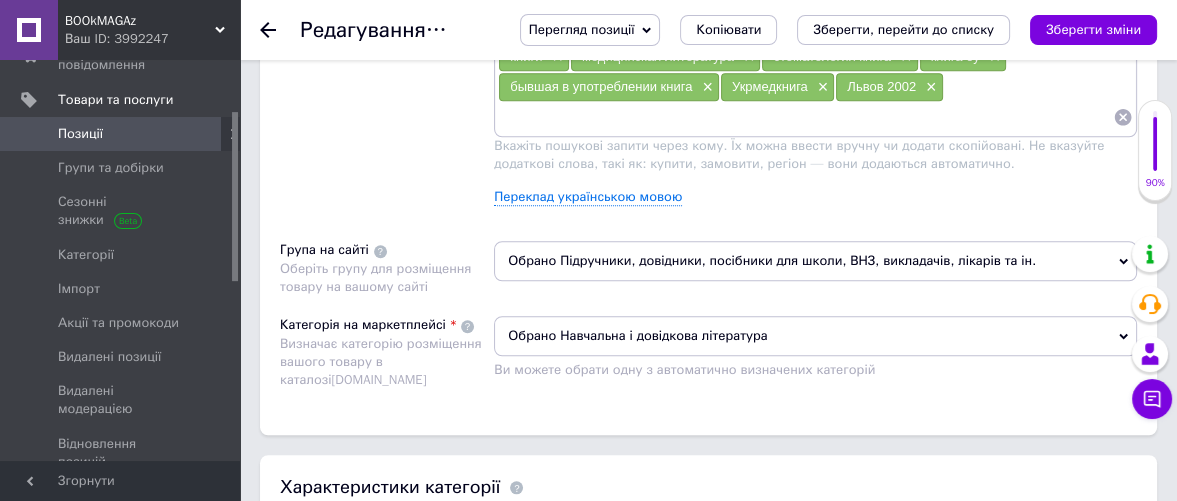 click 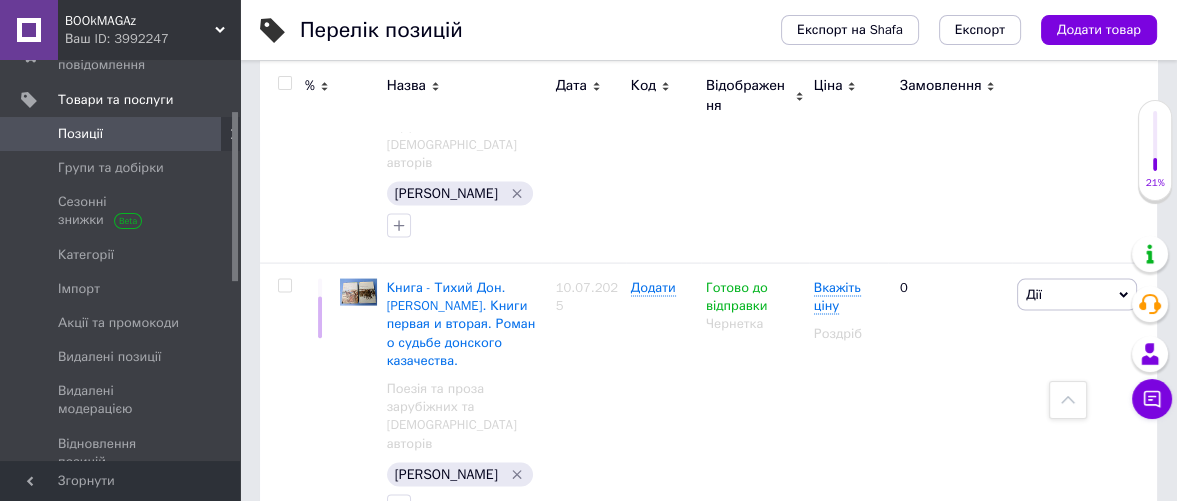 scroll, scrollTop: 3889, scrollLeft: 0, axis: vertical 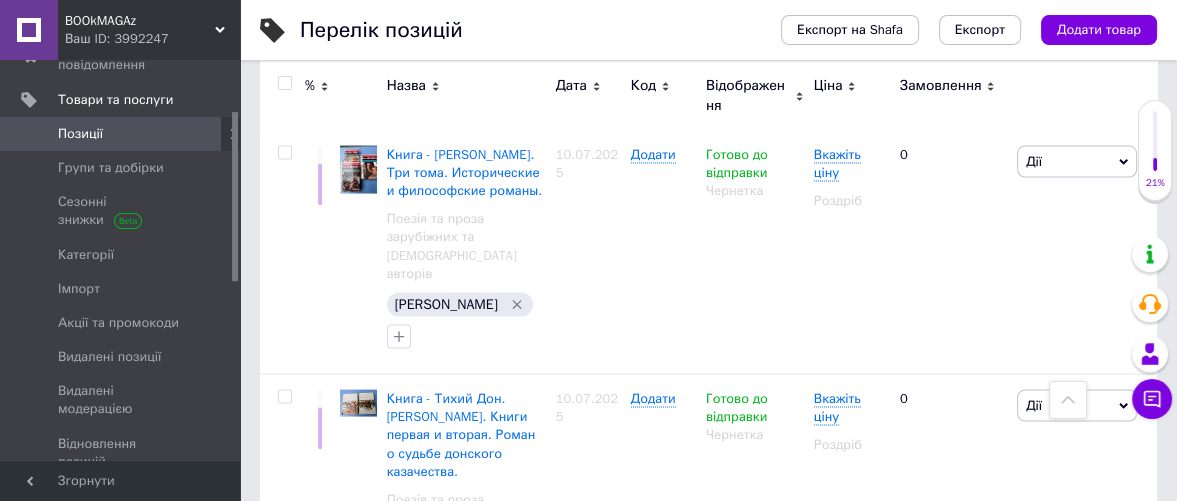 click on "Книга - Жизнь животных в 6 томах. Энциклопедия по зоологии от Академии наук." at bounding box center [466, 987] 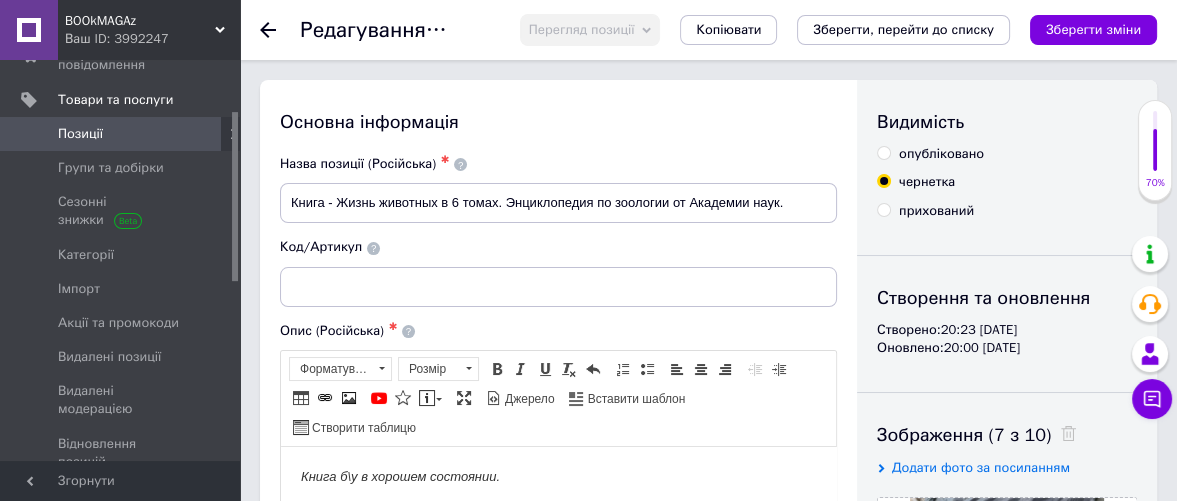scroll, scrollTop: 0, scrollLeft: 0, axis: both 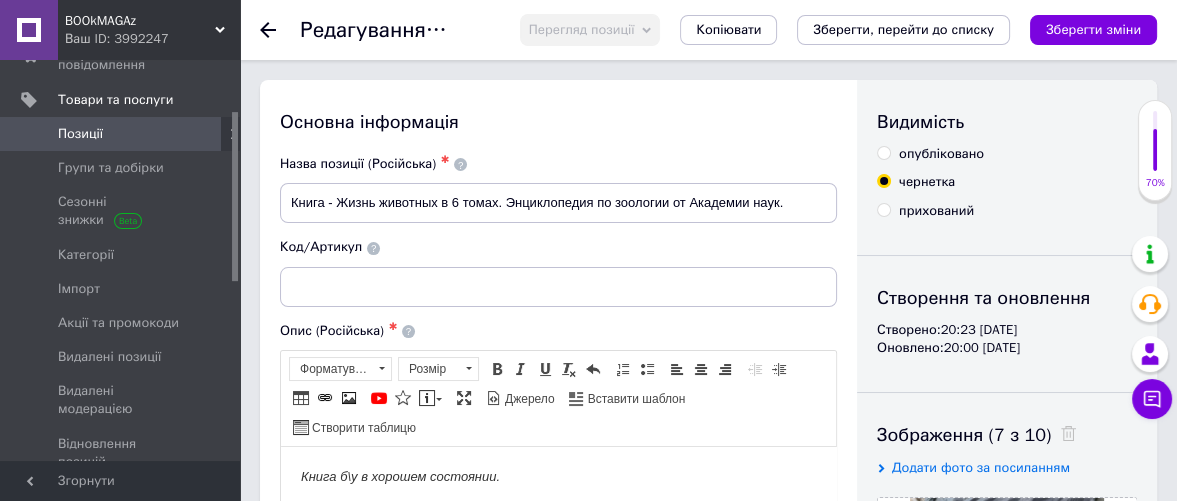 radio on "true" 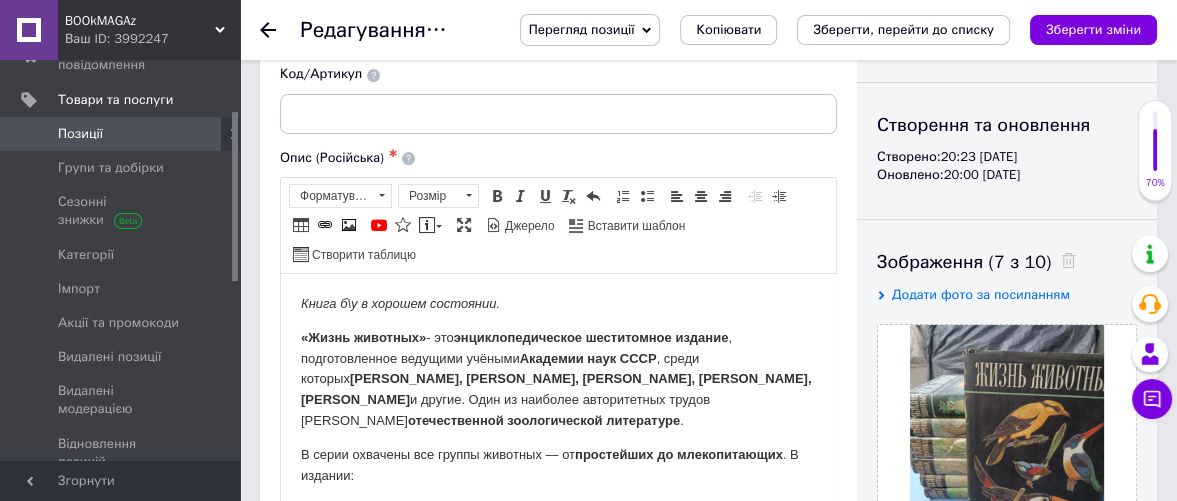 scroll, scrollTop: 0, scrollLeft: 0, axis: both 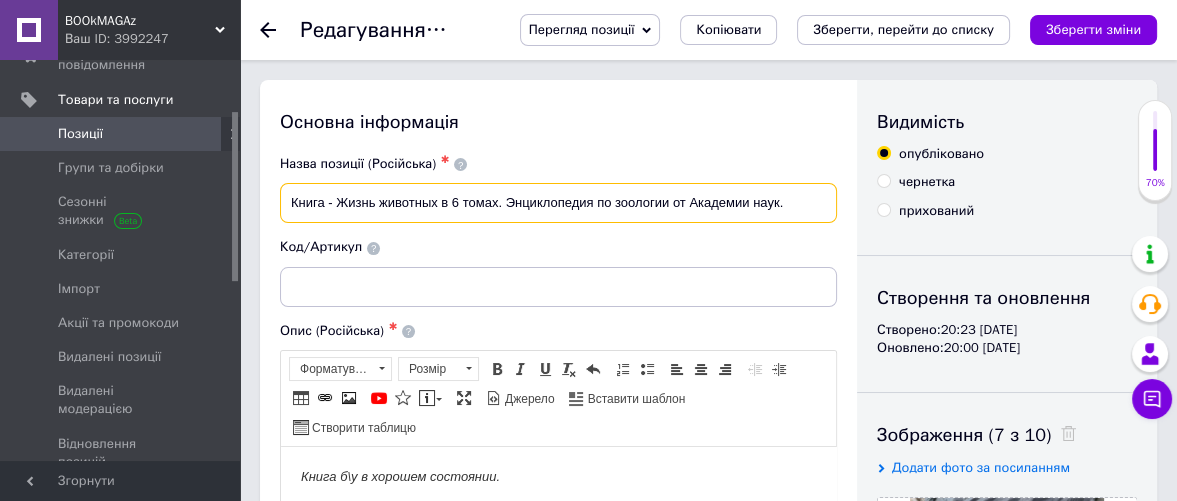 click on "Книга - Жизнь животных в 6 томах. Энциклопедия по зоологии от Академии наук." at bounding box center [558, 203] 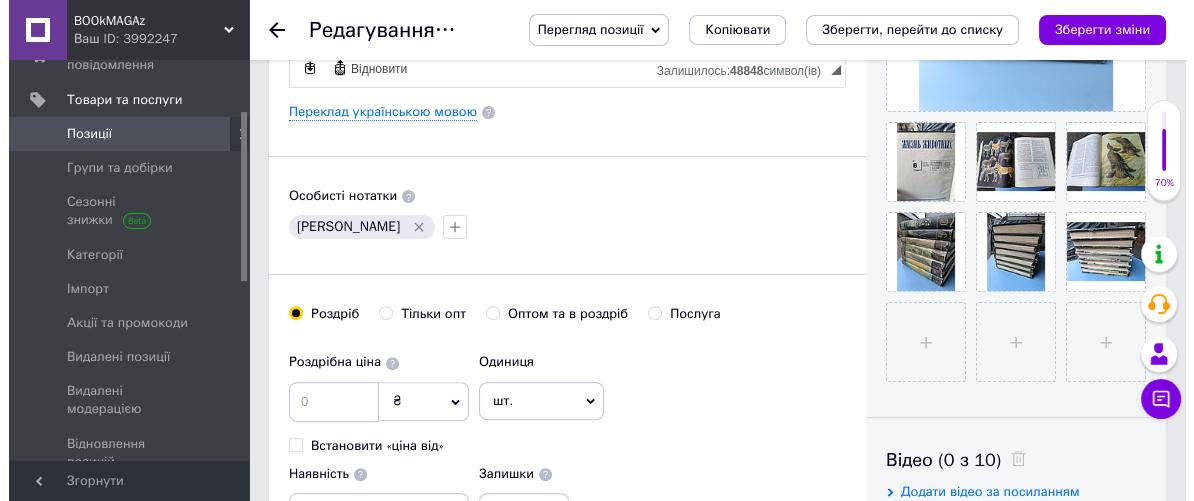 scroll, scrollTop: 666, scrollLeft: 0, axis: vertical 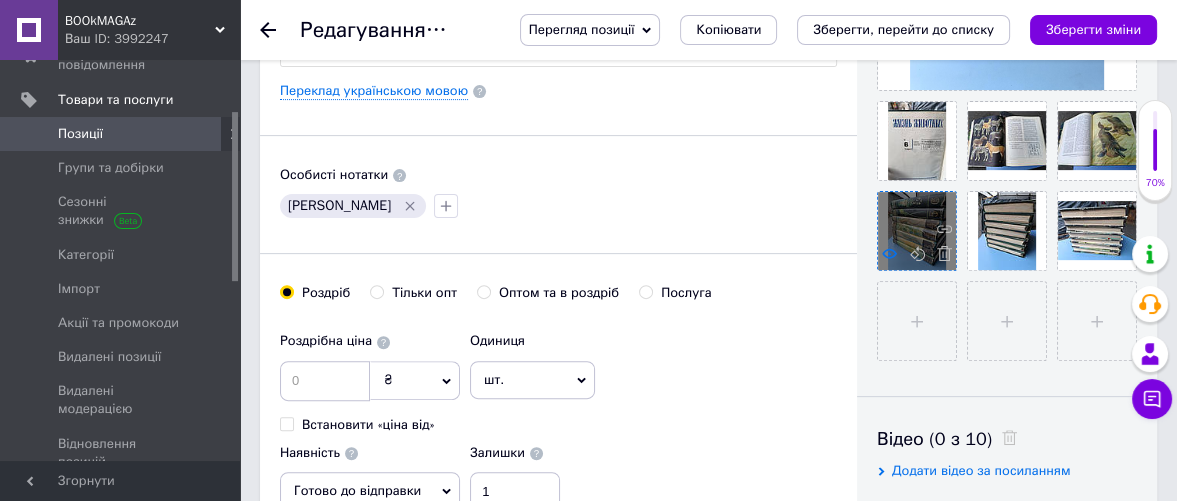 click 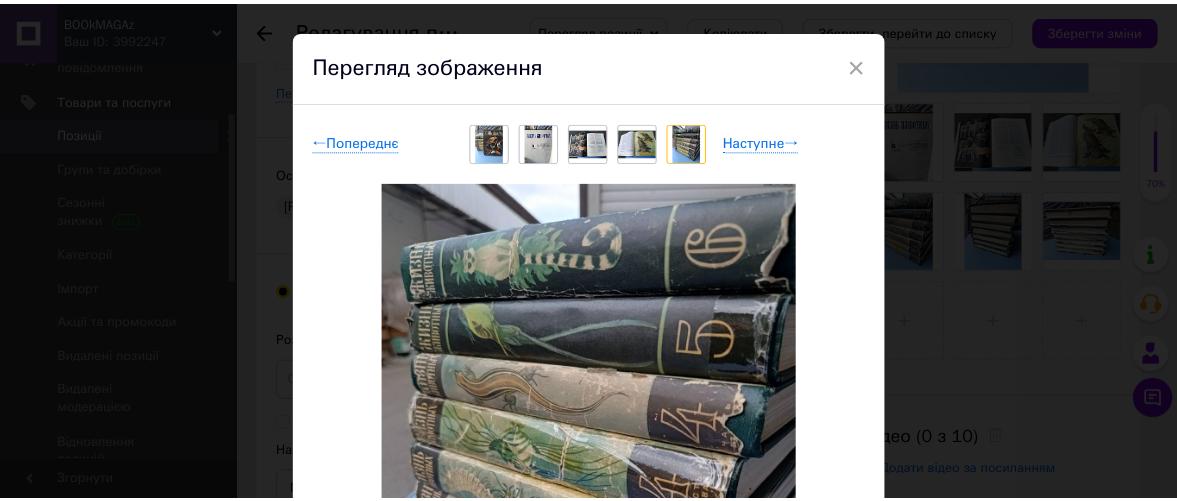 scroll, scrollTop: 0, scrollLeft: 0, axis: both 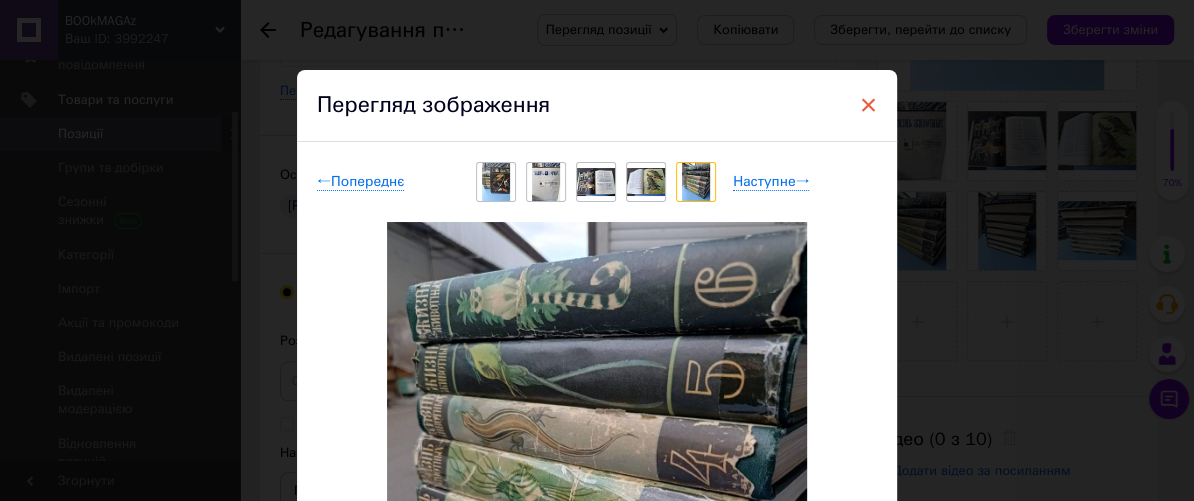 click on "×" at bounding box center [868, 105] 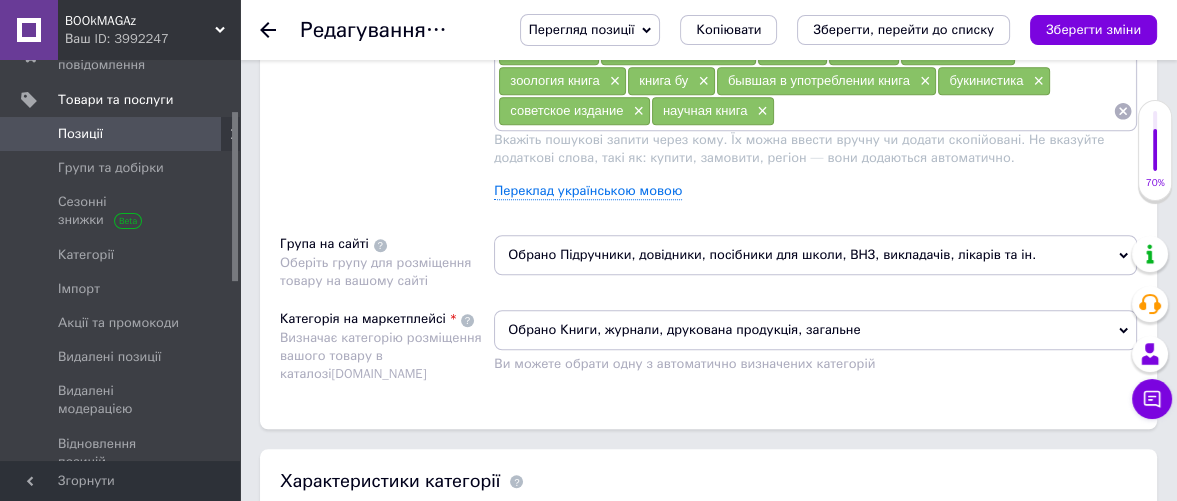 scroll, scrollTop: 1555, scrollLeft: 0, axis: vertical 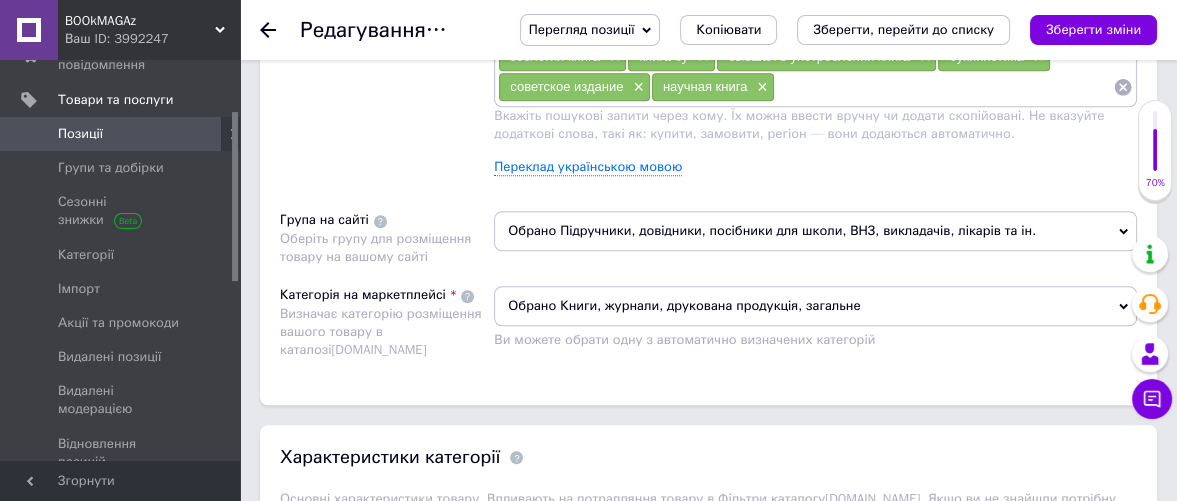 drag, startPoint x: 1119, startPoint y: 286, endPoint x: 1101, endPoint y: 286, distance: 18 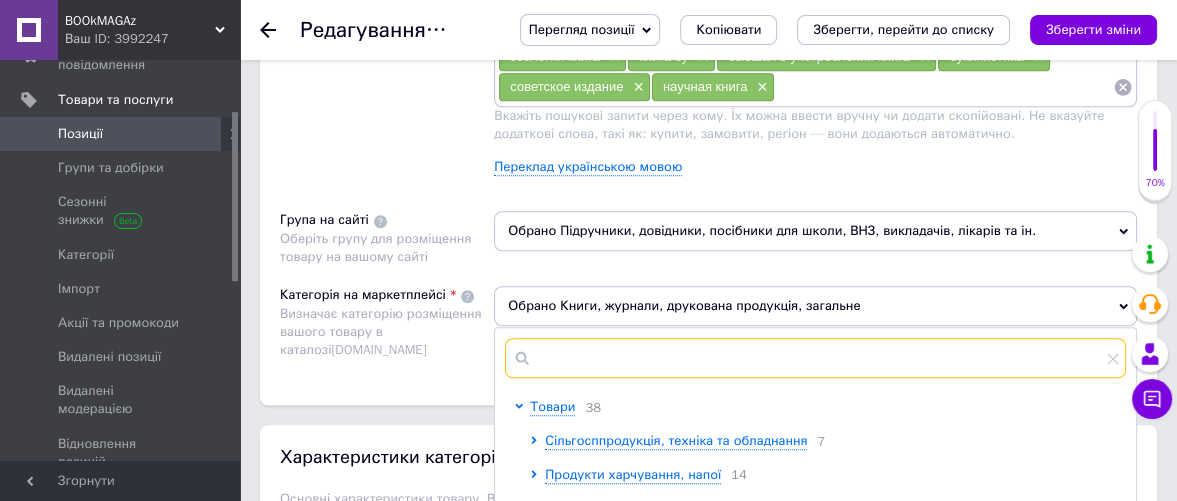 click at bounding box center (815, 358) 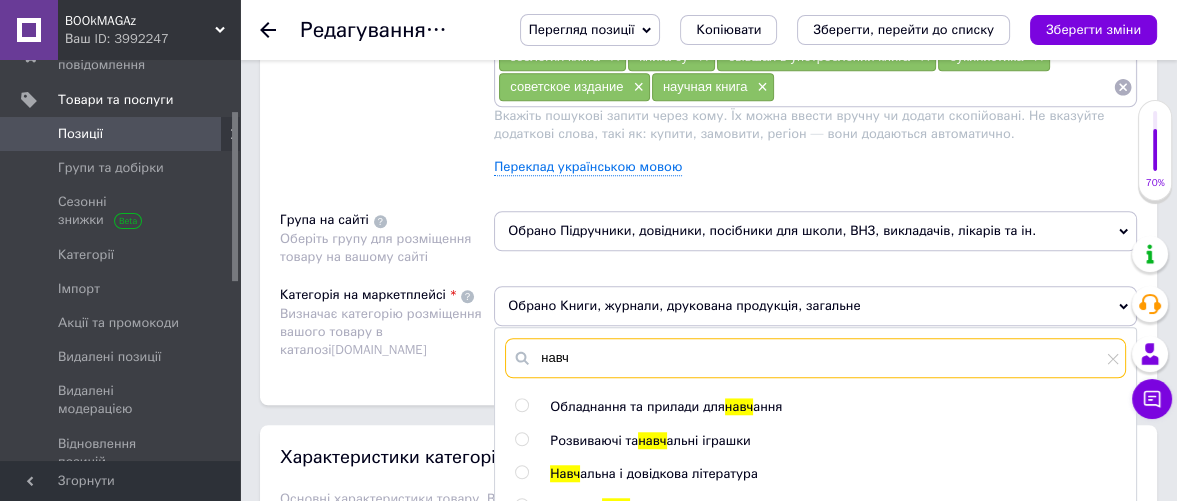 type on "навч" 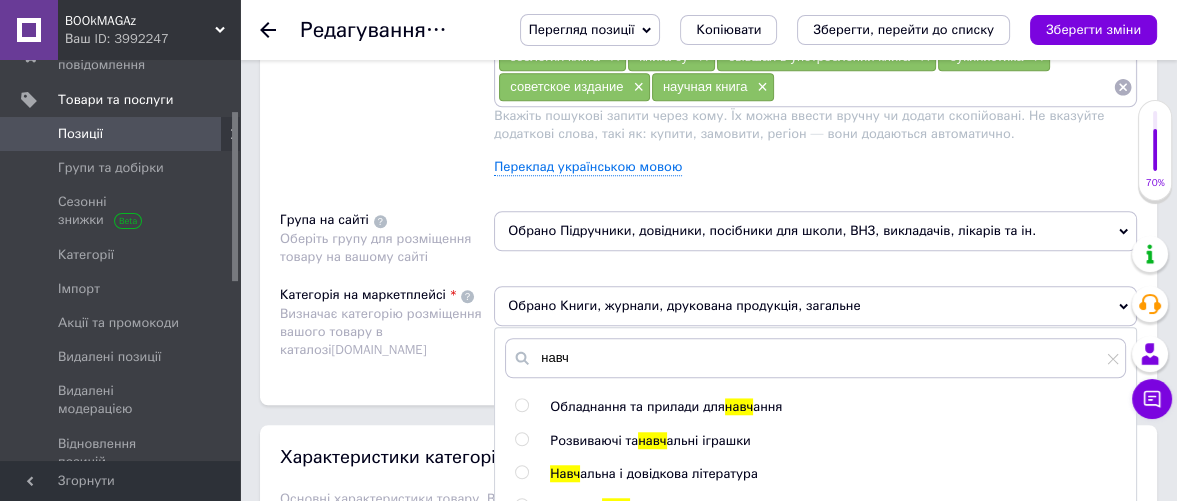 click at bounding box center [521, 472] 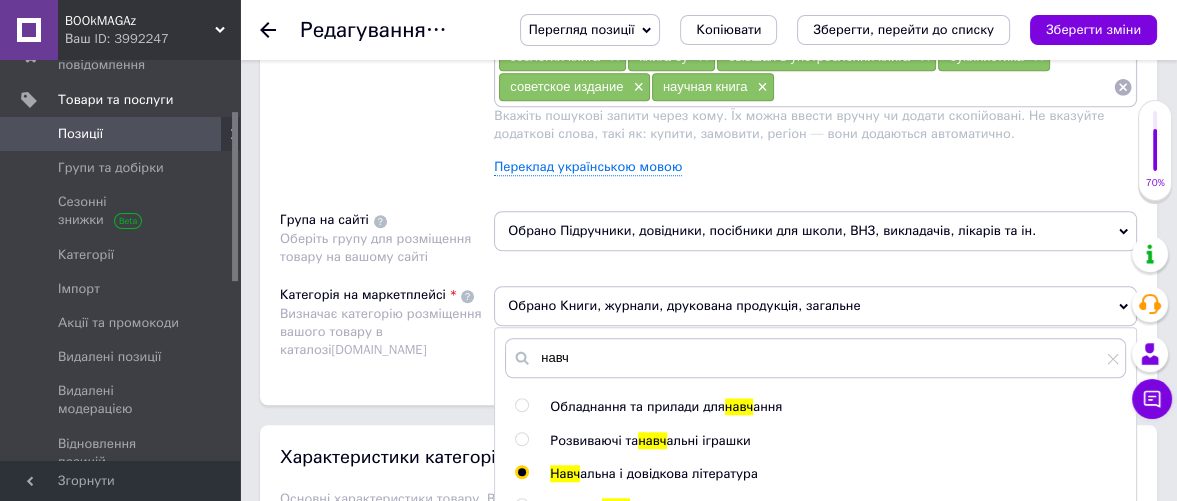 radio on "true" 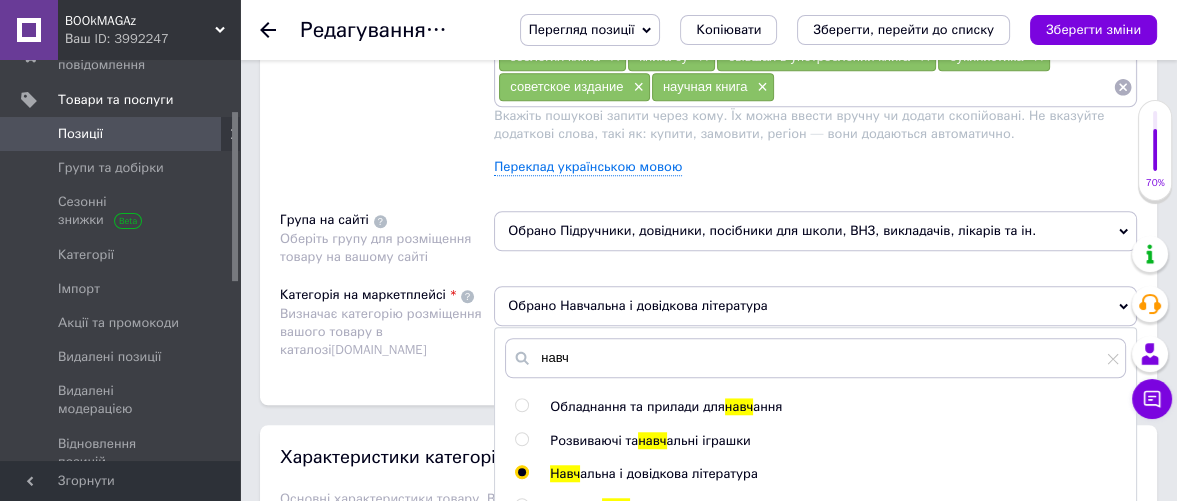 click on "Розміщення Пошукові запити Використовуються для пошуку товару в каталозі  [DOMAIN_NAME] Жизнь животных × энциклопедия по зоологии × зоология × животные × млекопитающие × птицы × рыбы × земноводные × насекомые × простейшие × природа × фауна × Академия наук СССР × школьная библиотека × животный мир × научно-популярная литература × биология × школьникам × студентам × книги для биологов × книга × книги × многотомник × зоология книга × книга бу × бывшая в употреблении книга × букинистика × советское издание × научная книга × Переклад українською мовою Група на сайті" at bounding box center [708, 117] 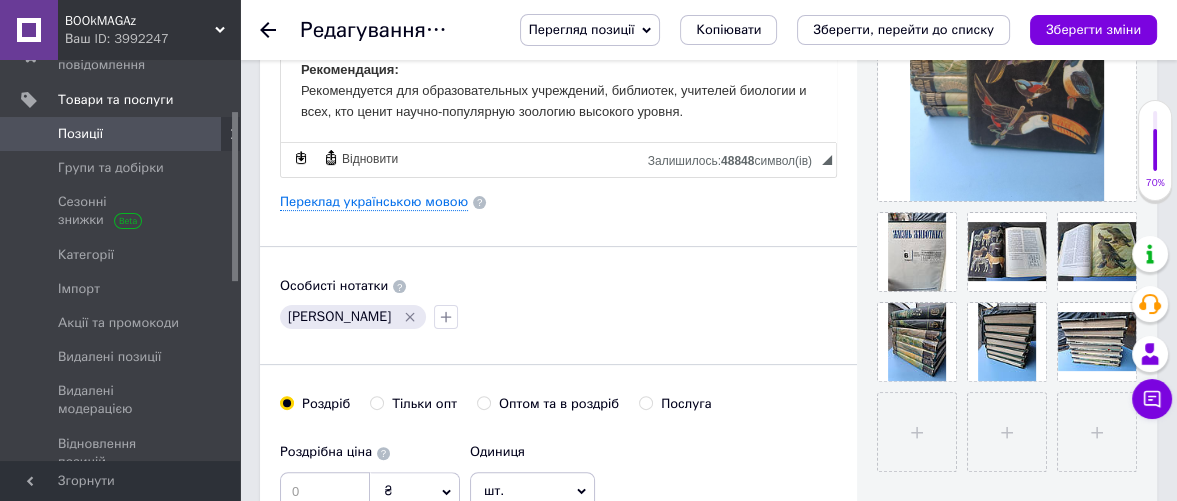 scroll, scrollTop: 0, scrollLeft: 0, axis: both 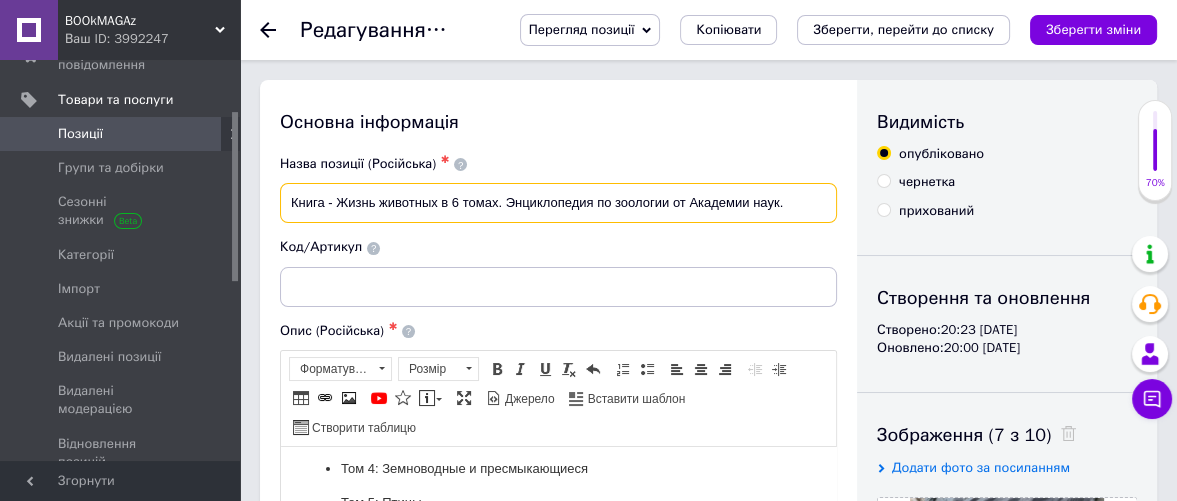 drag, startPoint x: 335, startPoint y: 201, endPoint x: 497, endPoint y: 201, distance: 162 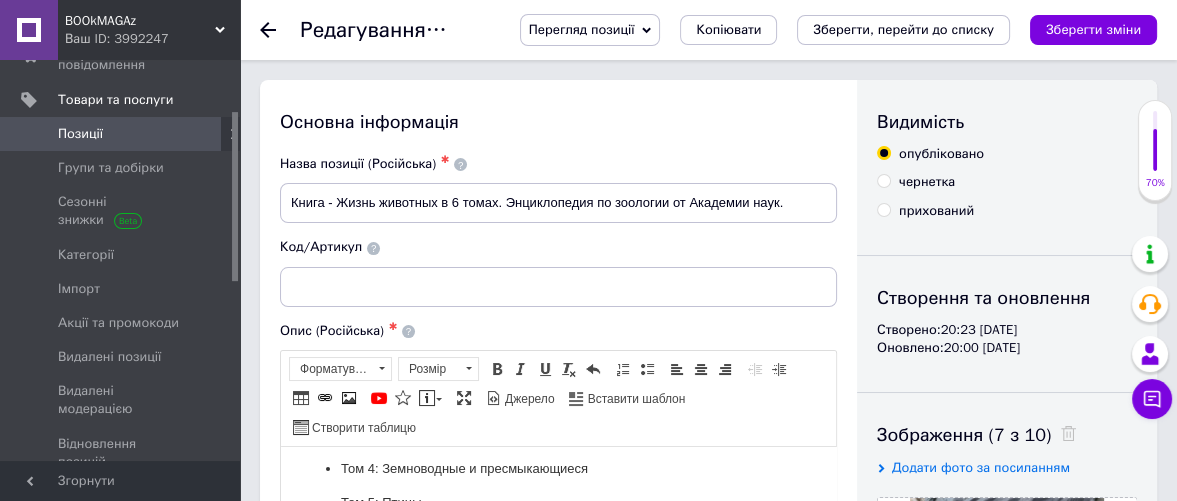 click on "Основна інформація Назва позиції (Російська) ✱ Книга - Жизнь животных в 6 томах. Энциклопедия по зоологии от Академии наук. Код/Артикул Опис (Російська) ✱ Книга б\у в хорошем состоянии.
«Жизнь животных»  - это  энциклопедическое шеститомное издание , подготовленное ведущими учёными  Академии наук СССР , среди которых  [PERSON_NAME], [PERSON_NAME], [PERSON_NAME], [PERSON_NAME], [PERSON_NAME]  и другие. Один из наиболее авторитетных трудов в  отечественной зоологической литературе .
В серии охвачены все группы животных — от  простейших до млекопитающих . В издании:" at bounding box center (558, 723) 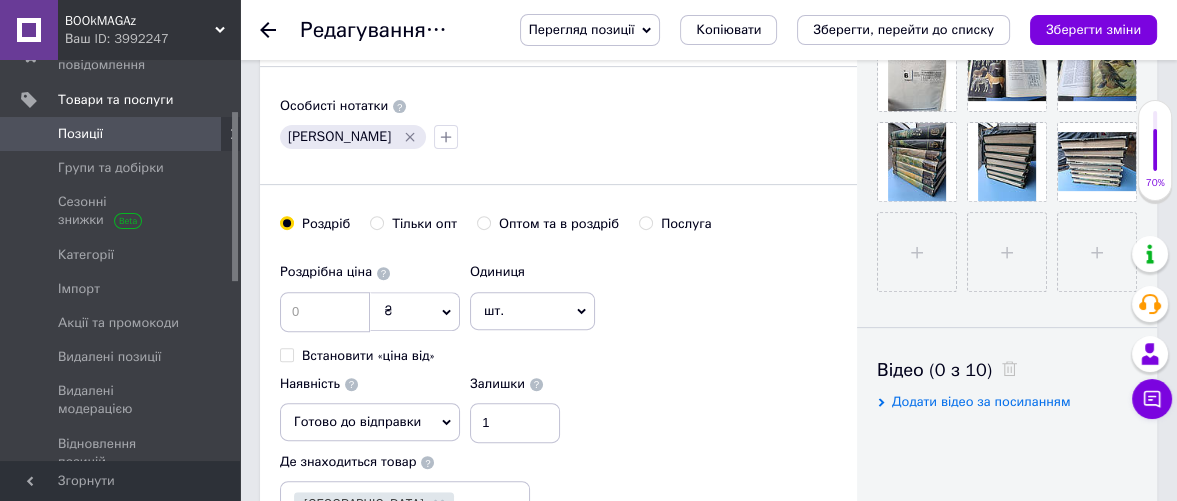 scroll, scrollTop: 778, scrollLeft: 0, axis: vertical 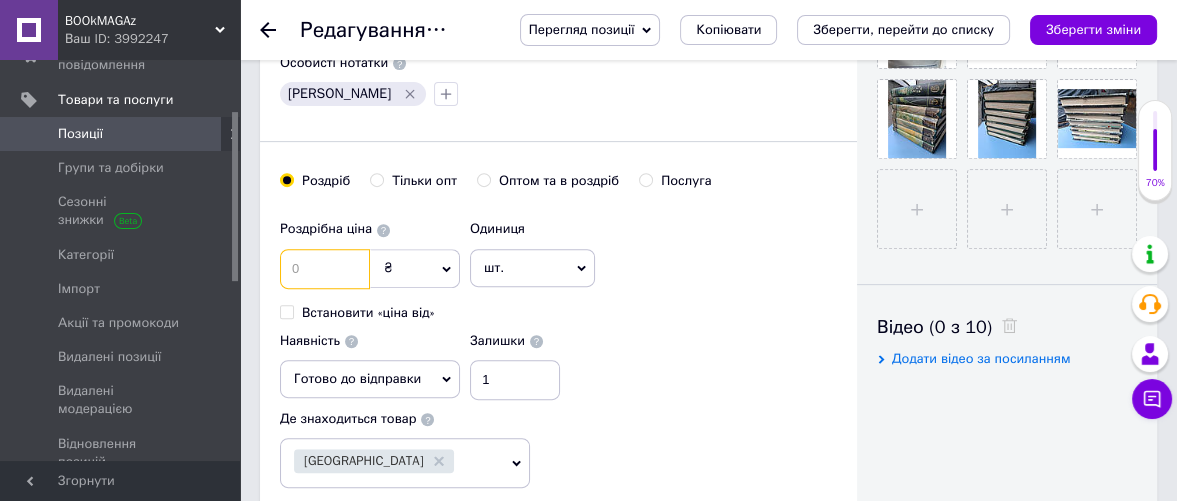 click at bounding box center (325, 269) 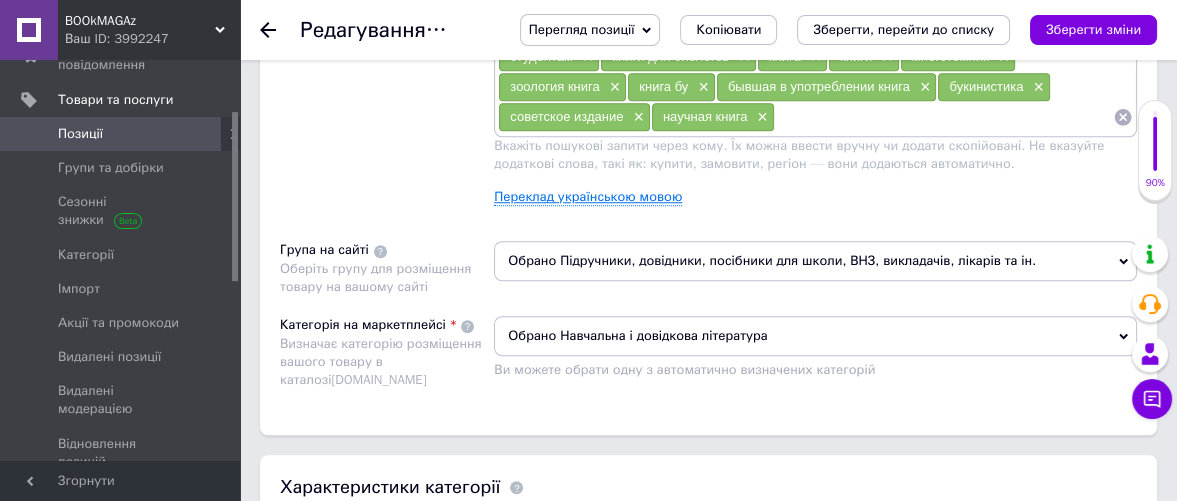 scroll, scrollTop: 1555, scrollLeft: 0, axis: vertical 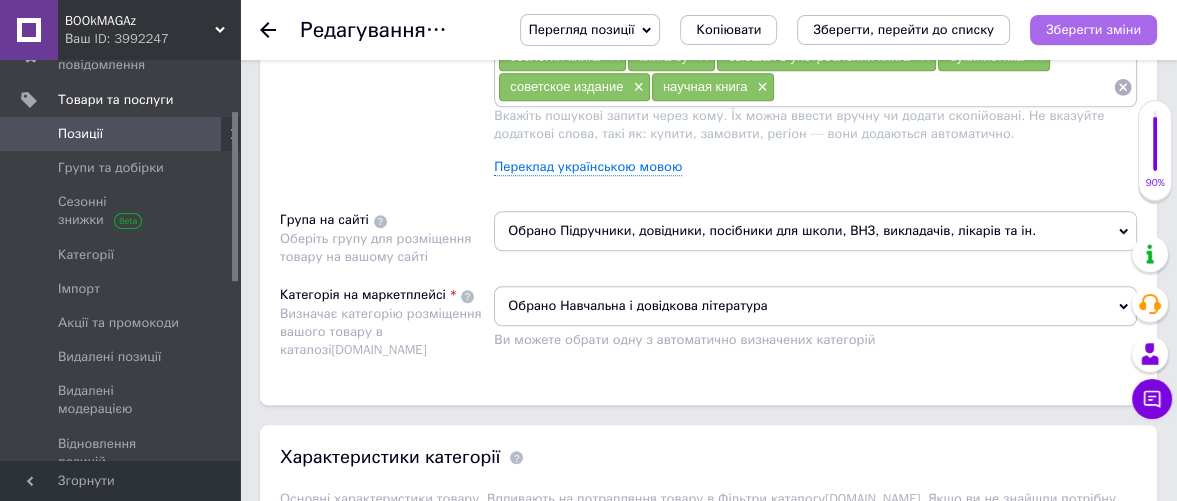 type on "1495" 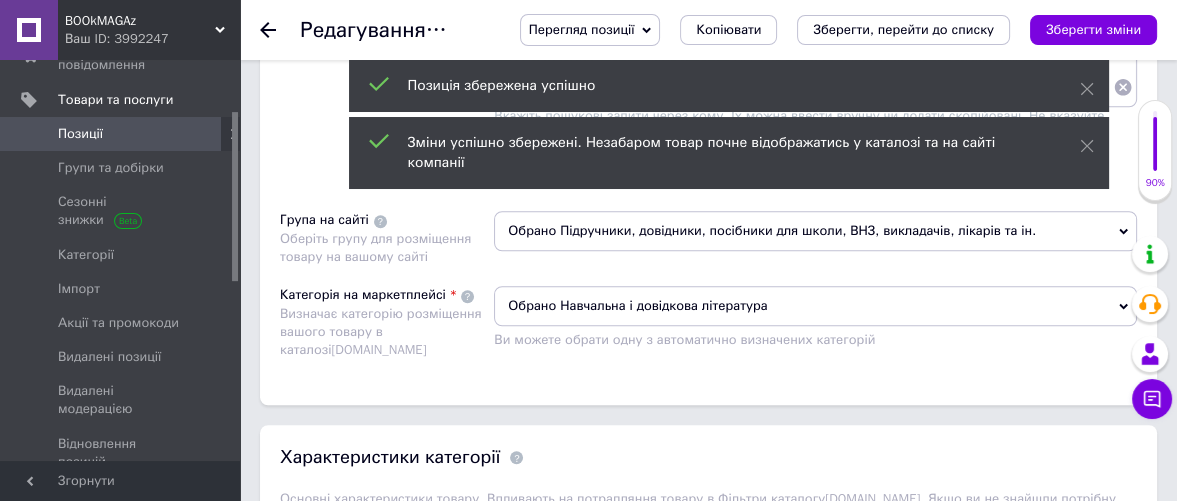 click 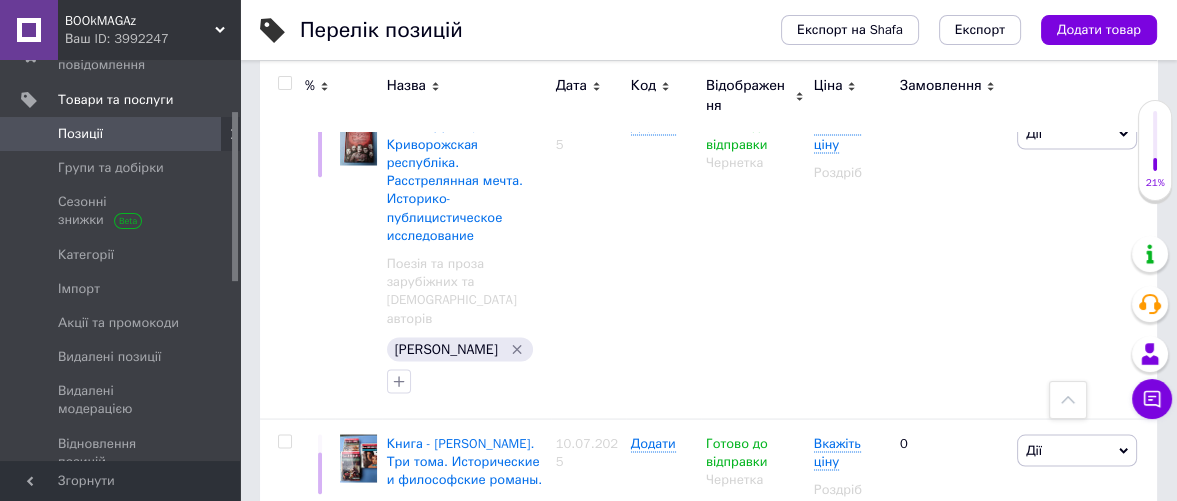 scroll, scrollTop: 3537, scrollLeft: 0, axis: vertical 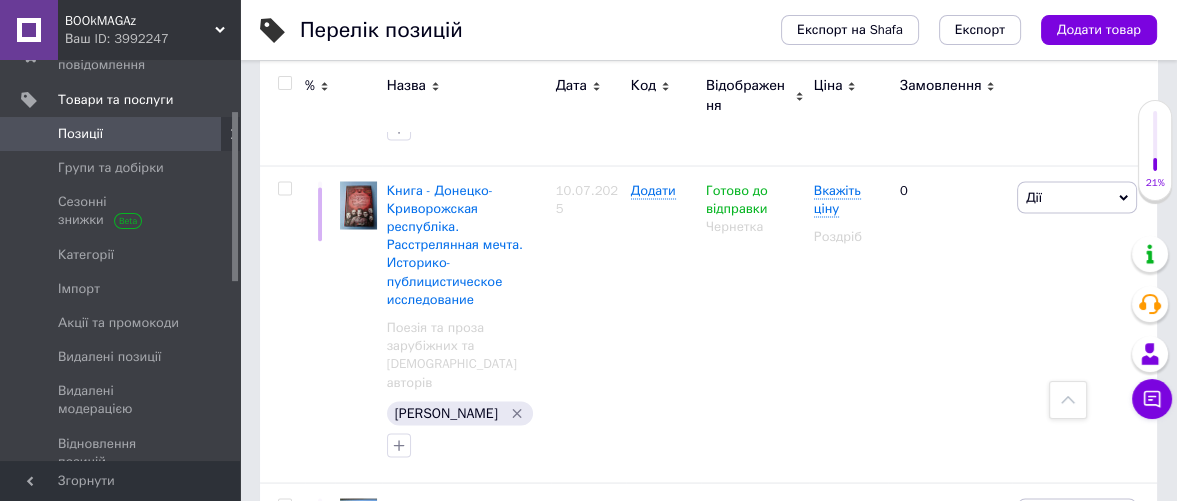 click on "Книга - История украинского казачества. Очерки в двух томах. Научное издание НАН Украины." at bounding box center [464, 1068] 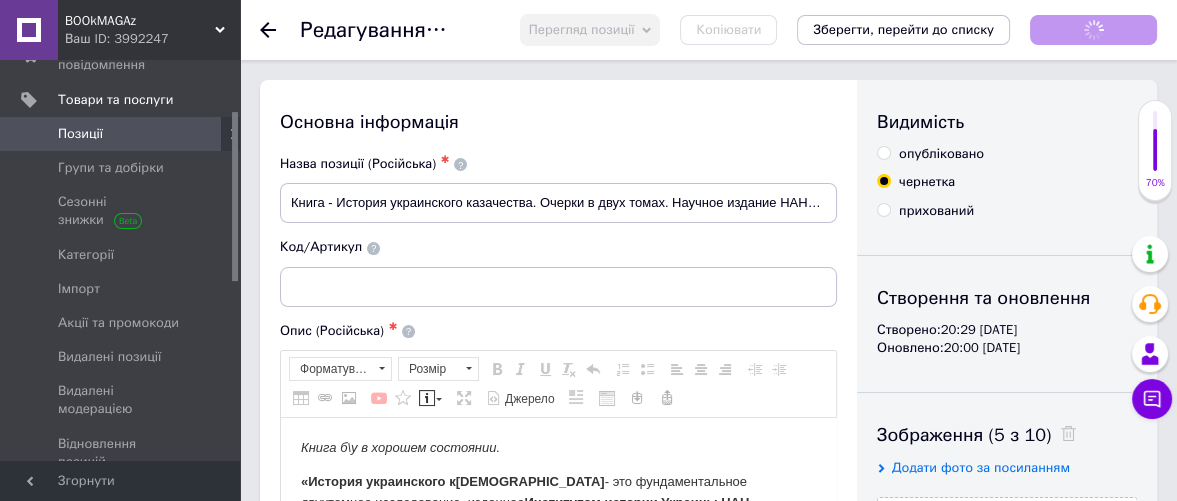 scroll, scrollTop: 0, scrollLeft: 0, axis: both 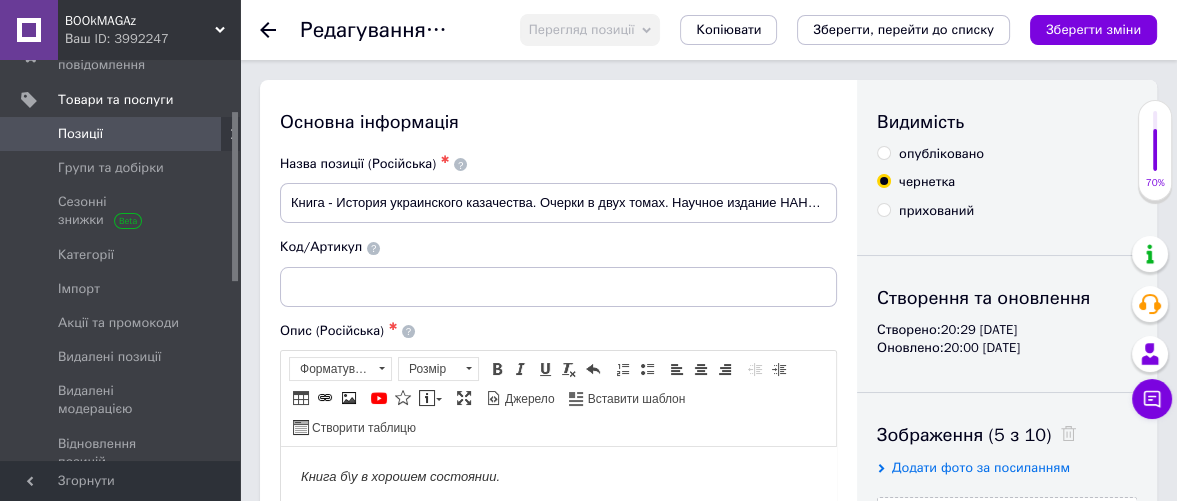 click on "опубліковано" at bounding box center (883, 152) 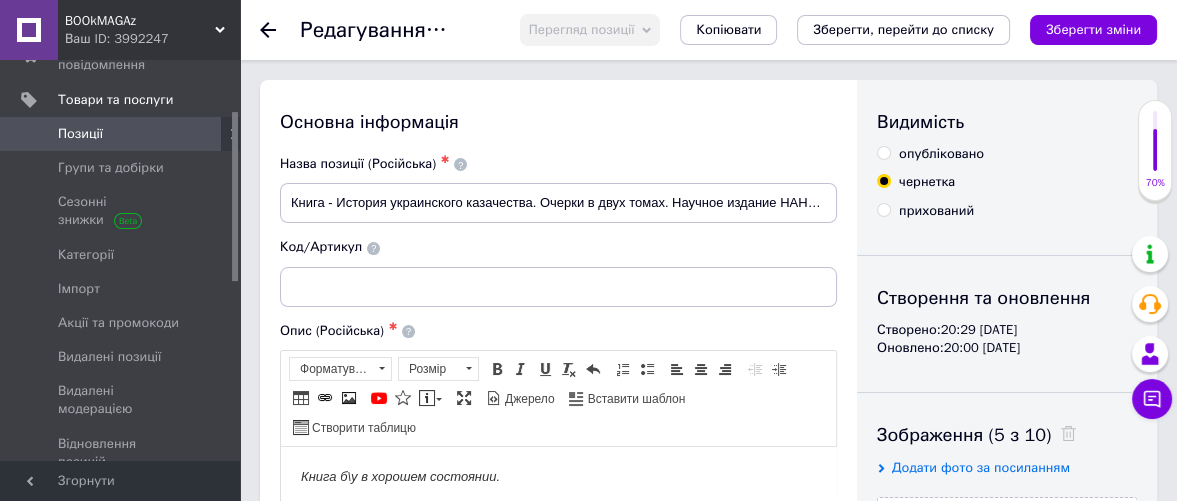 radio on "true" 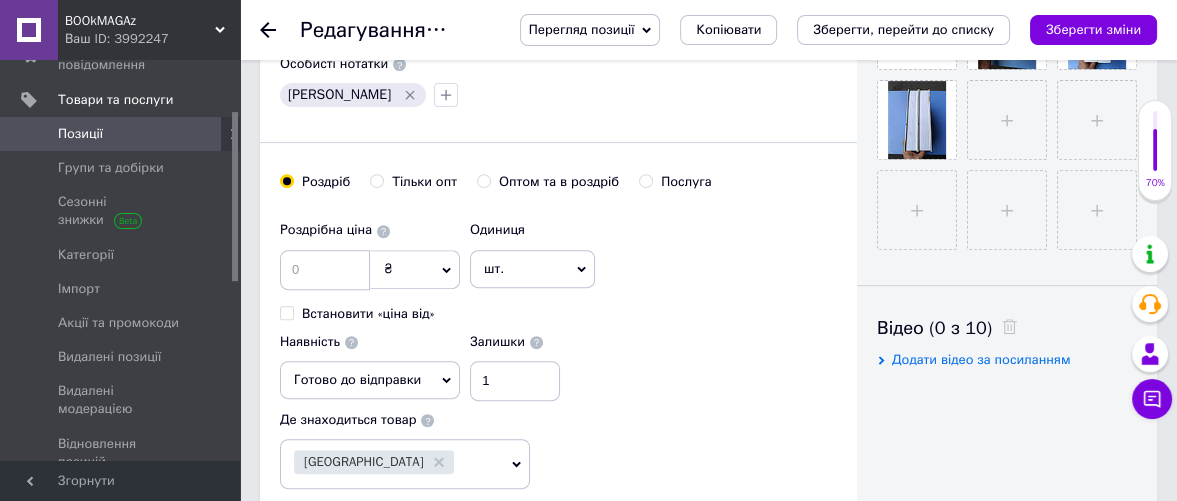 scroll, scrollTop: 778, scrollLeft: 0, axis: vertical 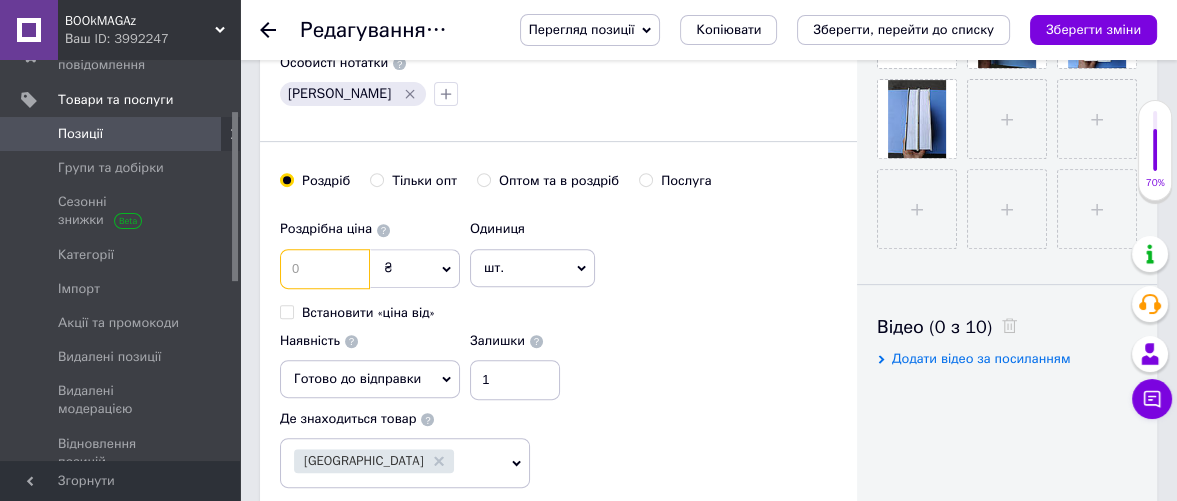 click at bounding box center [325, 269] 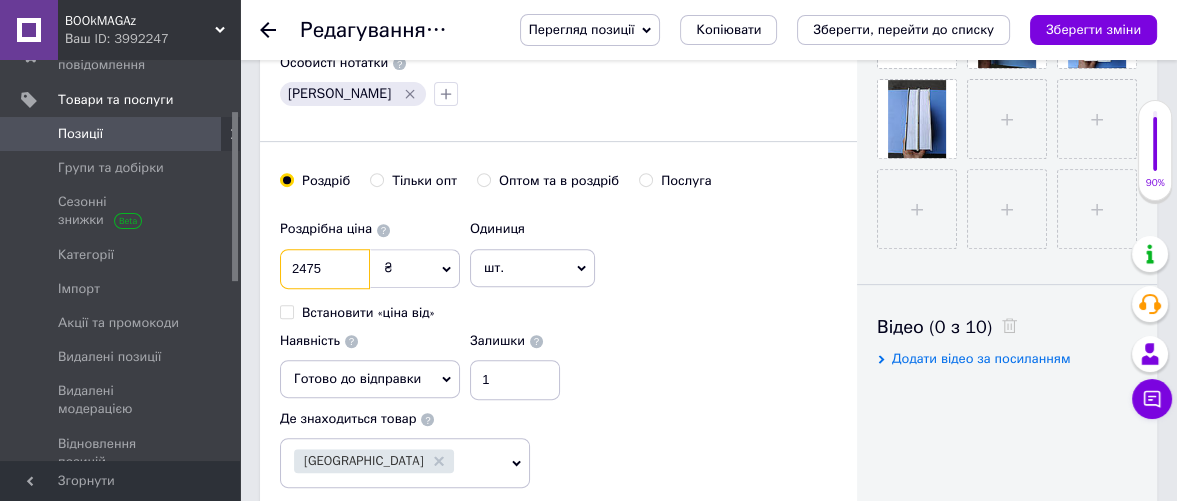 scroll, scrollTop: 888, scrollLeft: 0, axis: vertical 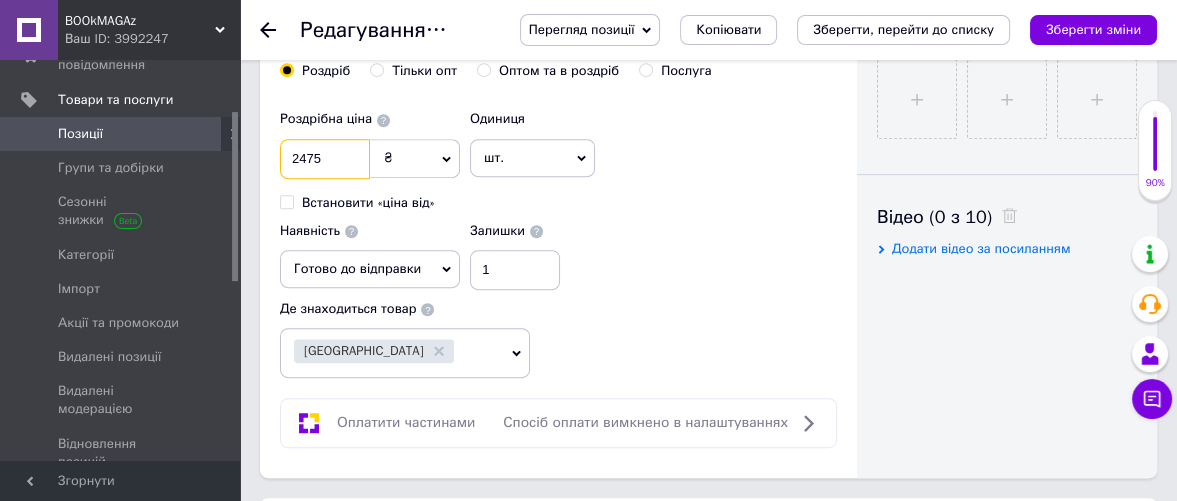 type on "2475" 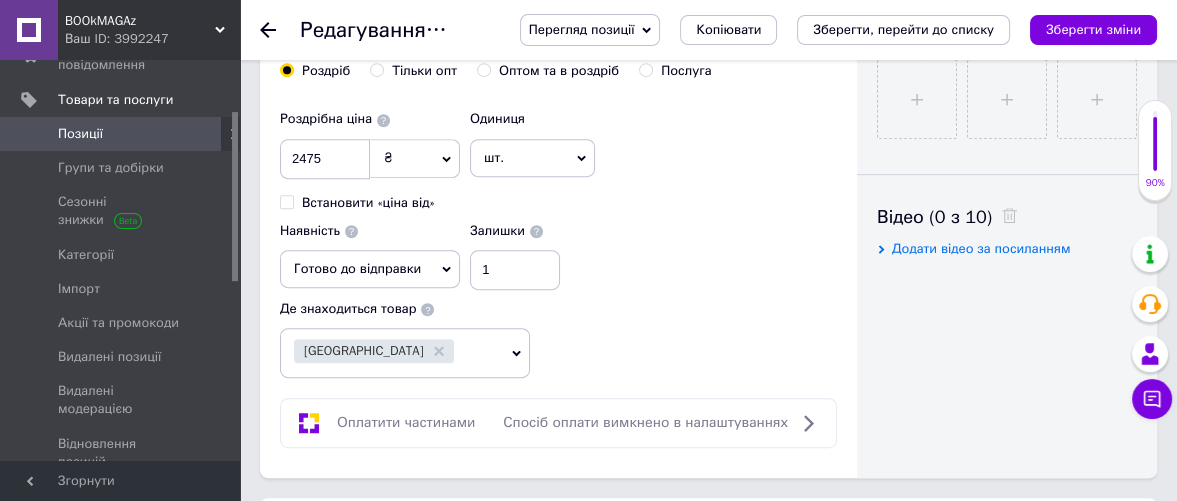 click on "шт." at bounding box center [532, 158] 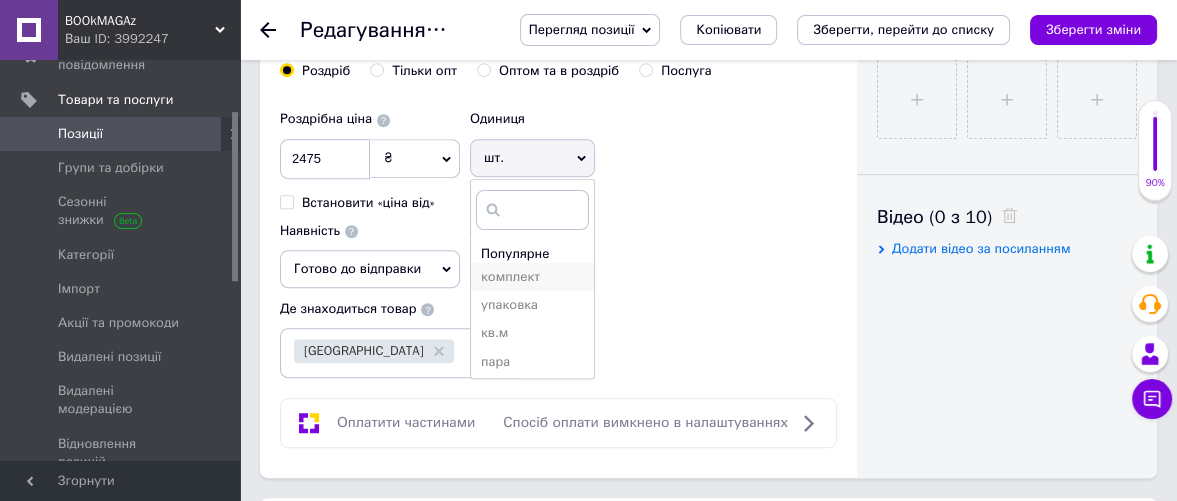 click on "комплект" at bounding box center (532, 277) 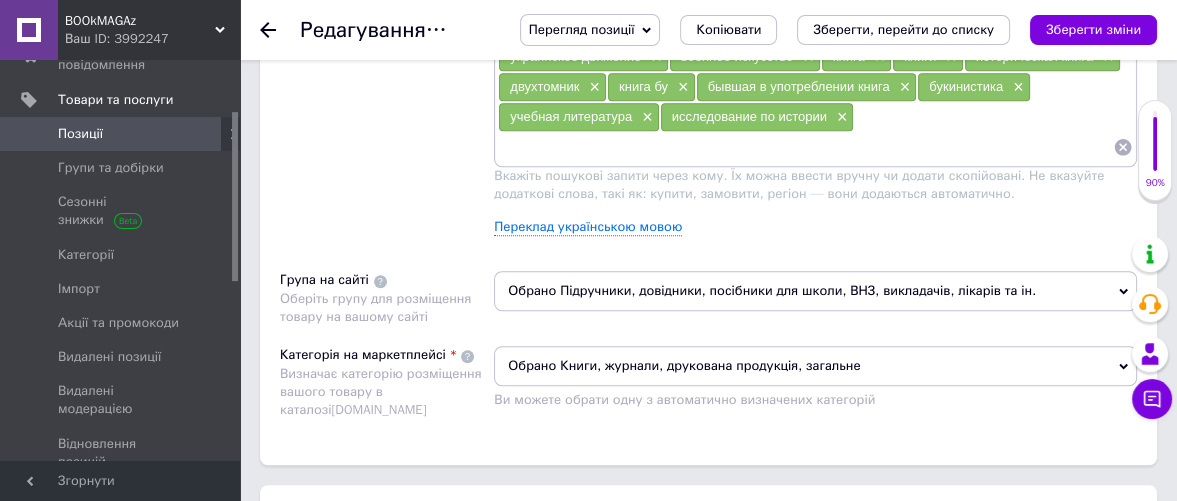 scroll, scrollTop: 1666, scrollLeft: 0, axis: vertical 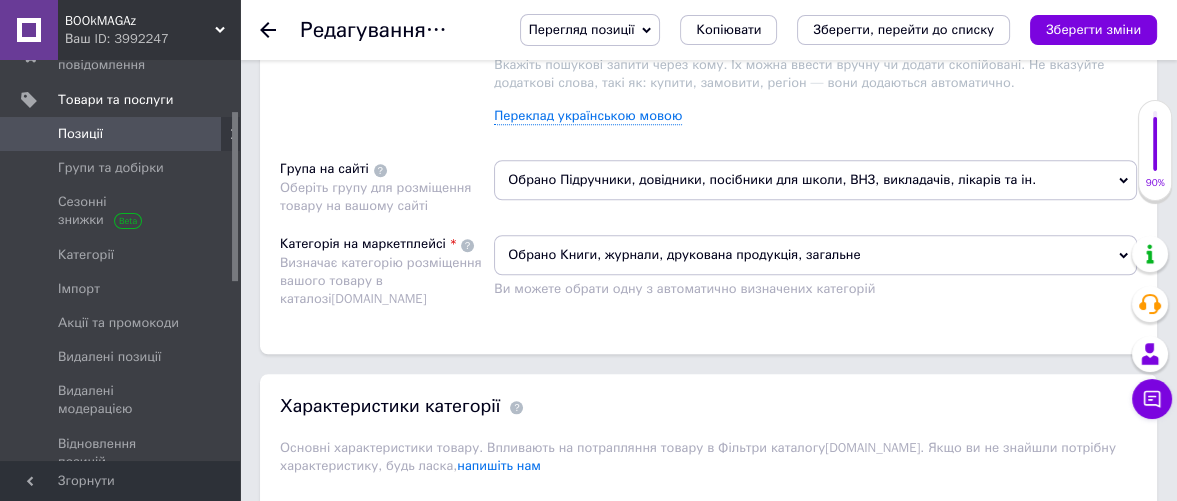 click on "Обрано Книги, журнали, друкована продукція, загальне" at bounding box center [815, 255] 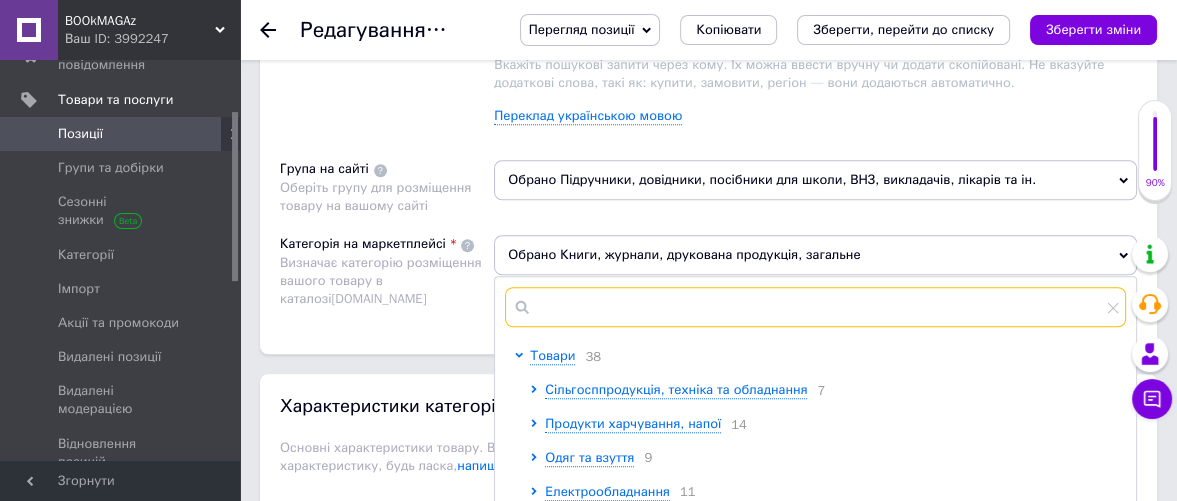 click at bounding box center [815, 307] 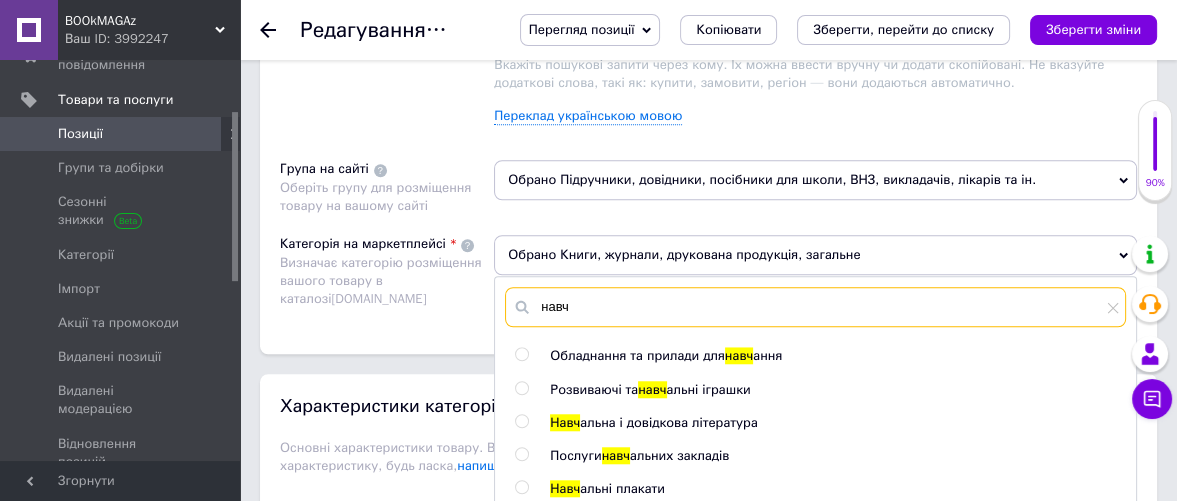 type on "навч" 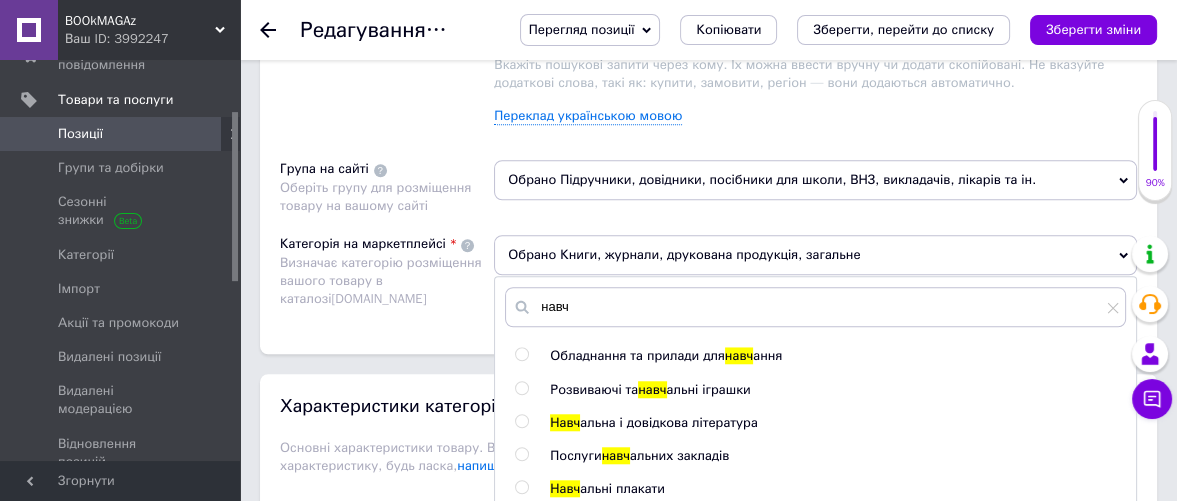 click at bounding box center (521, 421) 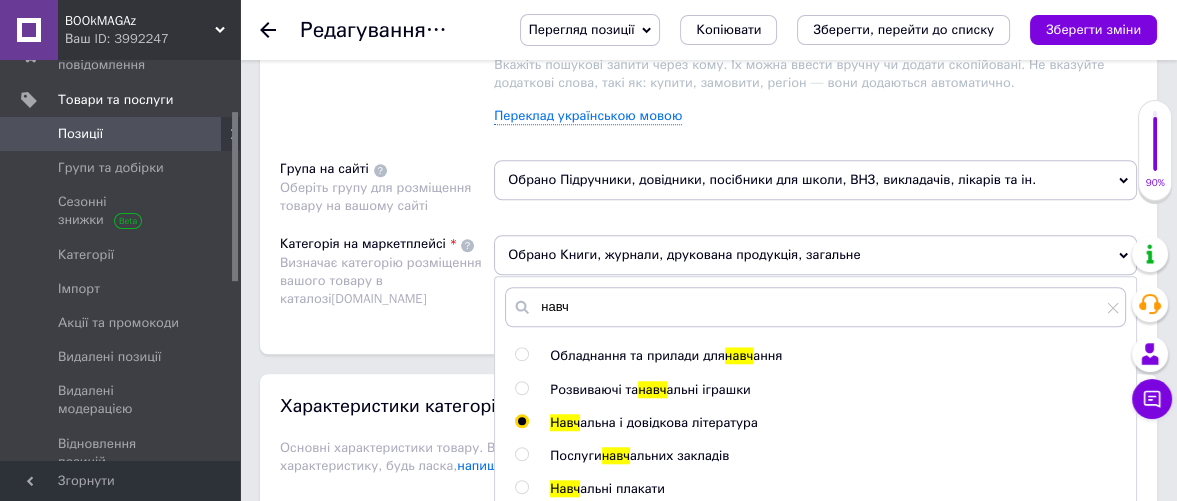 radio on "true" 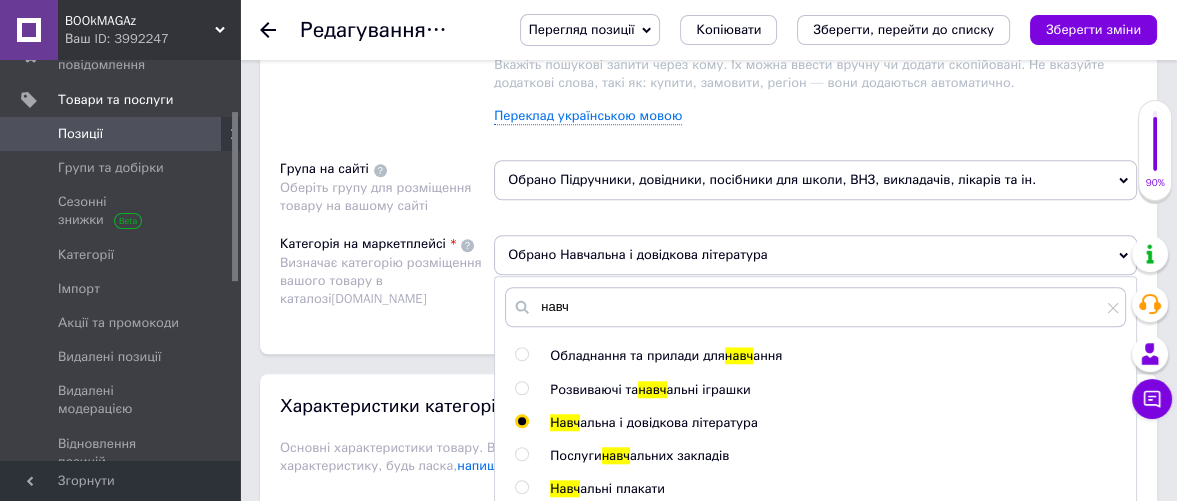 click on "Розміщення Пошукові запити Використовуються для пошуку товару в каталозі  [DOMAIN_NAME] История украинского казачества × украинское казачество × Гетманщина × Запорожская Сечь × казацкая культура × история Украины × казаки × казачество × научное издание × НАН Украины × Речь Посполитая × Османская империя × [GEOGRAPHIC_DATA] × украинская государственность × казацкое право × украинская нация × историческая наука × книга по истории × украинское движение × военное искусство × книга × книги × историческая книга × двухтомник × книга бу × бывшая в употреблении книга × × ×" at bounding box center (708, 36) 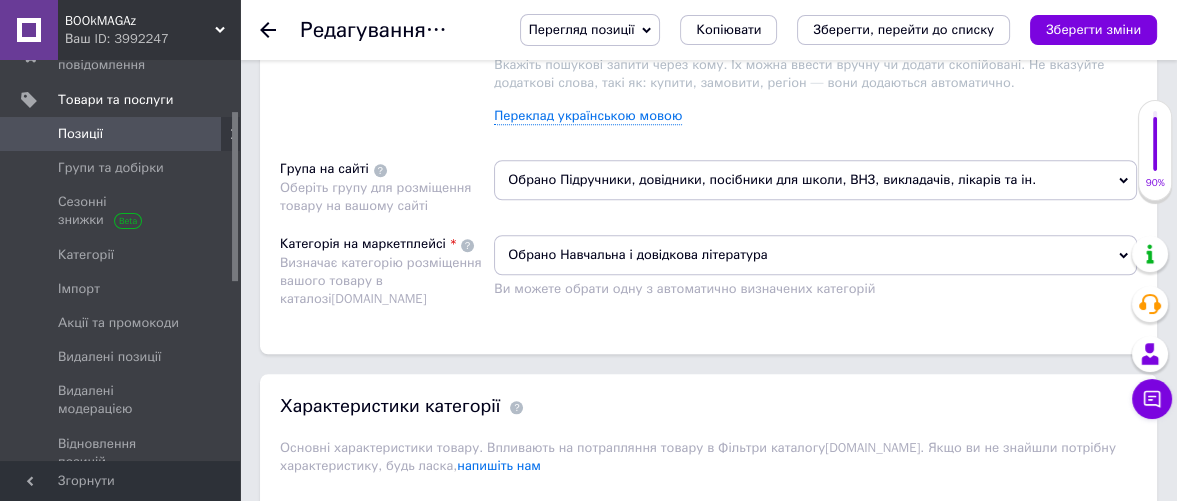 click on "Обрано Підручники, довідники, посібники для школи, ВНЗ, викладачів, лікарів та ін." at bounding box center [815, 180] 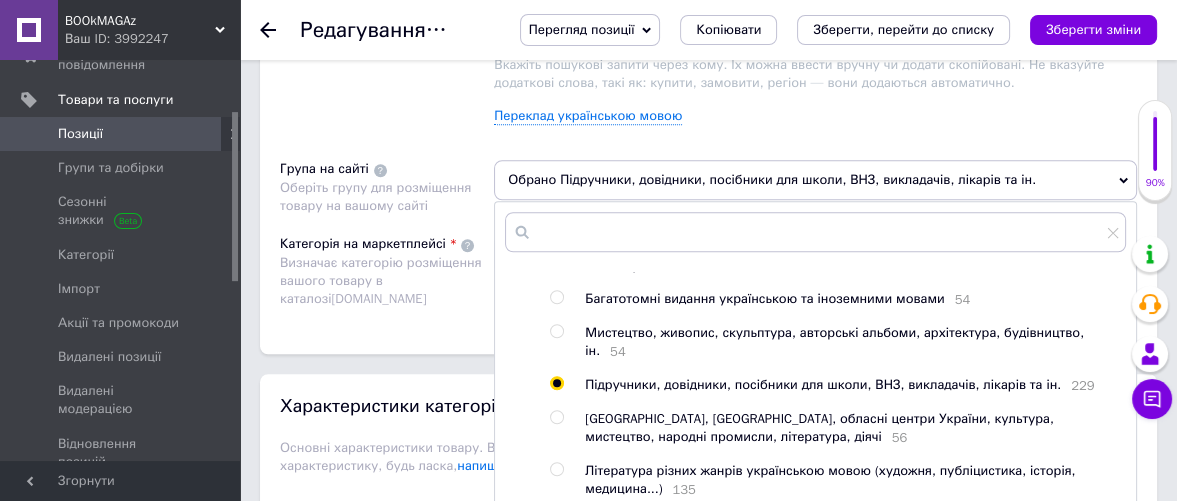 scroll, scrollTop: 214, scrollLeft: 0, axis: vertical 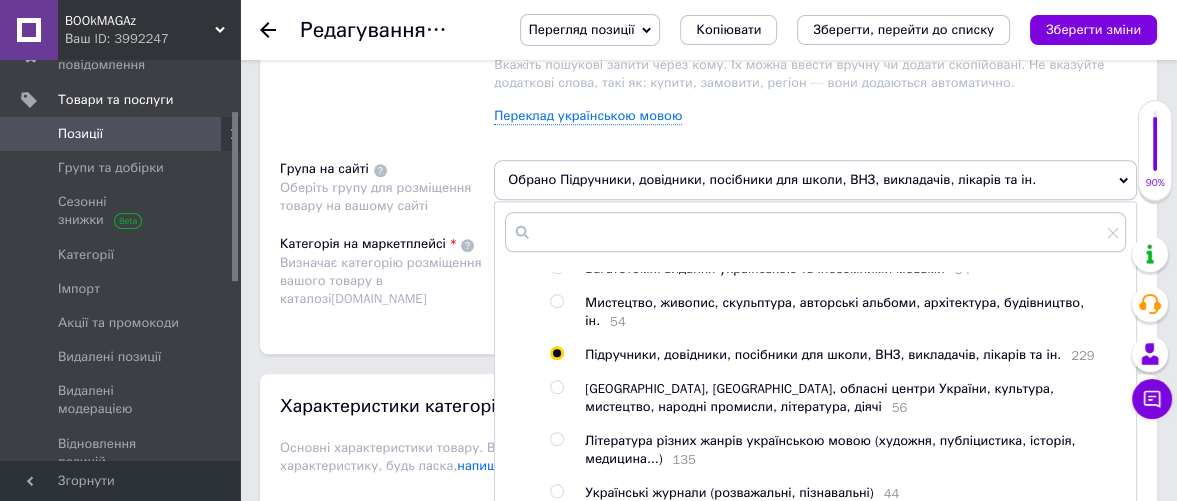 click at bounding box center [556, 387] 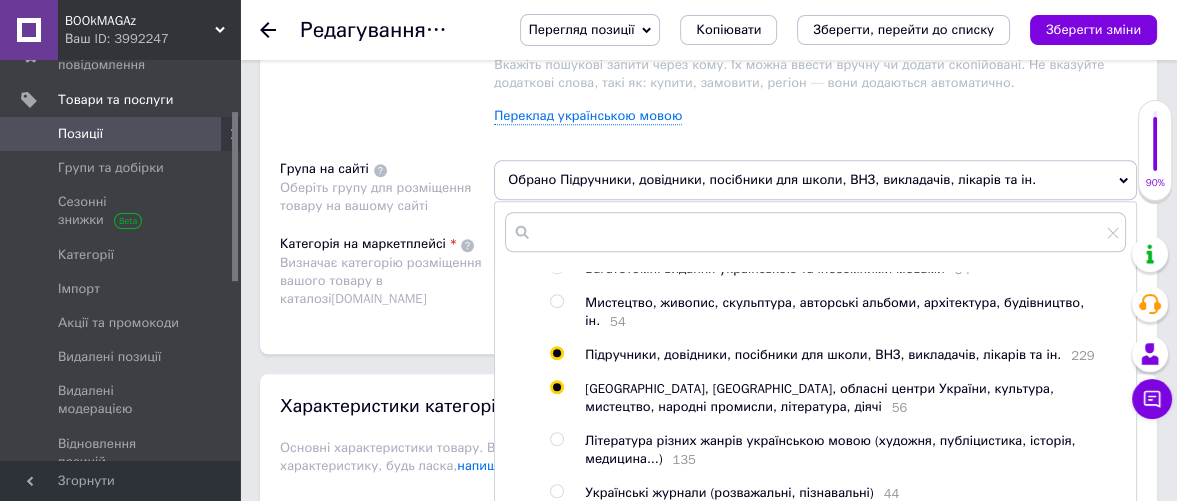 radio on "true" 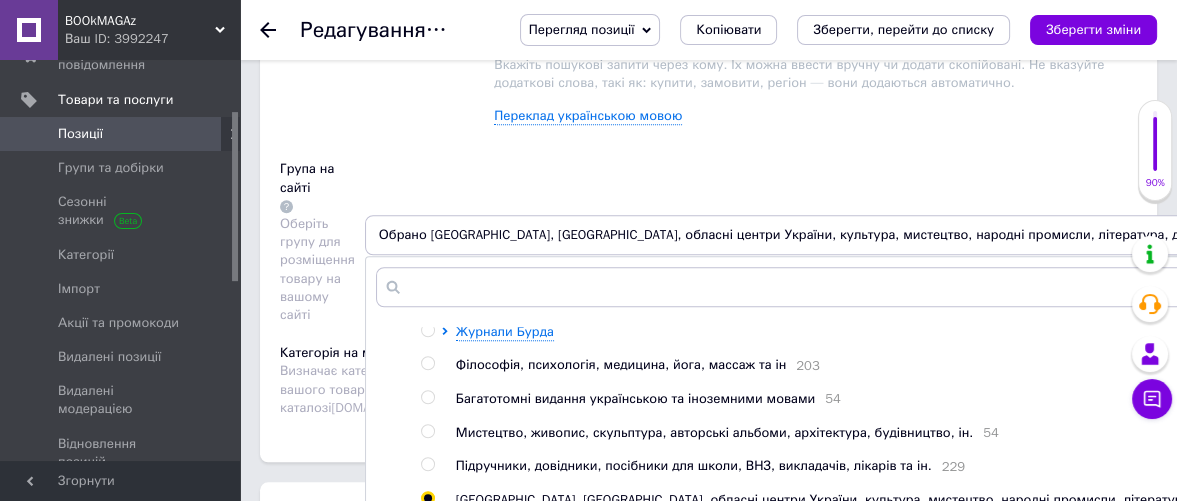 click on "Розміщення Пошукові запити Використовуються для пошуку товару в каталозі  [DOMAIN_NAME] История украинского казачества × украинское казачество × Гетманщина × Запорожская Сечь × казацкая культура × история Украины × казаки × казачество × научное издание × НАН Украины × Речь Посполитая × Османская империя × [GEOGRAPHIC_DATA] × украинская государственность × казацкое право × украинская нация × историческая наука × книга по истории × украинское движение × военное искусство × книга × книги × историческая книга × двухтомник × книга бу × бывшая в употреблении книга × × ×" at bounding box center [708, 91] 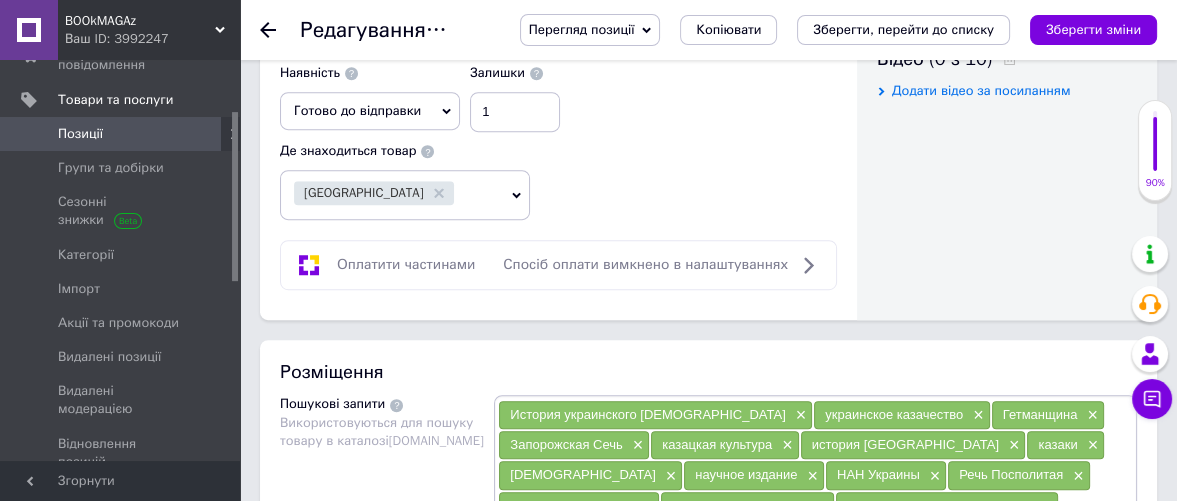 scroll, scrollTop: 1000, scrollLeft: 0, axis: vertical 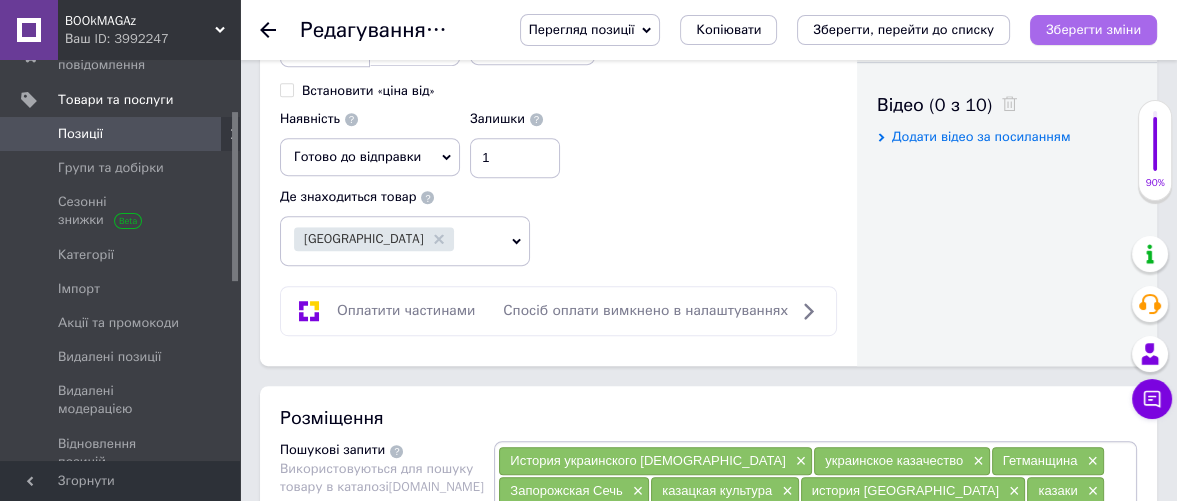 click on "Зберегти зміни" at bounding box center (1093, 29) 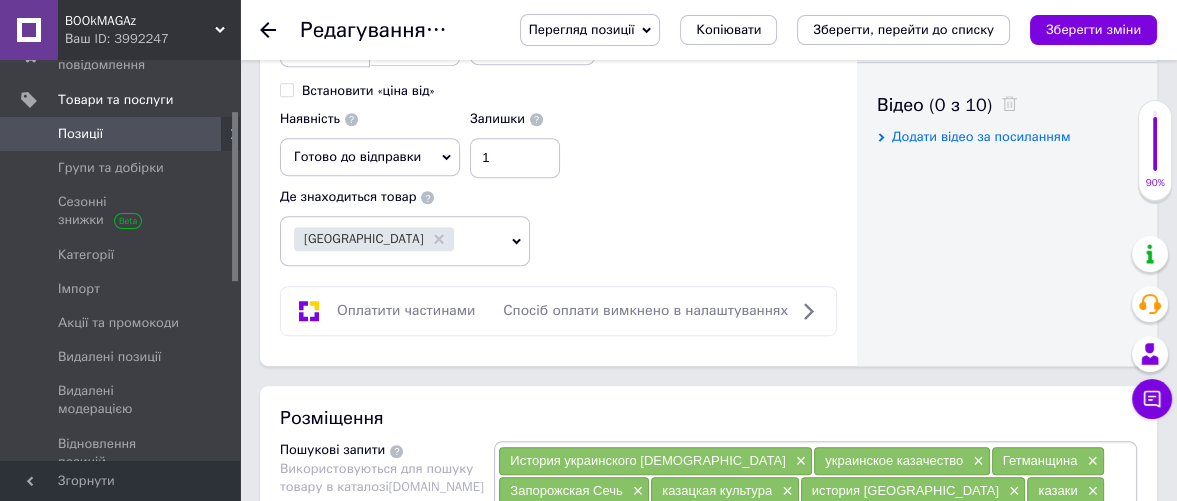 click 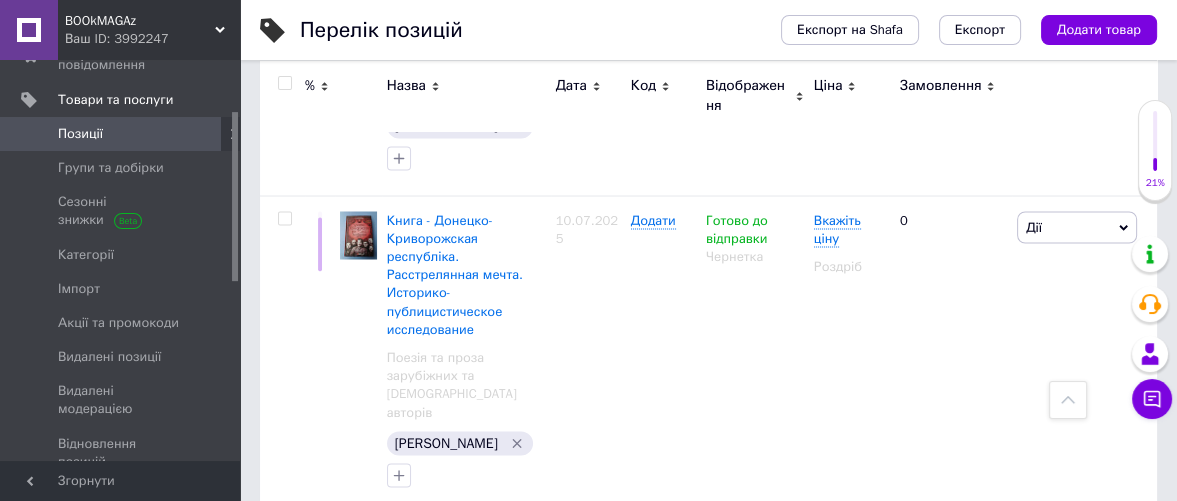 scroll, scrollTop: 3444, scrollLeft: 0, axis: vertical 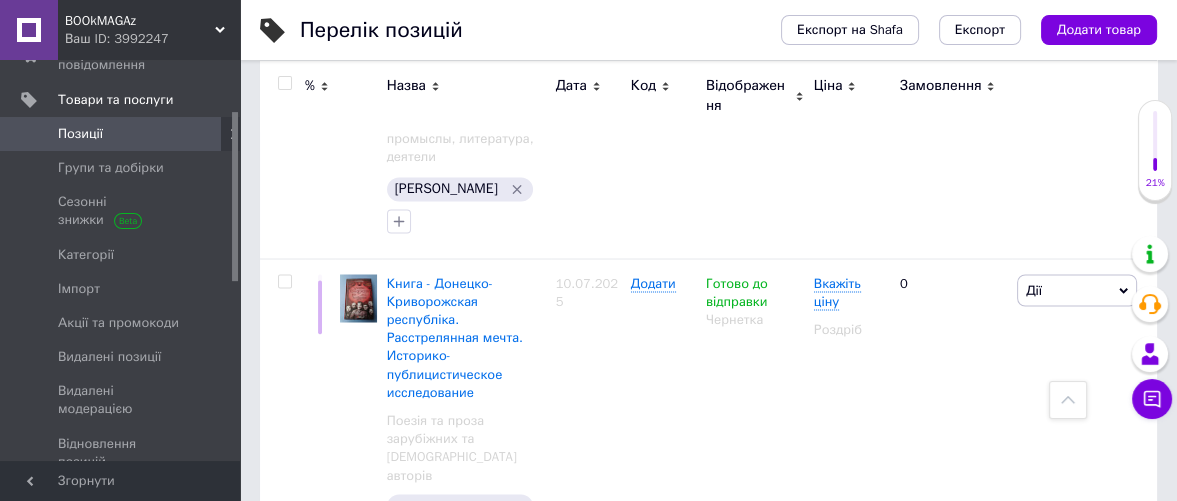 click on "Книга - Тихий Дон. [PERSON_NAME]. Книги первая и вторая. Роман о судьбе донского казачества." at bounding box center [461, 880] 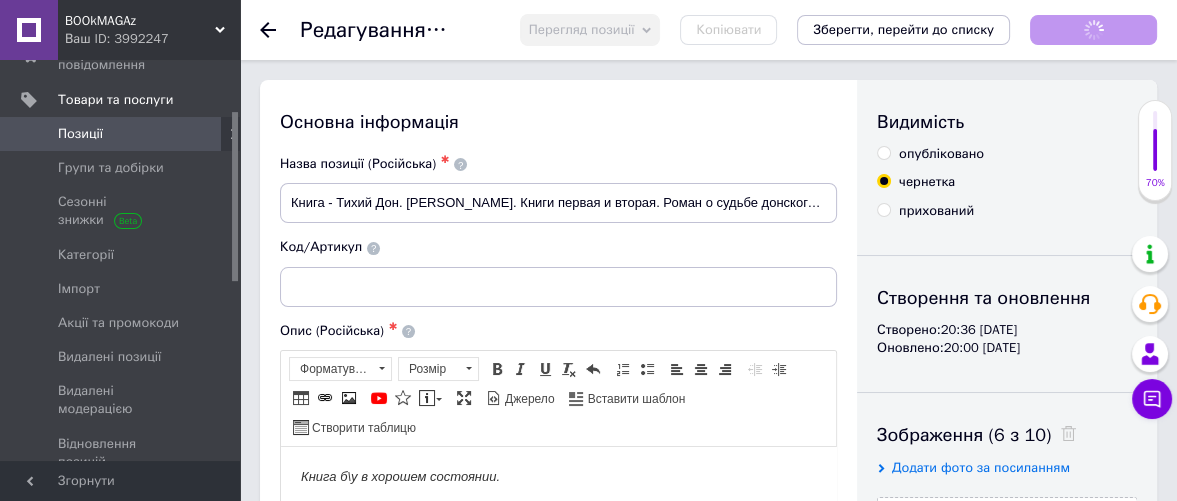 scroll, scrollTop: 0, scrollLeft: 0, axis: both 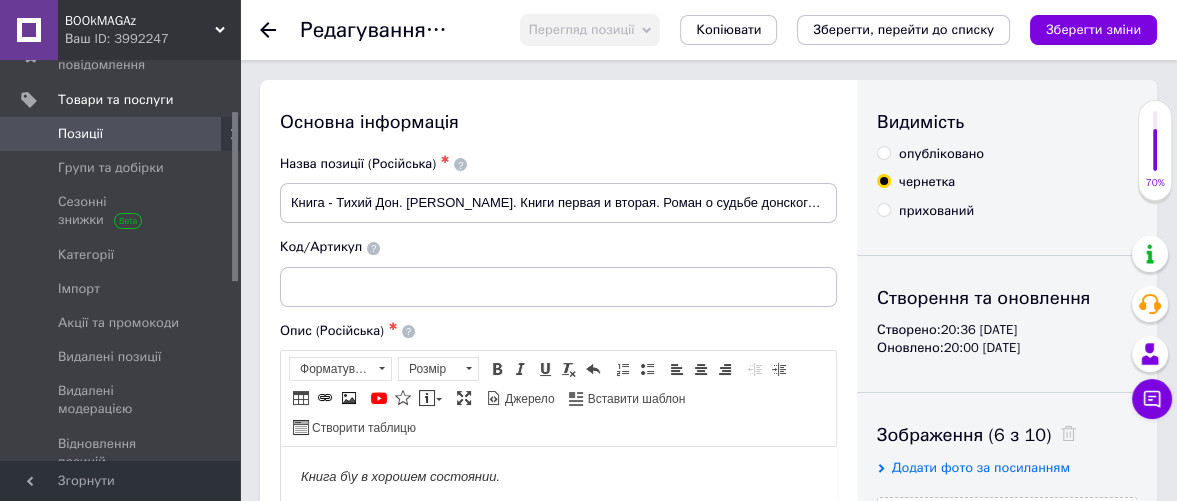 click on "опубліковано" at bounding box center [883, 152] 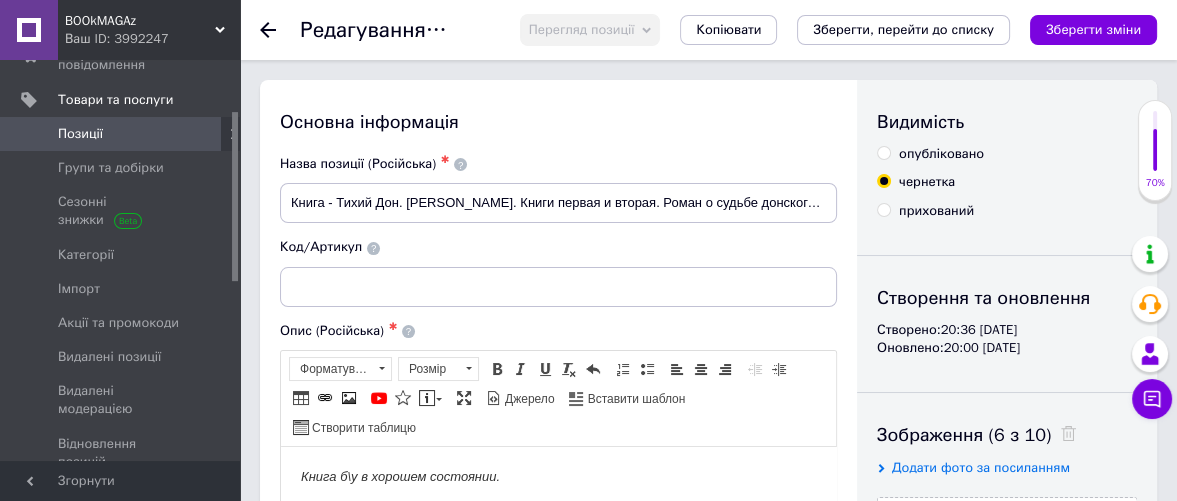 radio on "true" 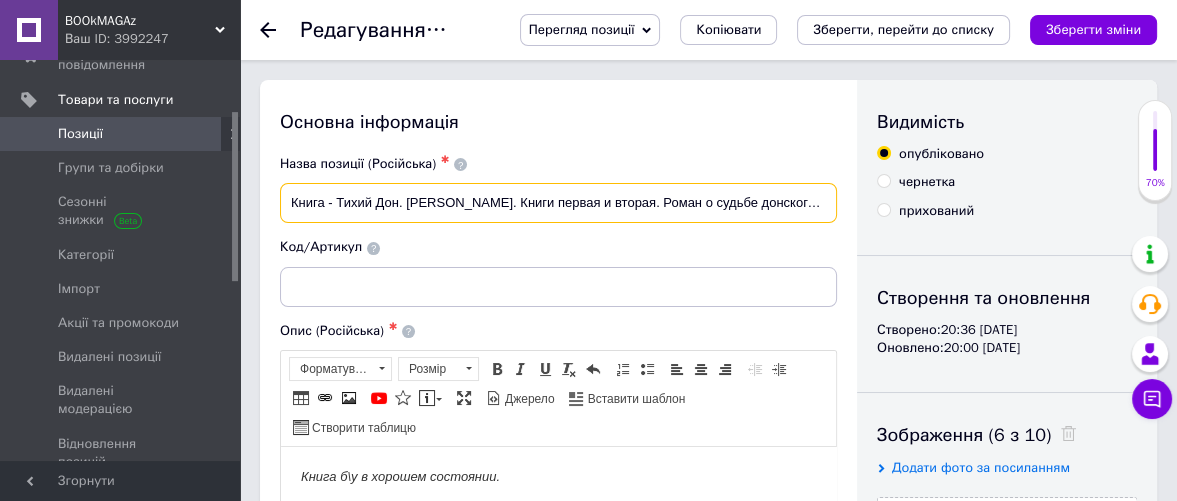 click on "Книга - Тихий Дон. [PERSON_NAME]. Книги первая и вторая. Роман о судьбе донского казачества." at bounding box center [558, 203] 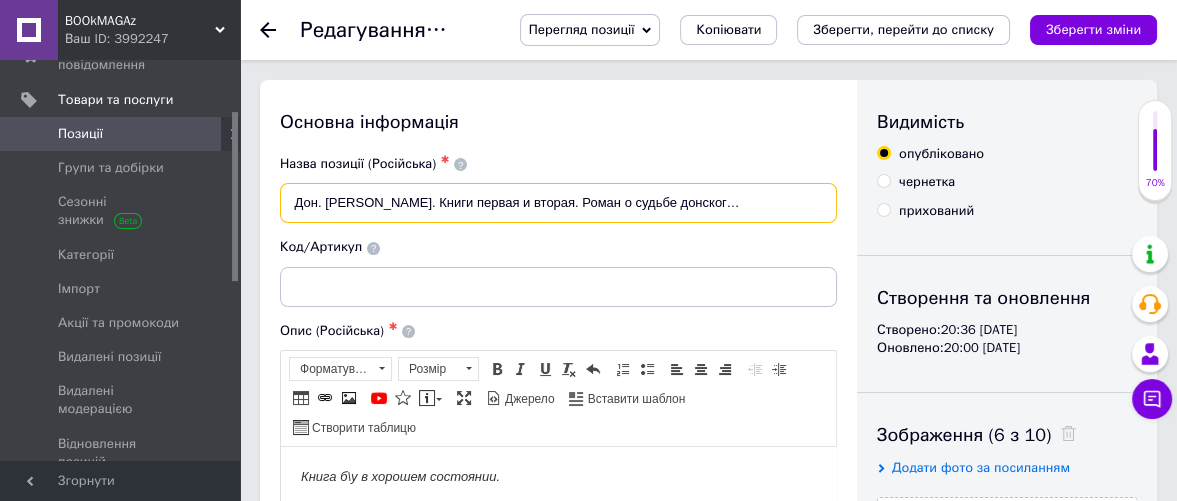 scroll, scrollTop: 0, scrollLeft: 89, axis: horizontal 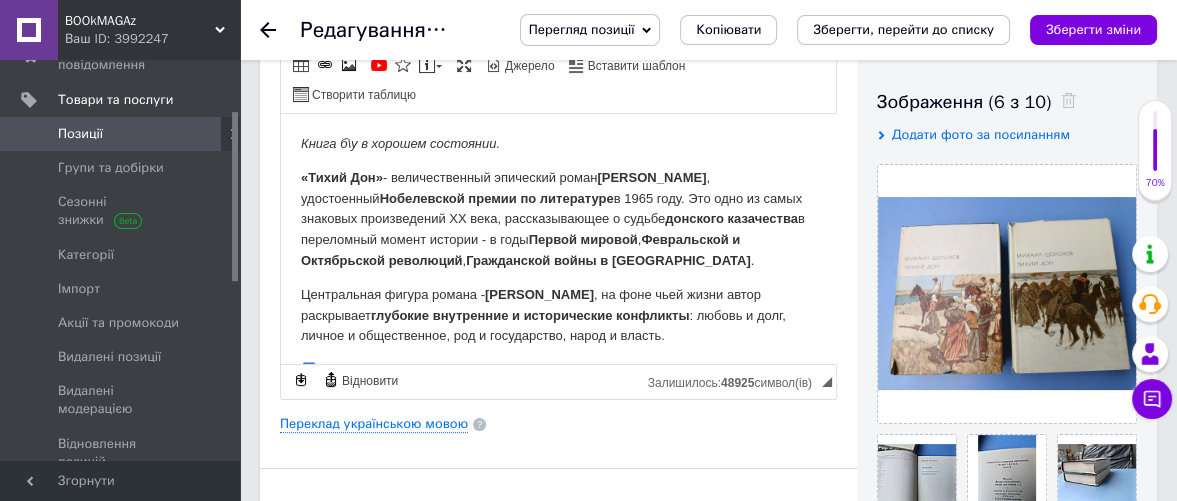 type on "Книга - Тихий Дон. [PERSON_NAME]. Книги первая и вторая. Роман о судьбе донского казачества. БВЛ" 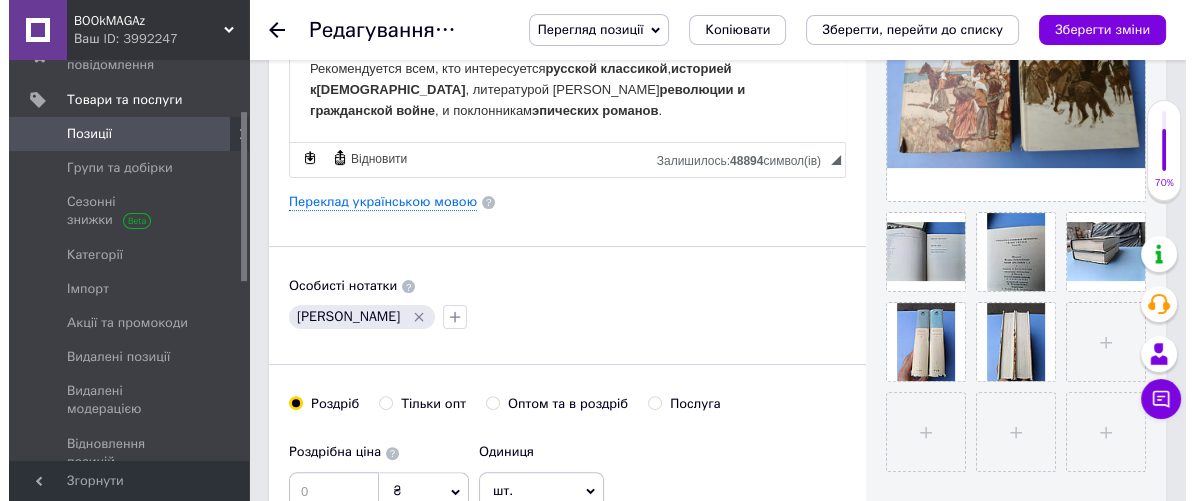 scroll, scrollTop: 555, scrollLeft: 0, axis: vertical 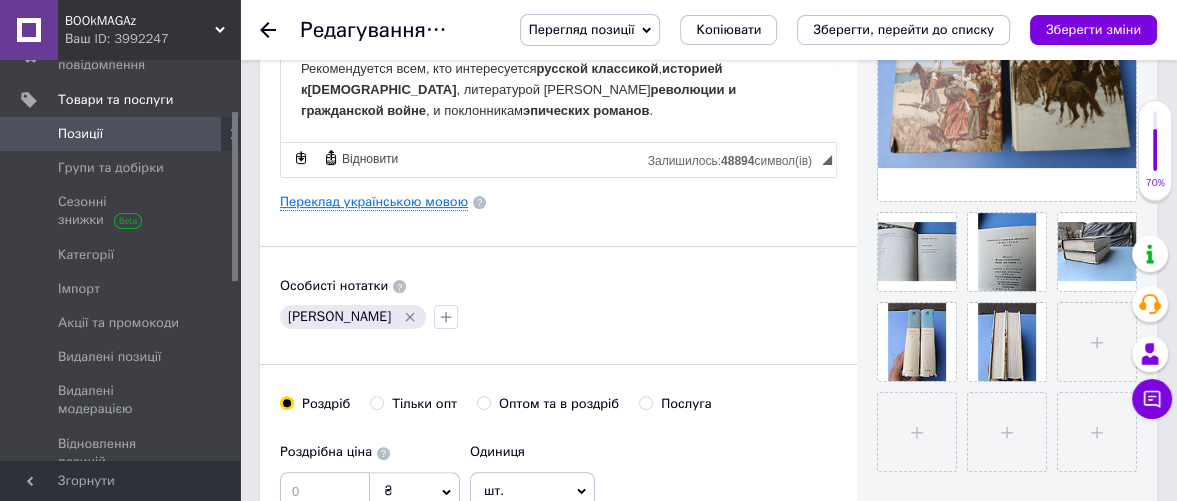 click on "Переклад українською мовою" at bounding box center (374, 202) 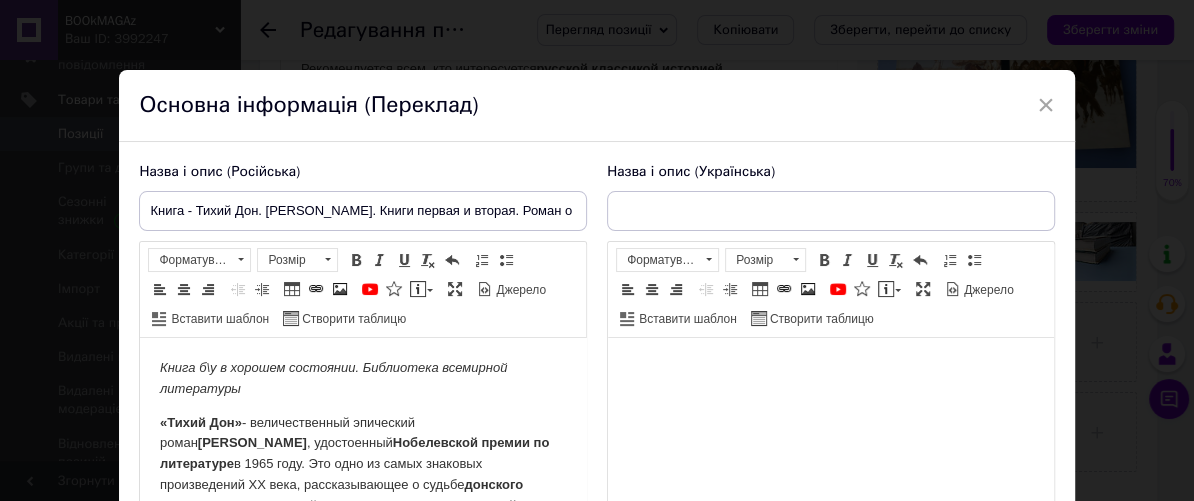 scroll, scrollTop: 0, scrollLeft: 0, axis: both 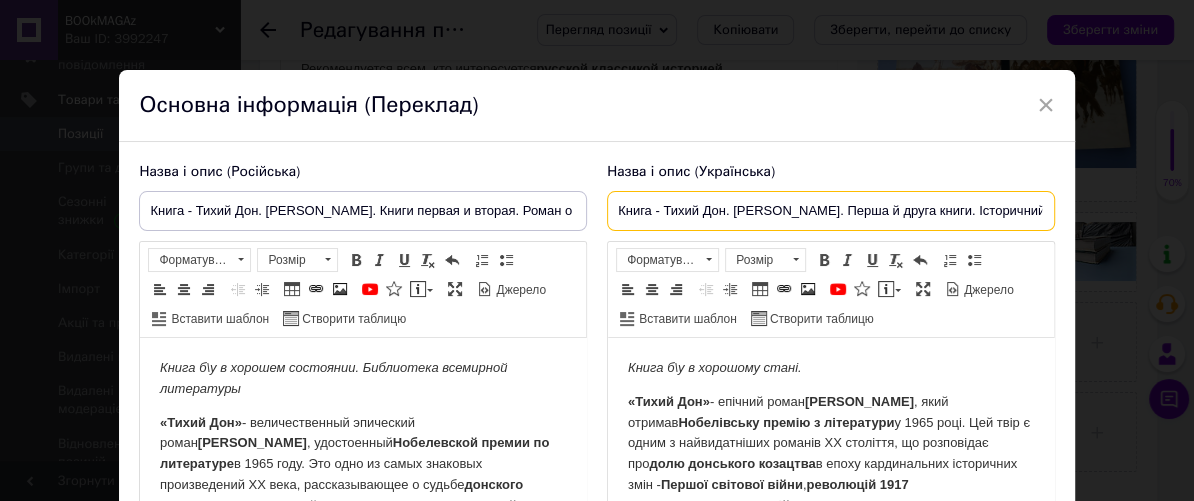 click on "Книга - Тихий Дон. [PERSON_NAME]. Перша й друга книги. Історичний роман про козаків і революцію." at bounding box center [831, 211] 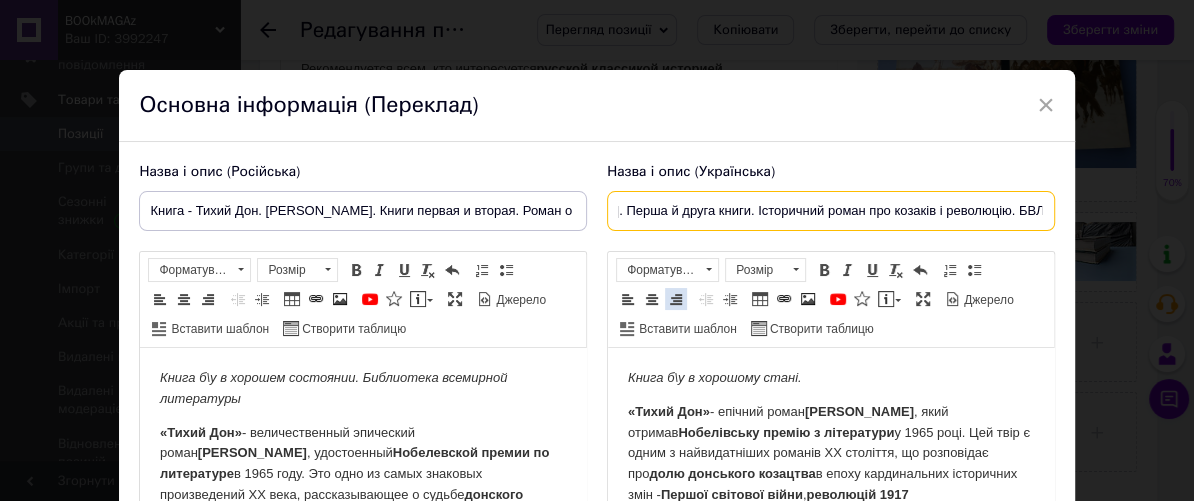 scroll, scrollTop: 0, scrollLeft: 229, axis: horizontal 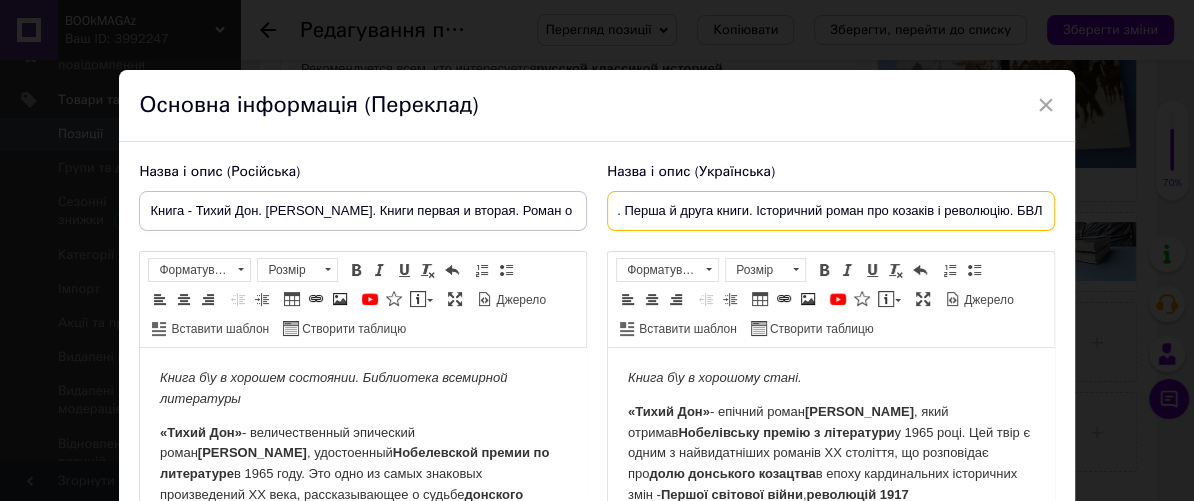 type on "Книга - Тихий Дон. [PERSON_NAME]. Перша й друга книги. Історичний роман про козаків і революцію. БВЛ" 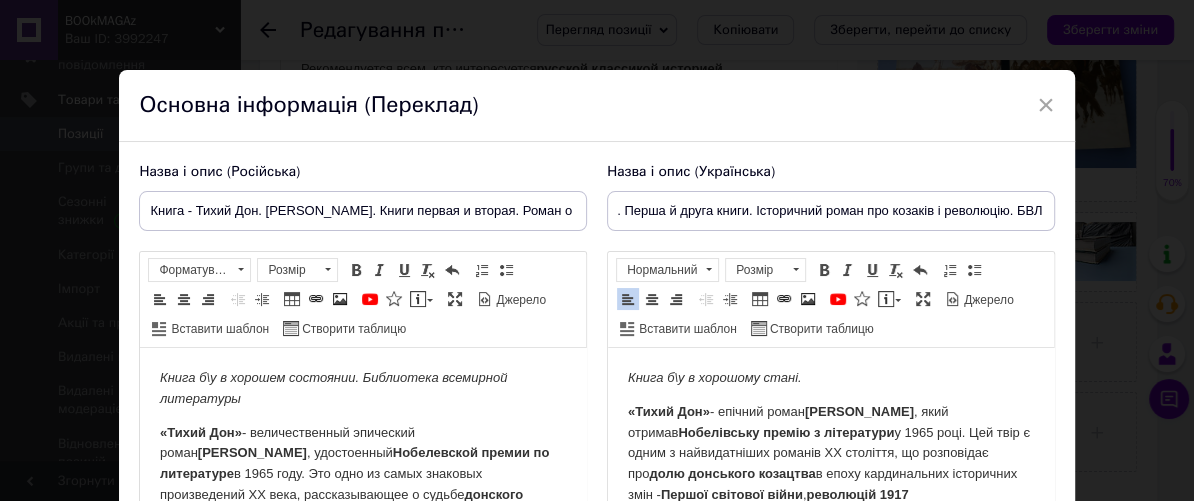 click on "Книга б\у в хорошому стані." at bounding box center (831, 378) 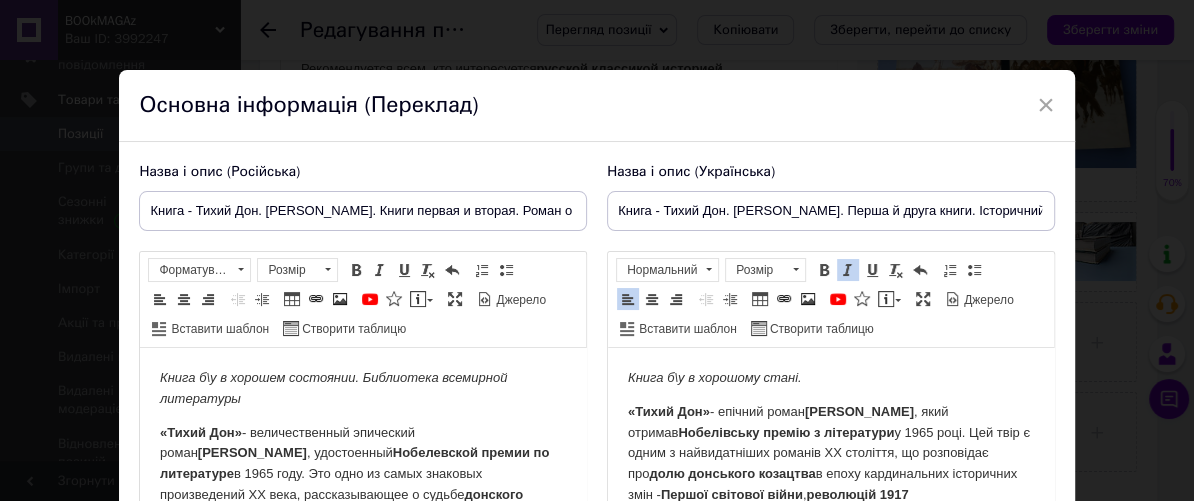 type 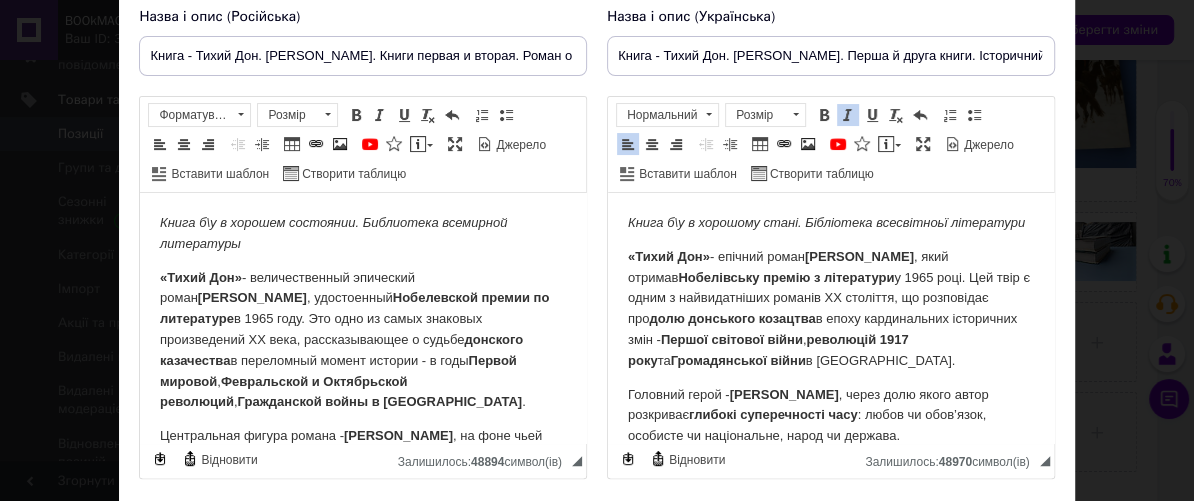 scroll, scrollTop: 222, scrollLeft: 0, axis: vertical 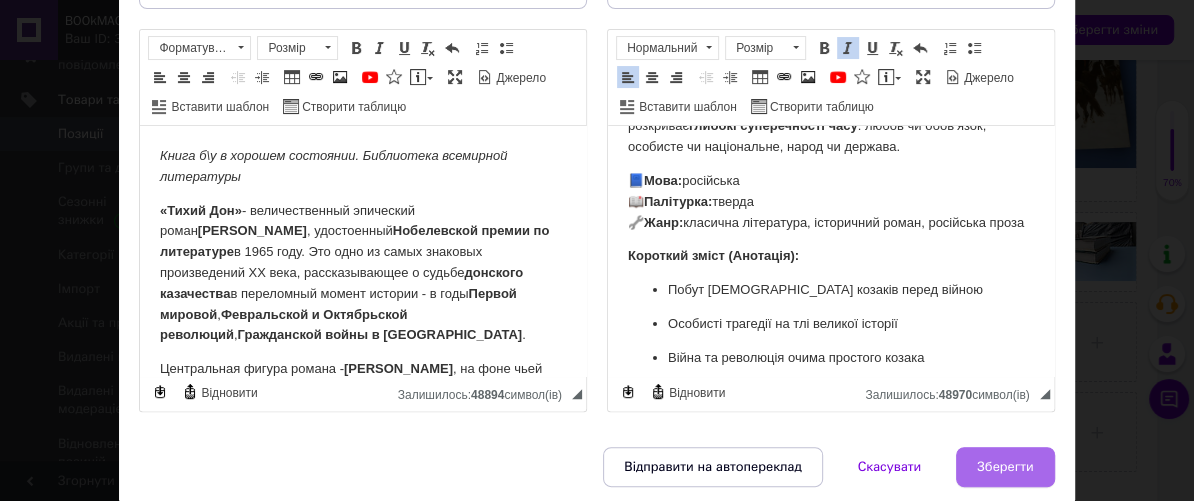 click on "Зберегти" at bounding box center [1005, 467] 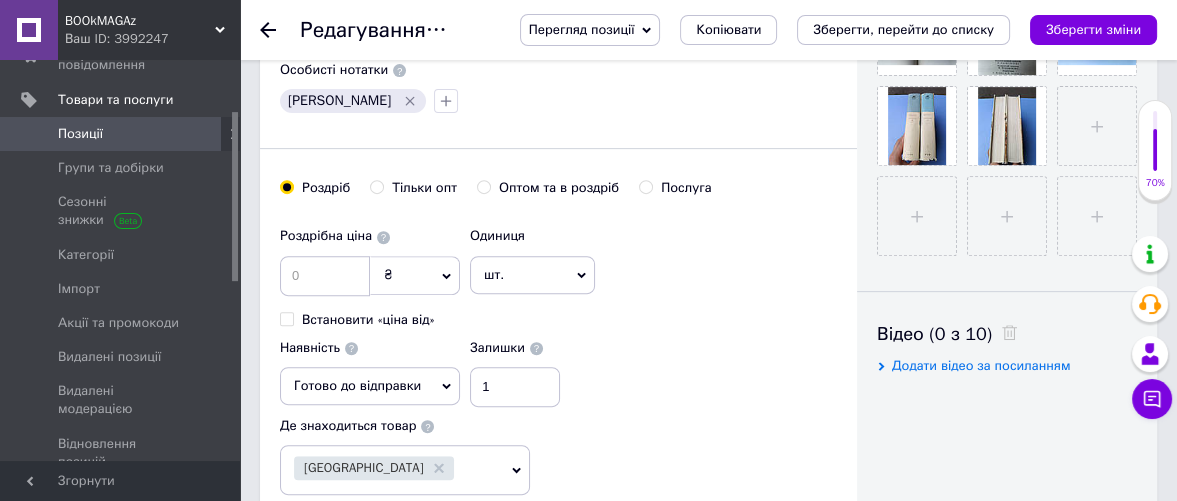 scroll, scrollTop: 778, scrollLeft: 0, axis: vertical 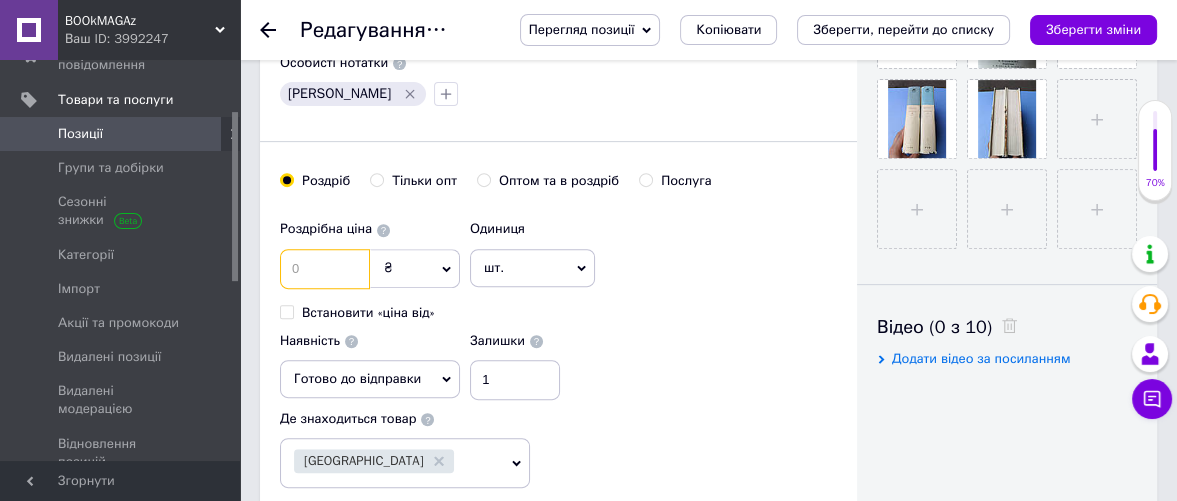 click at bounding box center [325, 269] 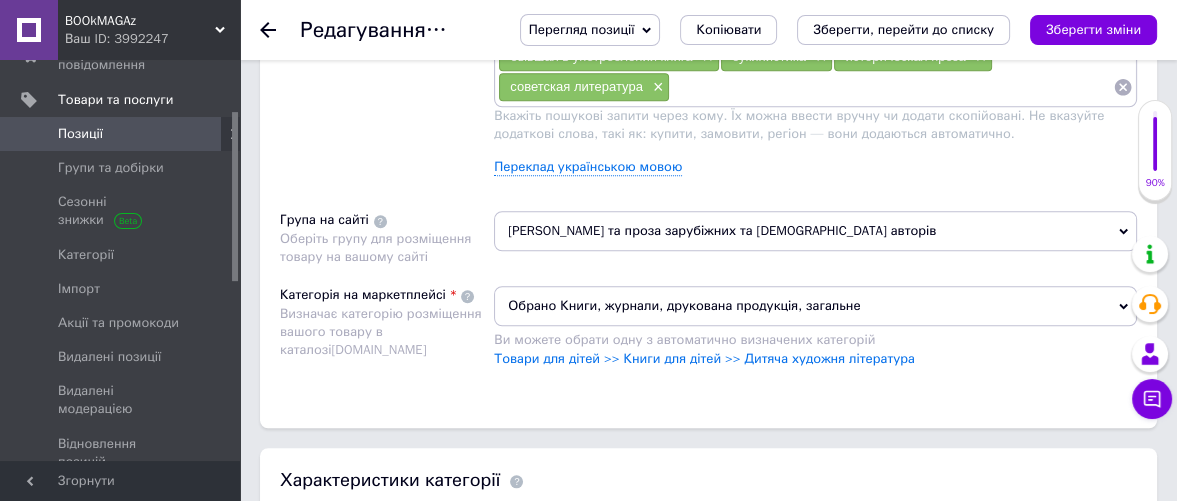 scroll, scrollTop: 1666, scrollLeft: 0, axis: vertical 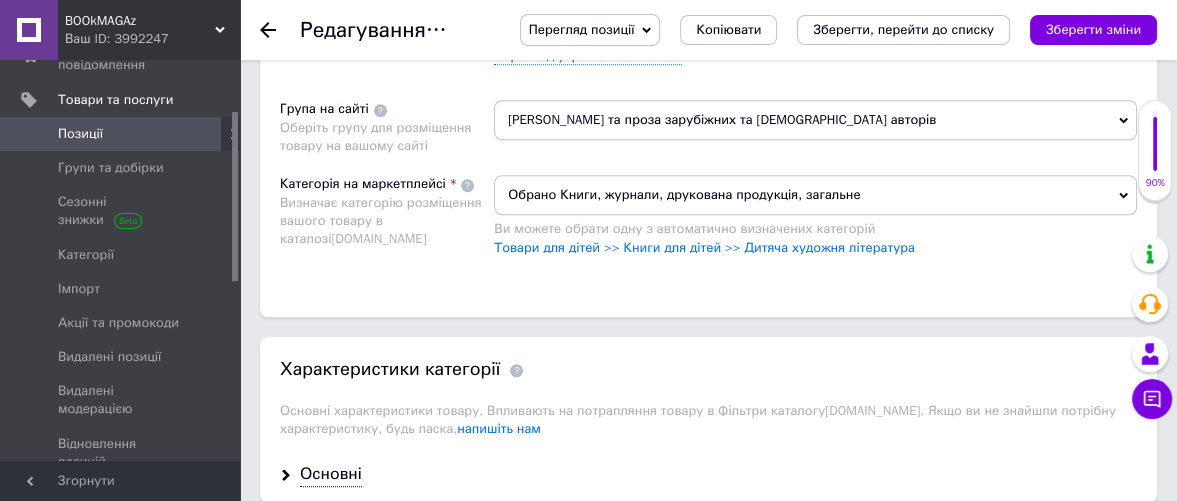 type on "565" 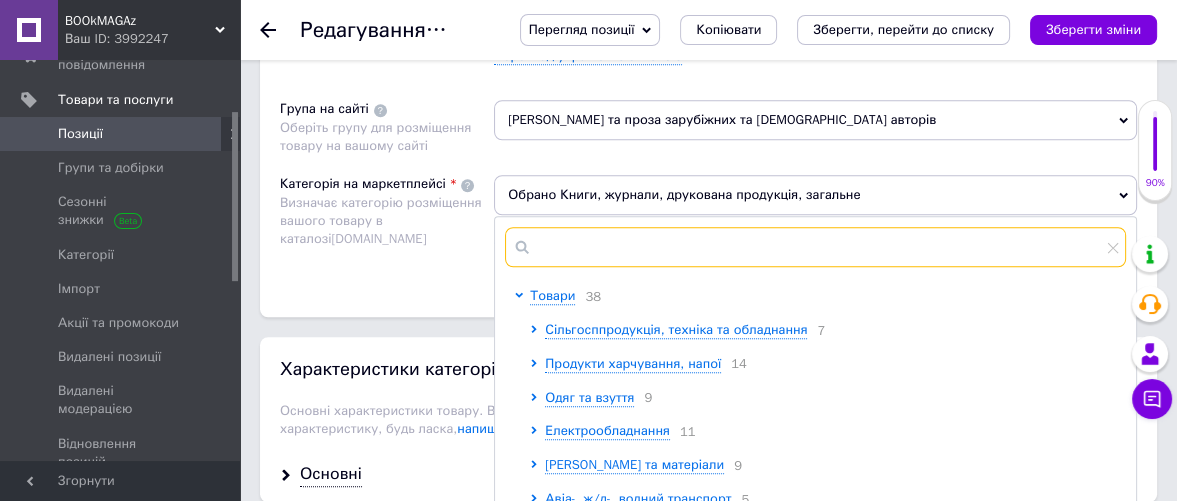 click at bounding box center (815, 247) 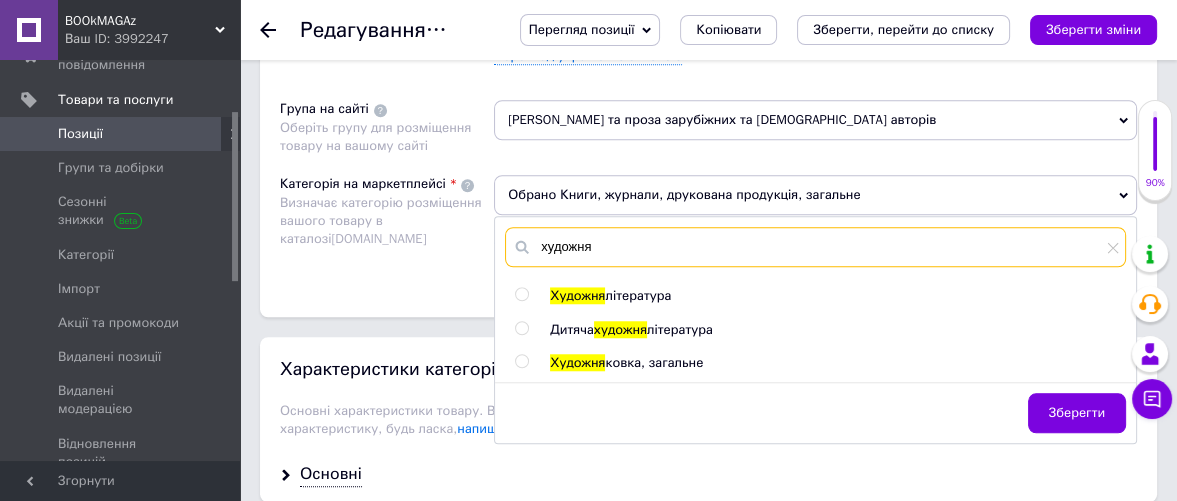 type on "художня" 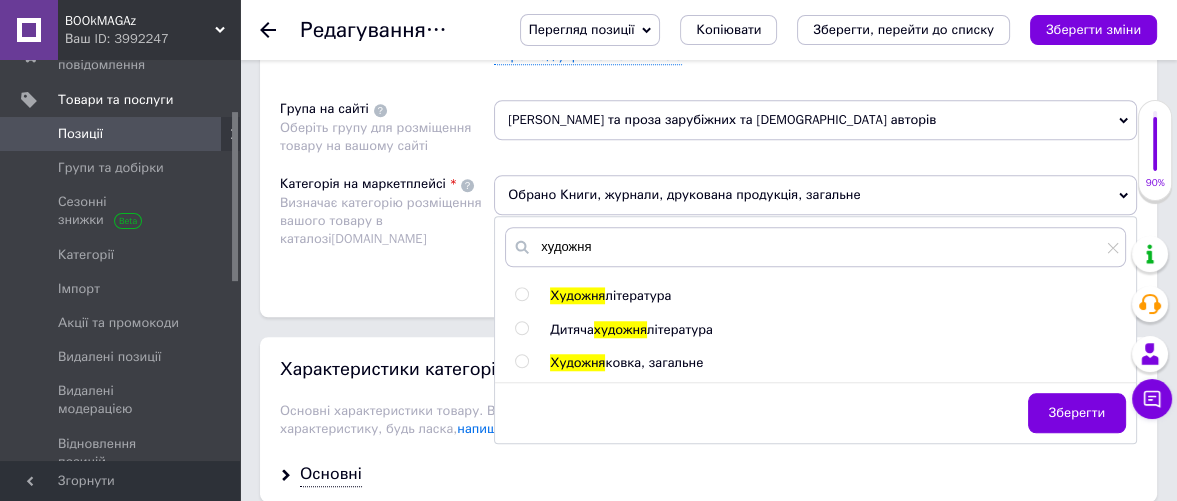 click at bounding box center [521, 294] 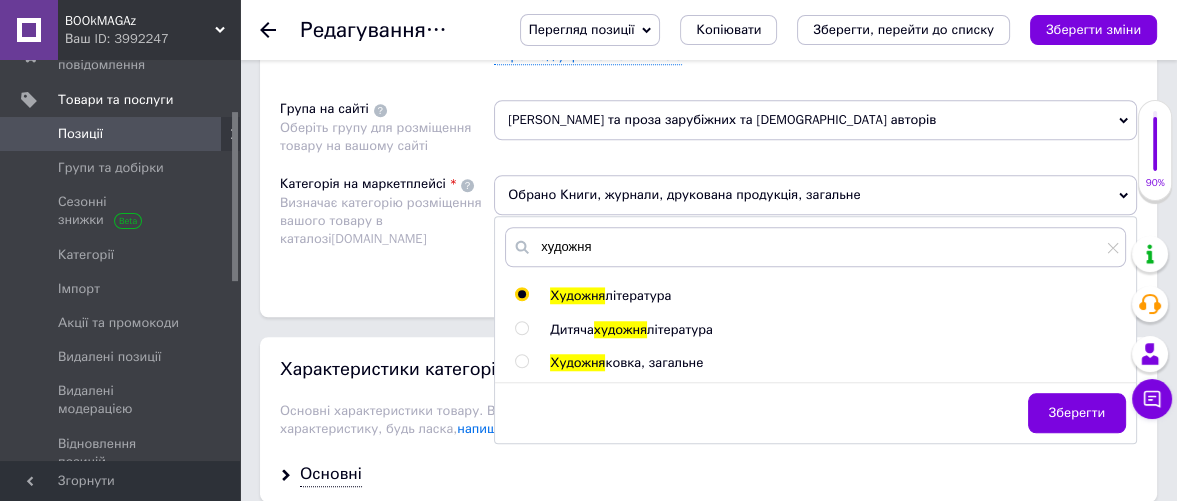radio on "true" 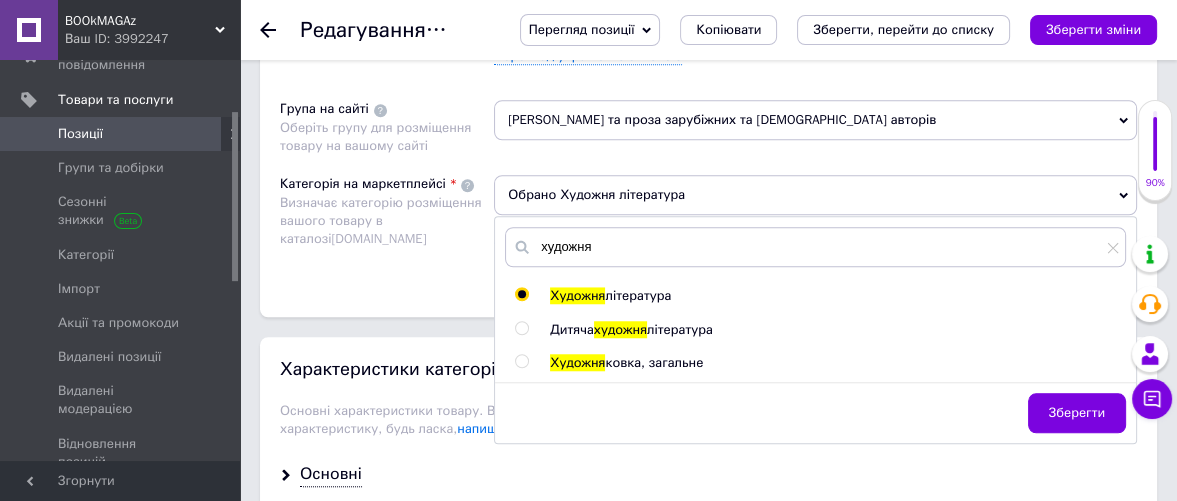 click on "Категорія на маркетплейсі Визначає категорію розміщення вашого товару в каталозі  [DOMAIN_NAME]" at bounding box center (387, 225) 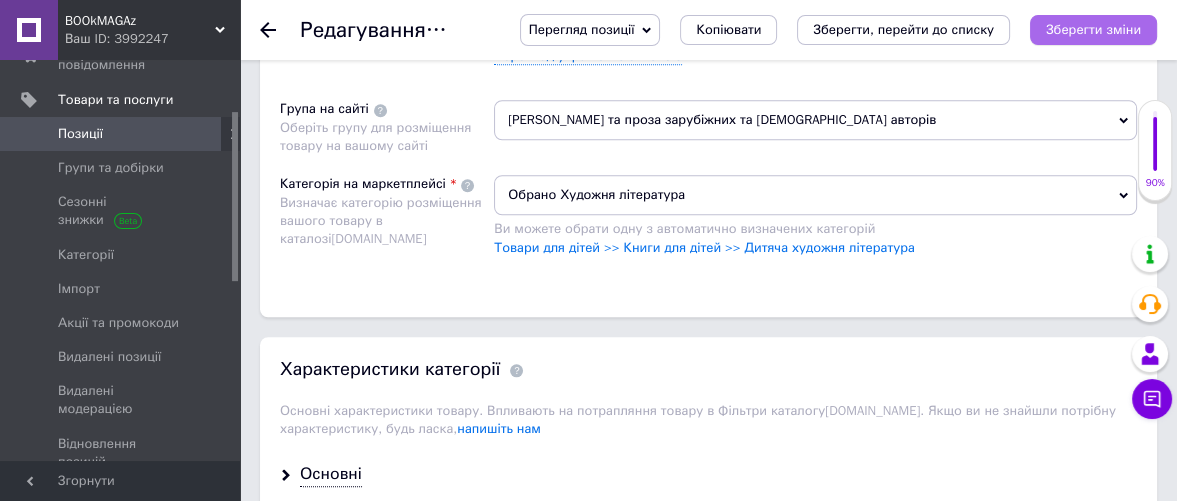 click on "Зберегти зміни" at bounding box center (1093, 29) 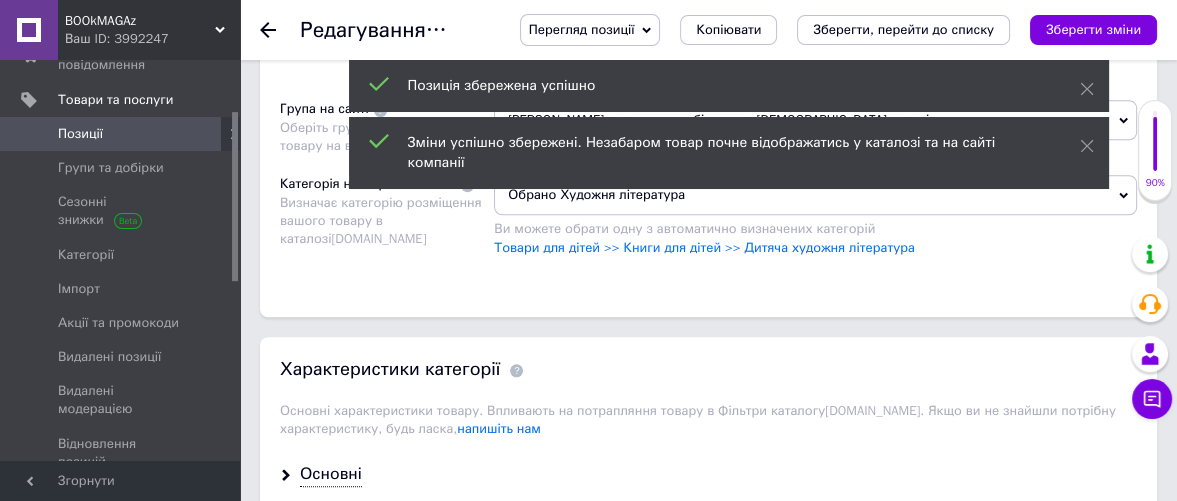 click 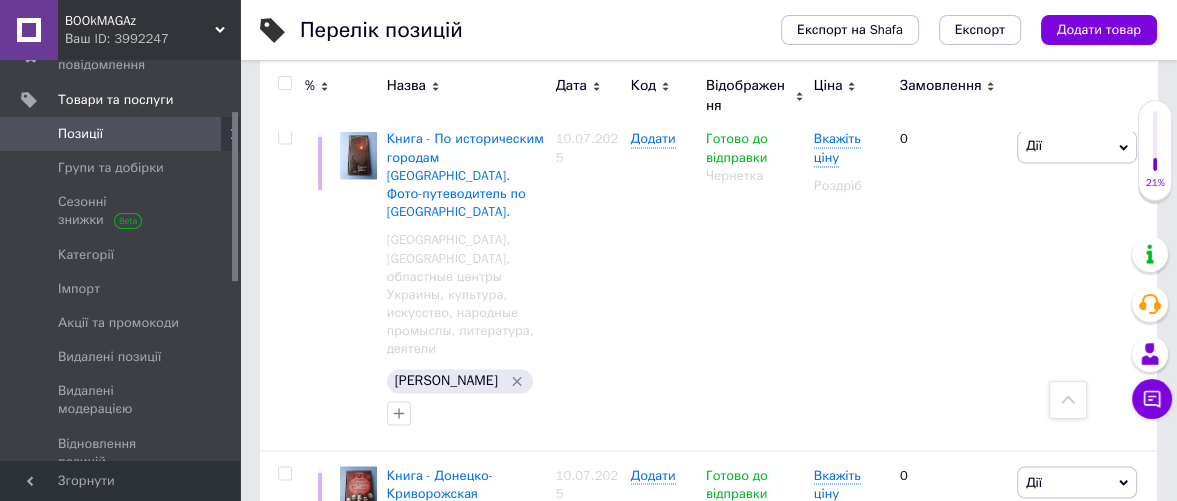 scroll, scrollTop: 3222, scrollLeft: 0, axis: vertical 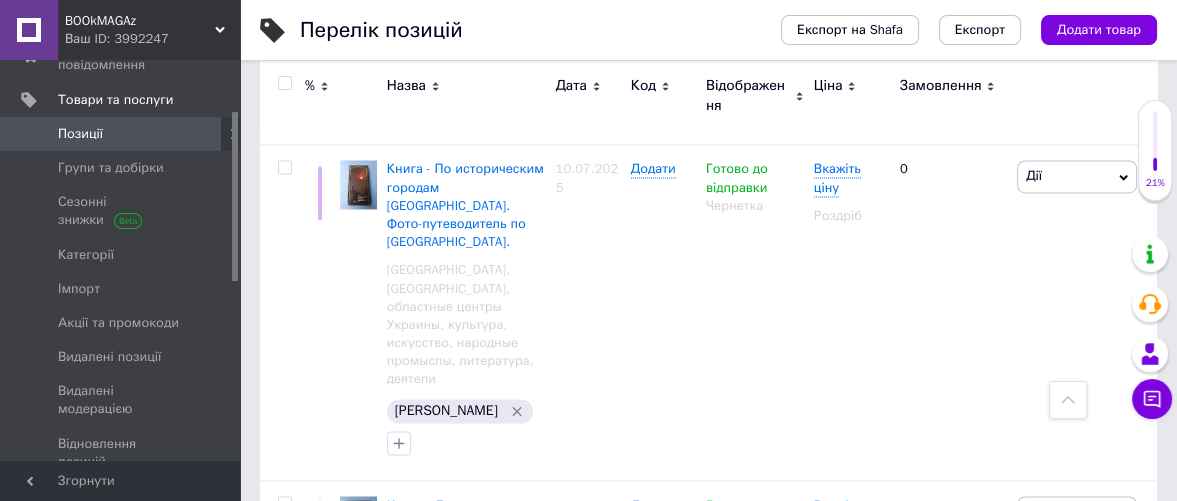 click on "Книга - [PERSON_NAME]. Три тома. Исторические и философские романы." at bounding box center (465, 839) 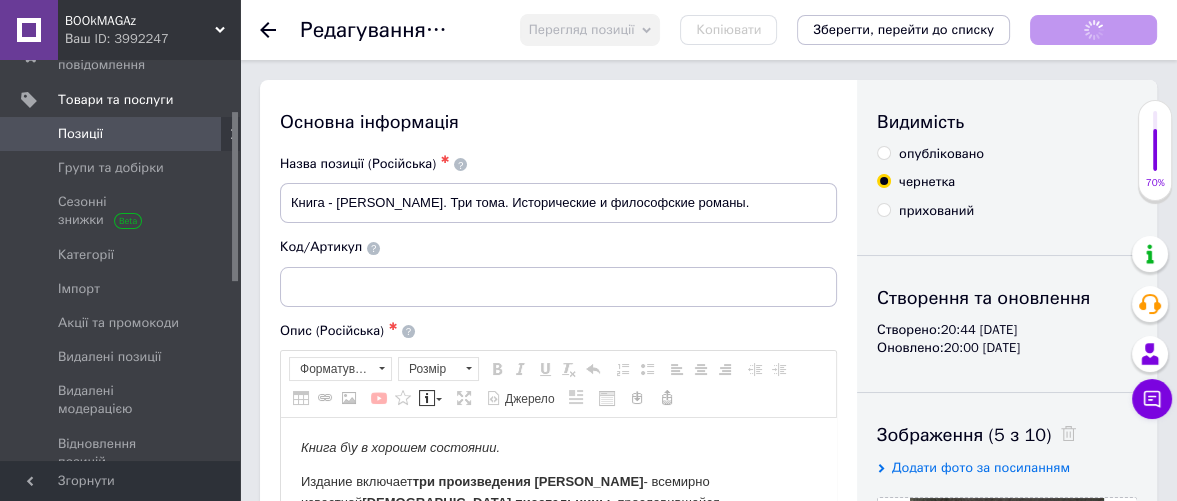 scroll, scrollTop: 0, scrollLeft: 0, axis: both 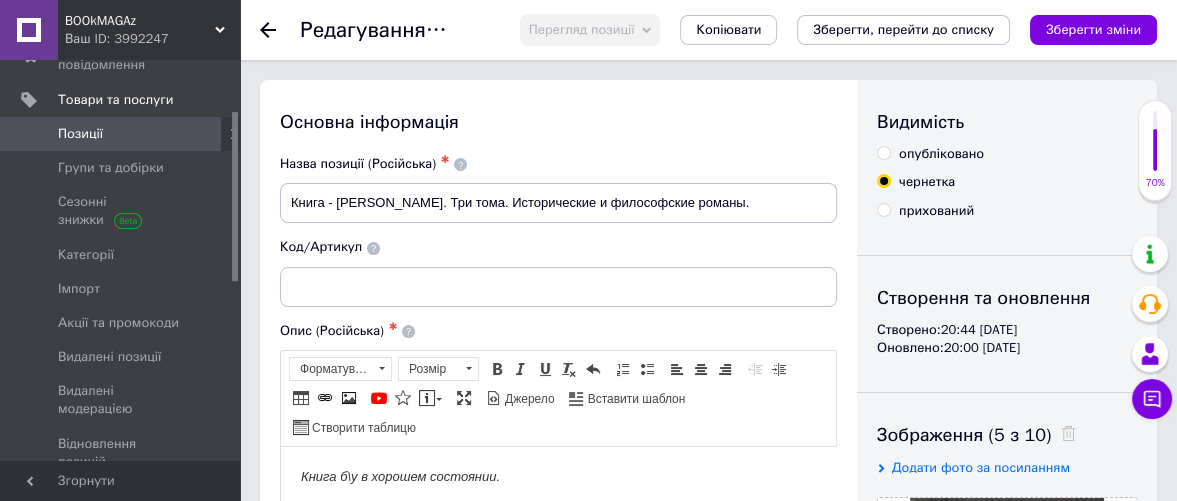 click on "опубліковано" at bounding box center [883, 152] 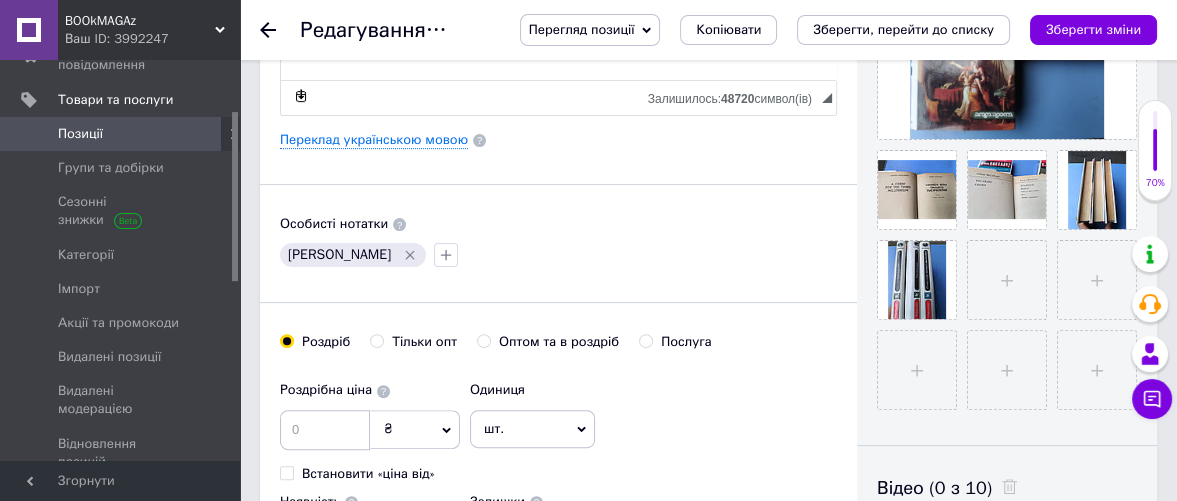 scroll, scrollTop: 666, scrollLeft: 0, axis: vertical 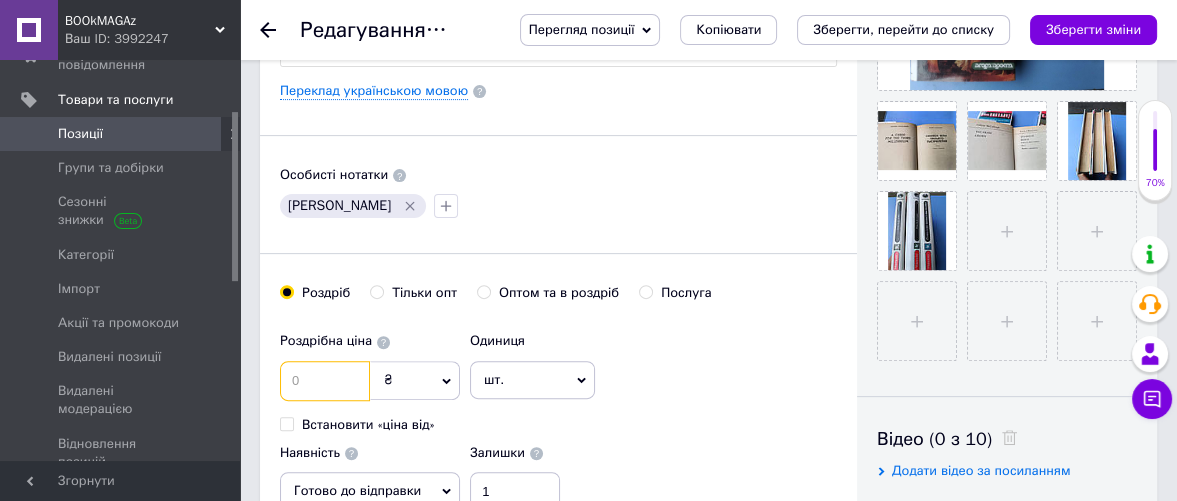 click at bounding box center [325, 381] 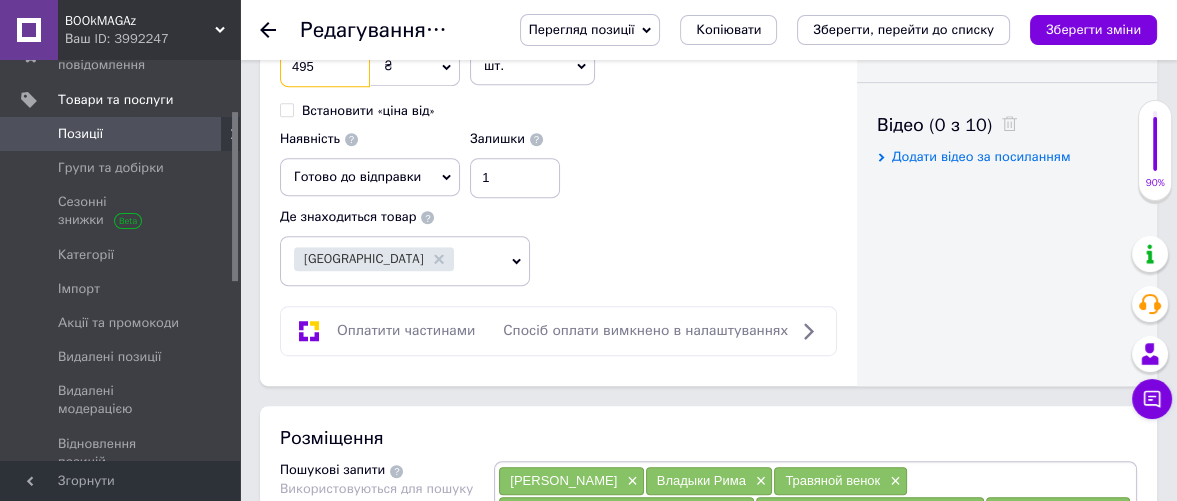 scroll, scrollTop: 888, scrollLeft: 0, axis: vertical 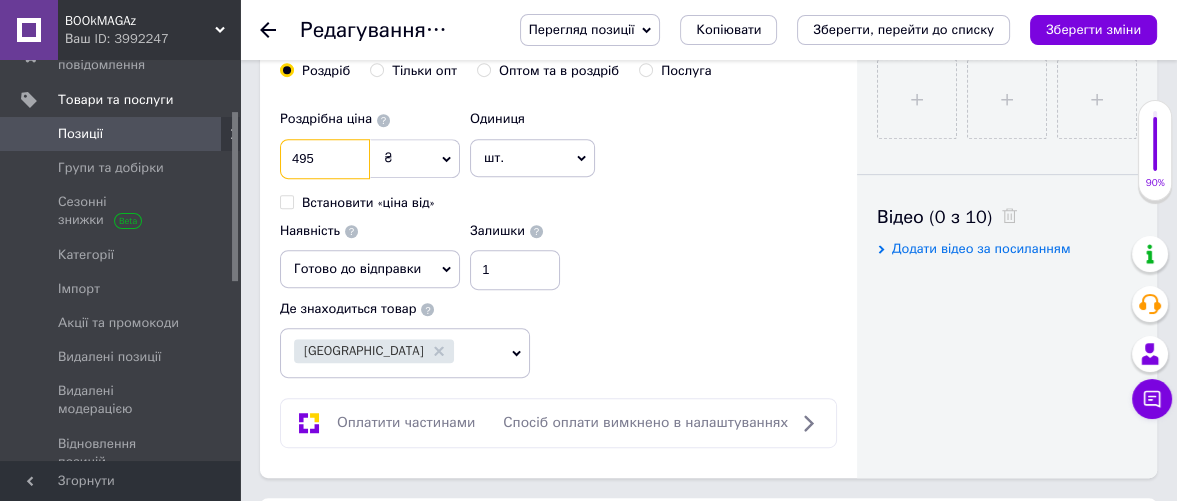 type on "495" 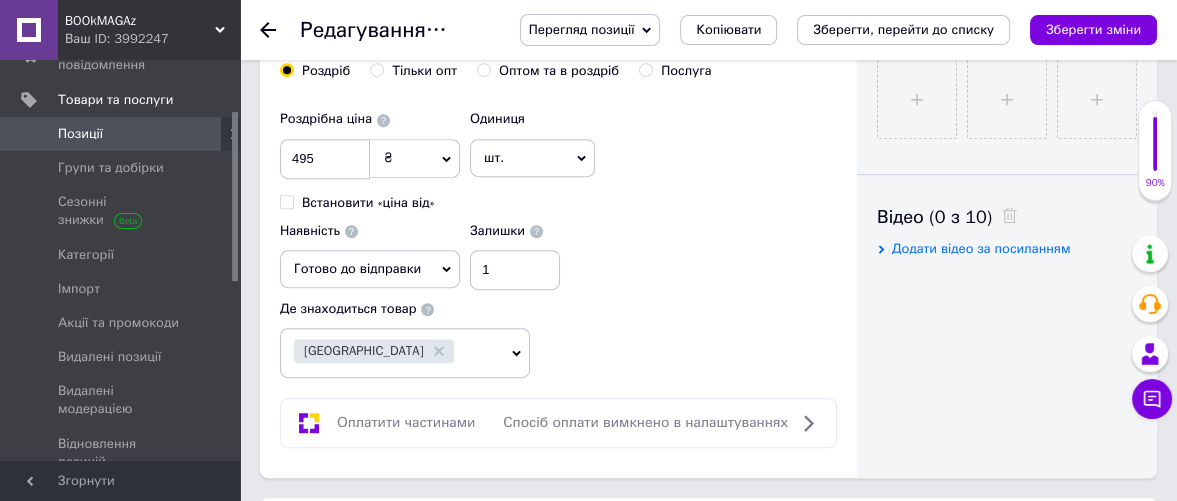 click 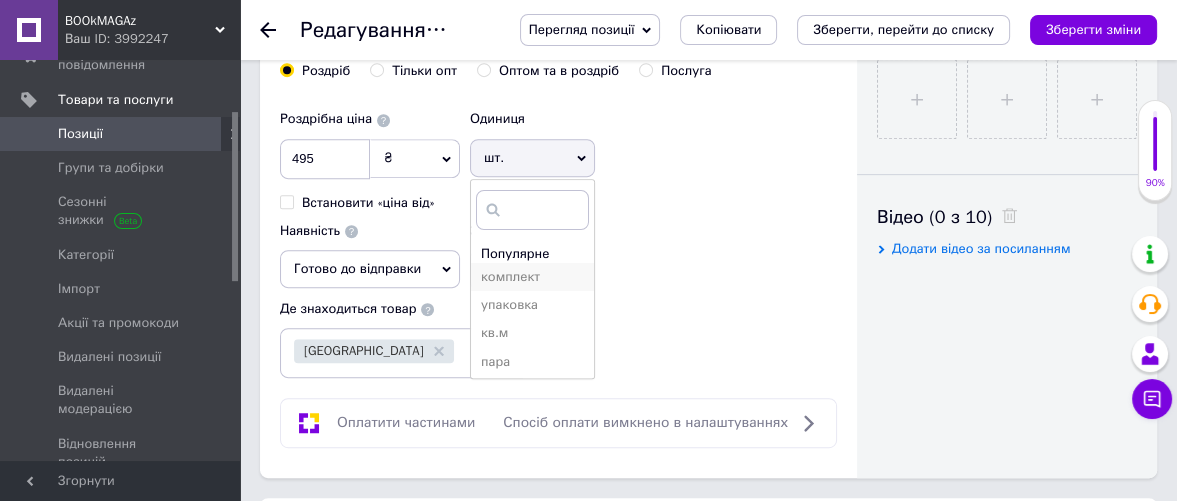 click on "комплект" at bounding box center [532, 277] 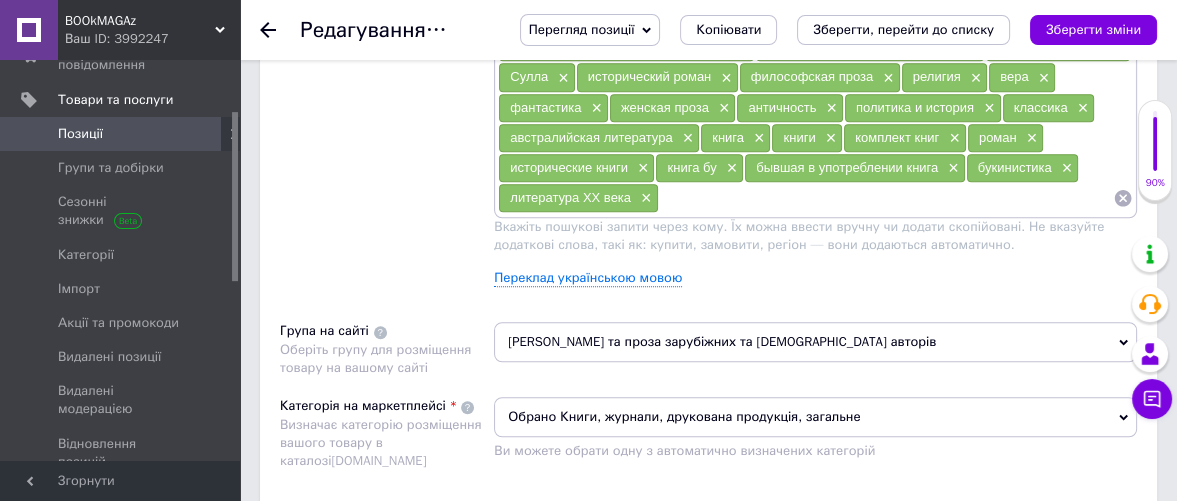 scroll, scrollTop: 1555, scrollLeft: 0, axis: vertical 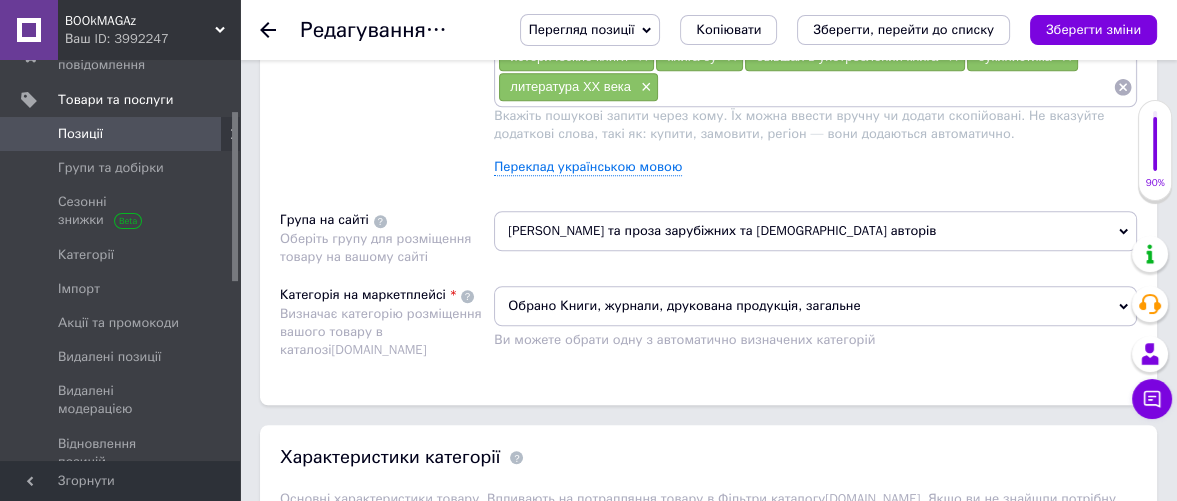 click on "Обрано Книги, журнали, друкована продукція, загальне" at bounding box center (815, 306) 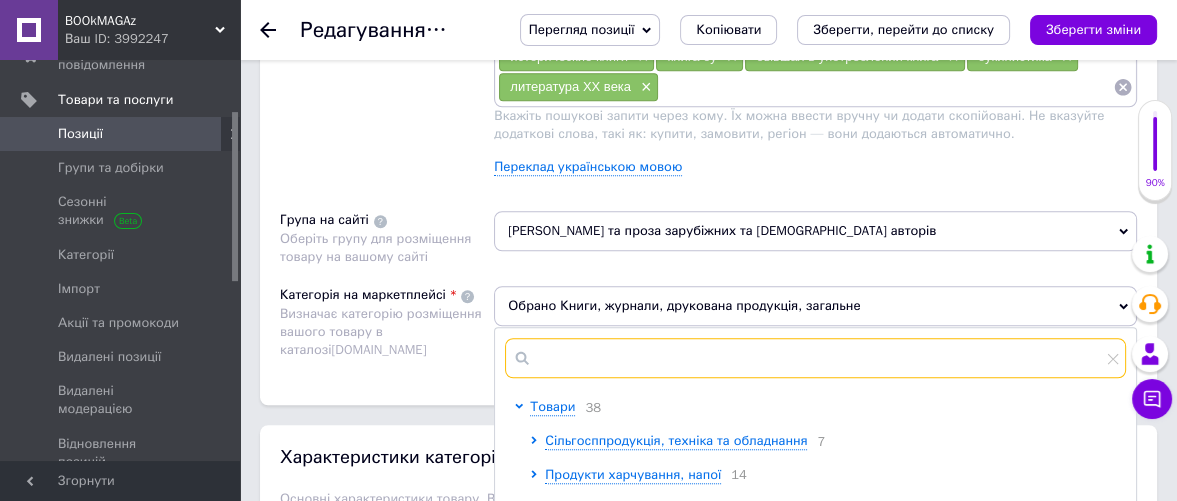 click at bounding box center (815, 358) 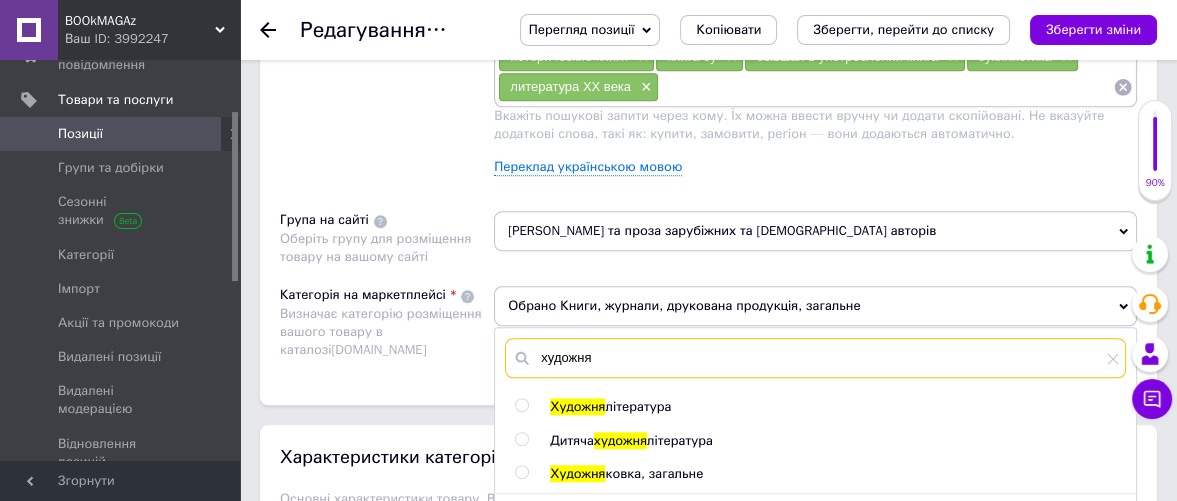 type on "художня" 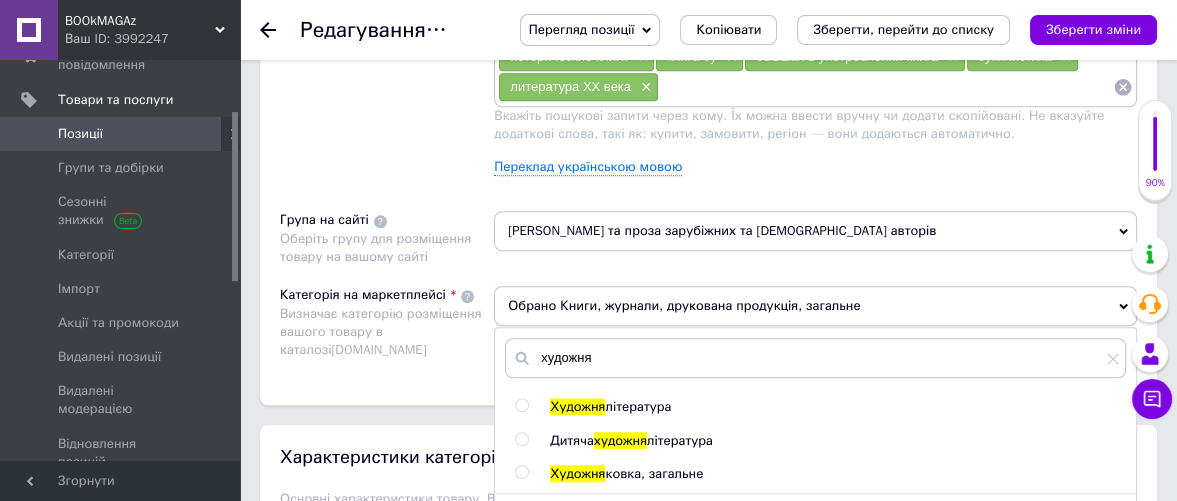 click at bounding box center [521, 405] 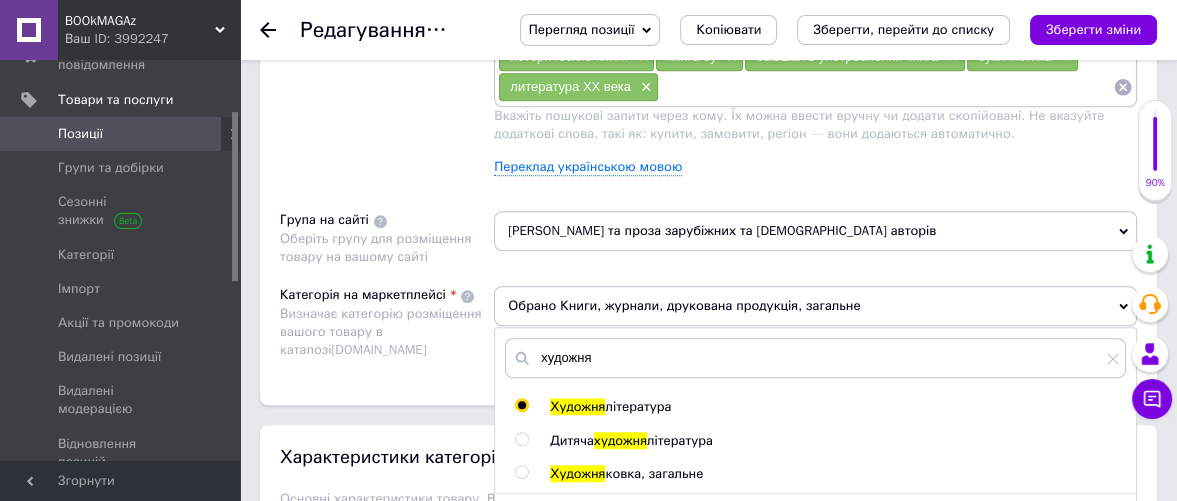 radio on "true" 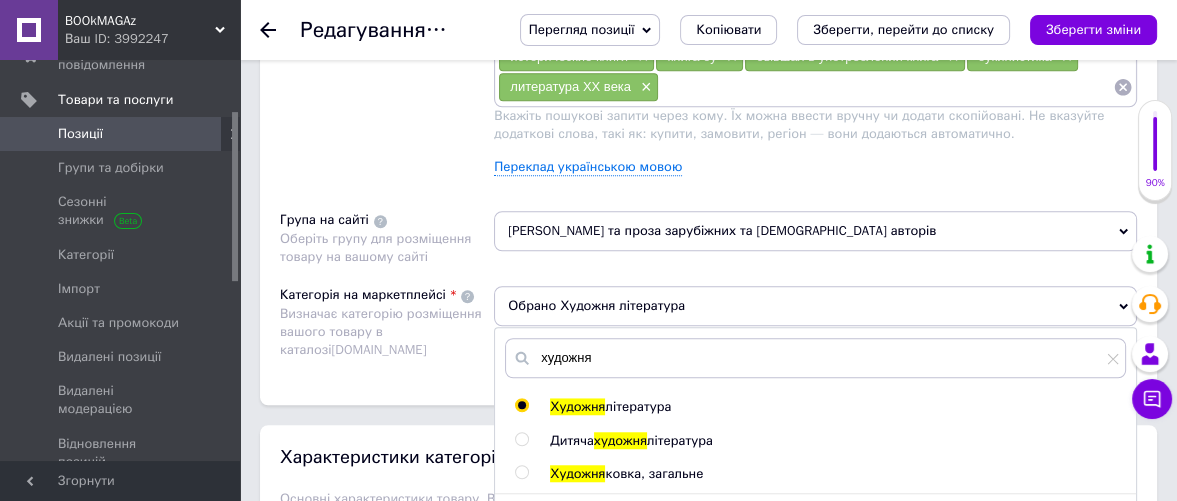 click on "Розміщення Пошукові запити Використовуються для пошуку товару в каталозі  [DOMAIN_NAME] [PERSON_NAME] × Владыки Рима × Травяной венок × Символ веры третьего тысячелетия × Древний [GEOGRAPHIC_DATA] × [PERSON_NAME] × Сулла × исторический роман × философская проза × религия × вера × фантастика × женская проза × античность × политика и история × классика × австралийская литература × книга × книги × комплект книг × роман × исторические книги × книга бу × бывшая в употреблении книга × букинистика × литература XX века × Переклад українською мовою Група на сайті Категорія на маркетплейсі" at bounding box center (708, 117) 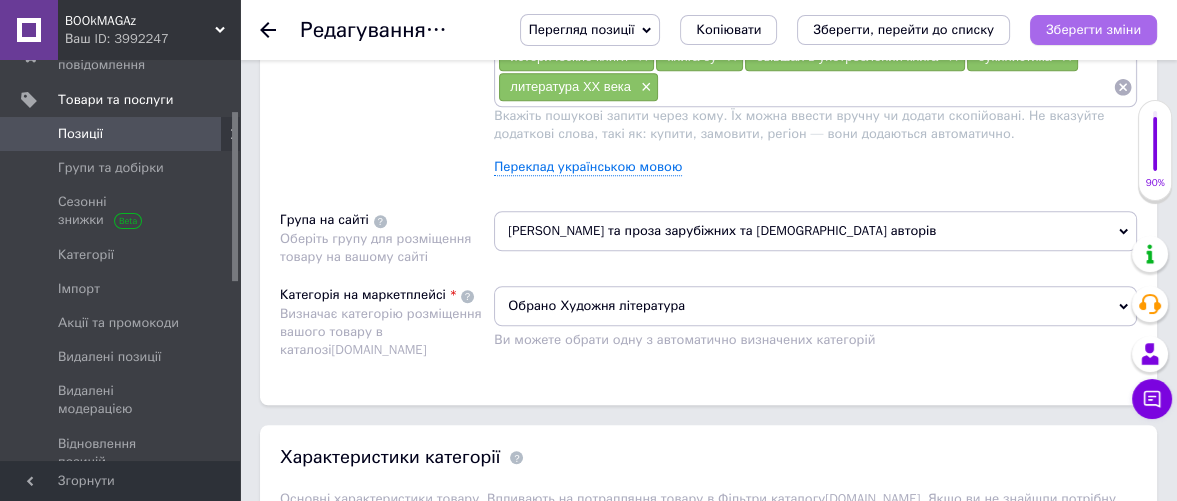click on "Зберегти зміни" at bounding box center [1093, 29] 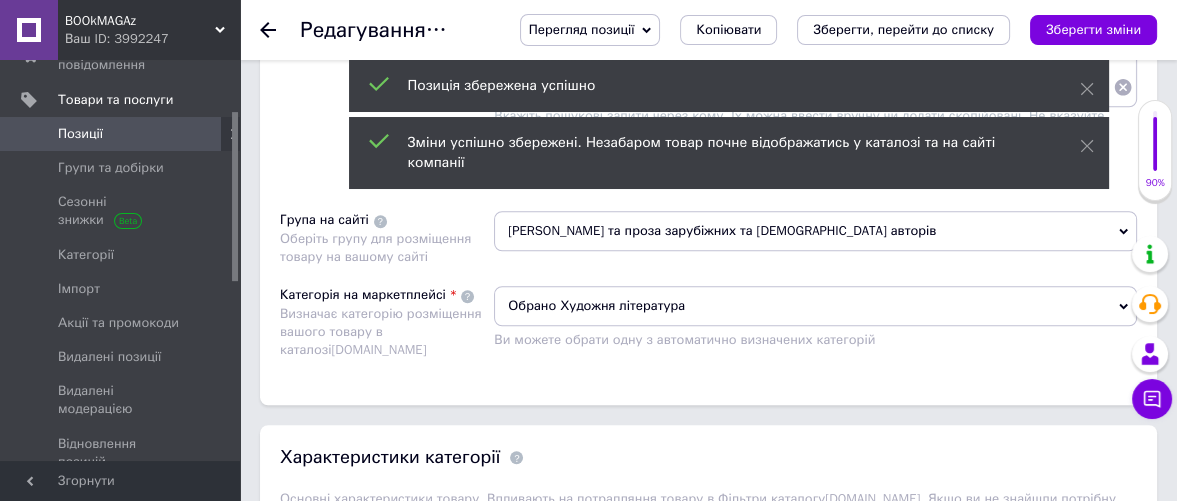 click 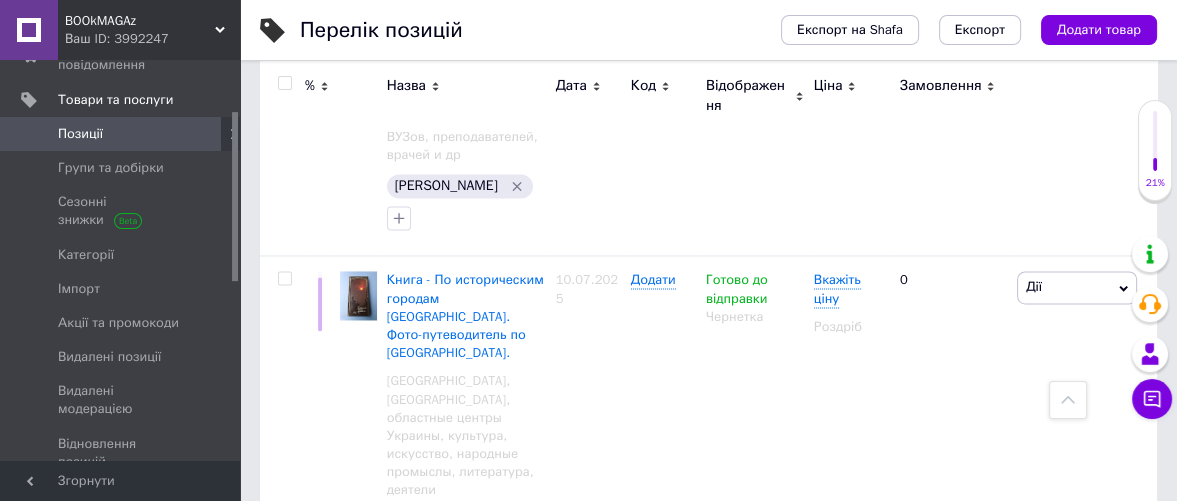 scroll, scrollTop: 3000, scrollLeft: 0, axis: vertical 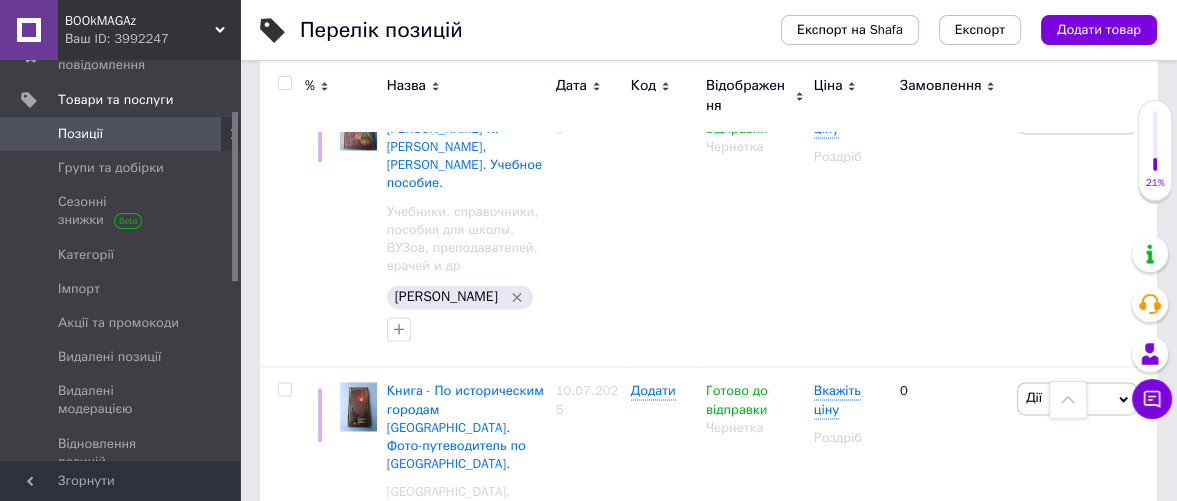 click on "Книга - Донецко-Криворожская республіка. Расстрелянная мечта. Историко-публицистическое исследование" at bounding box center [455, 781] 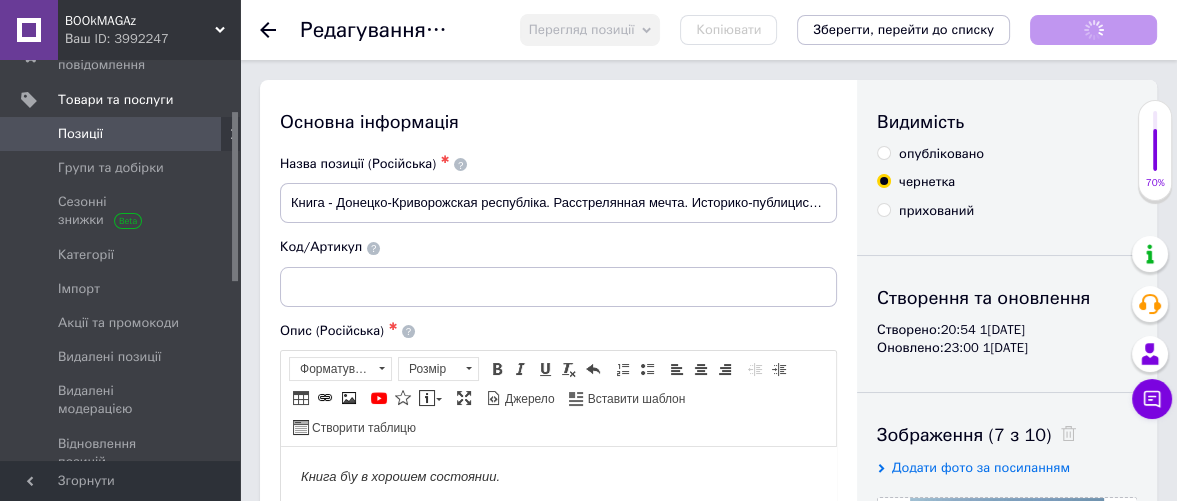 scroll, scrollTop: 0, scrollLeft: 0, axis: both 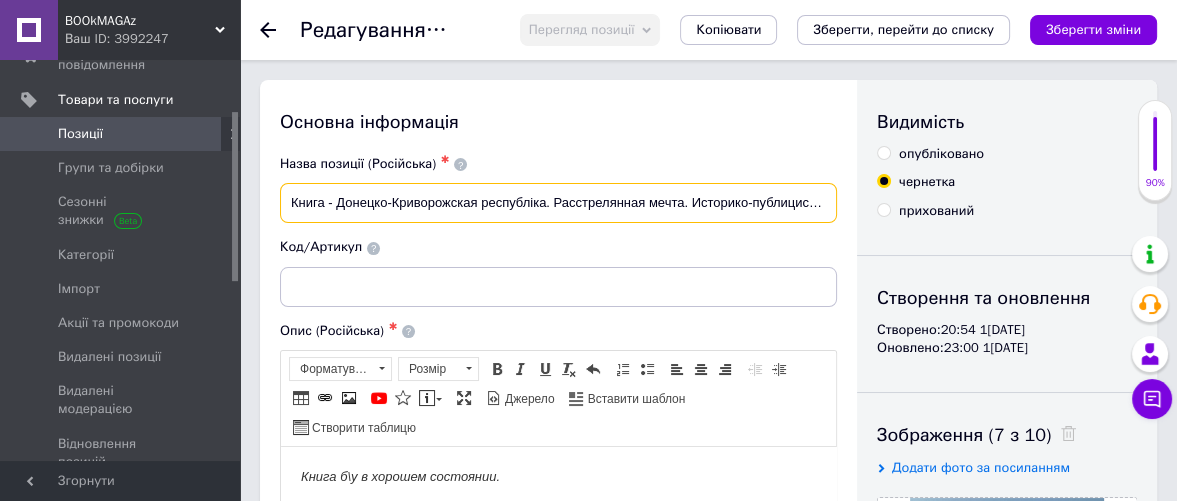 click on "Книга - Донецко-Криворожская республіка. Расстрелянная мечта. Историко-публицистическое исследование" at bounding box center [558, 203] 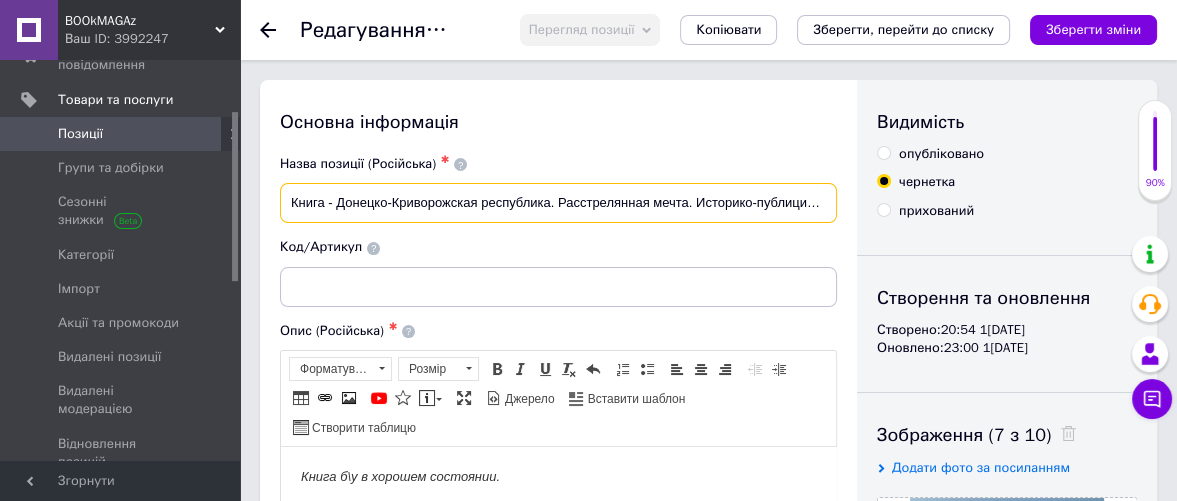 type on "Книга - Донецко-Криворожская республика. Расстрелянная мечта. Историко-публицистическое исследование" 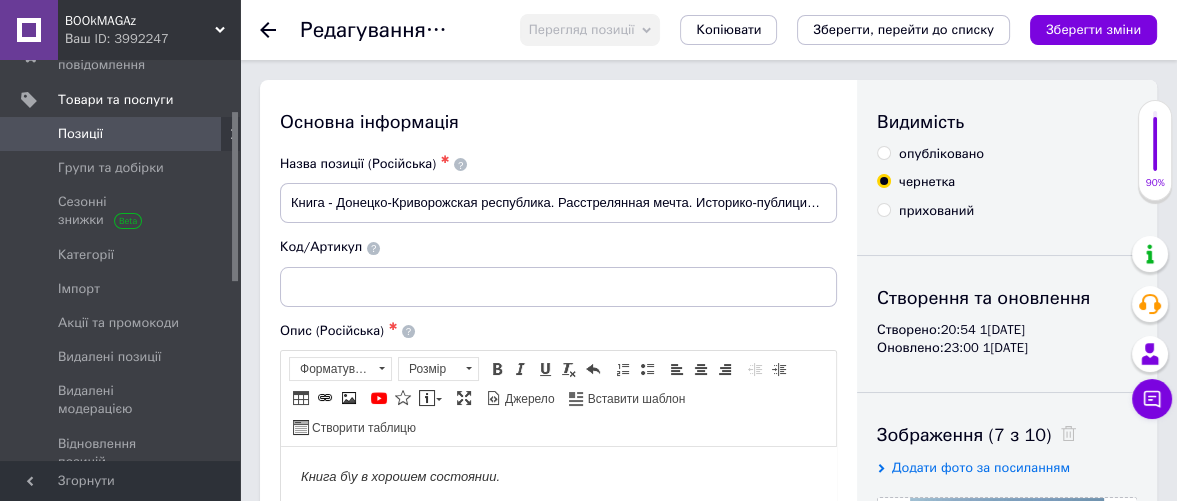 click on "опубліковано" at bounding box center [883, 152] 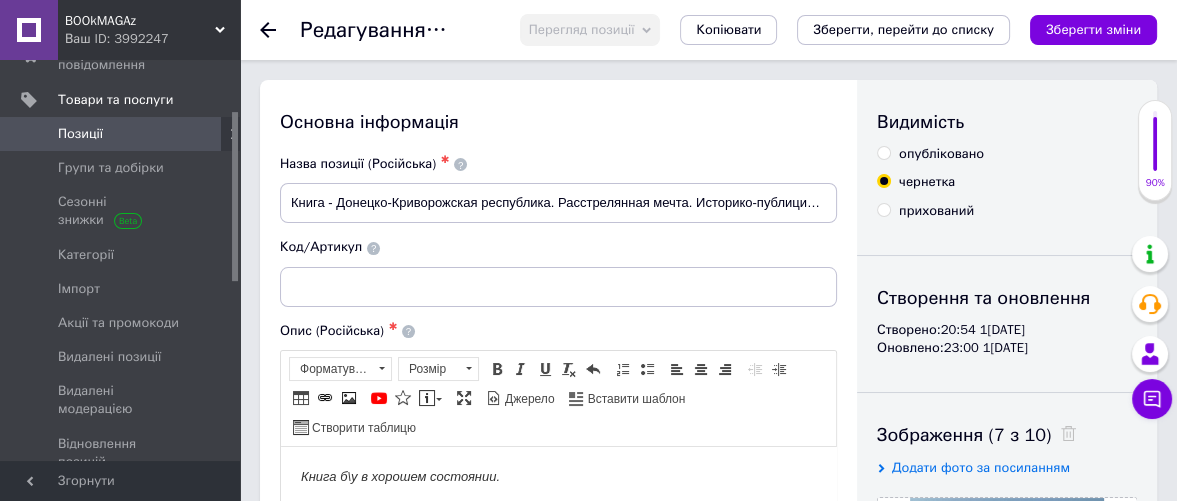 radio on "true" 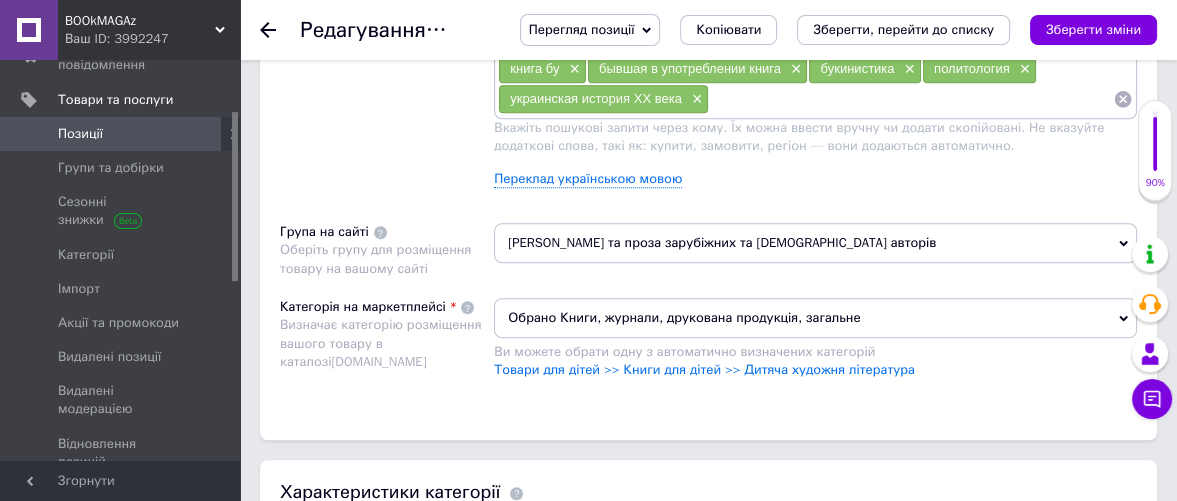 scroll, scrollTop: 1555, scrollLeft: 0, axis: vertical 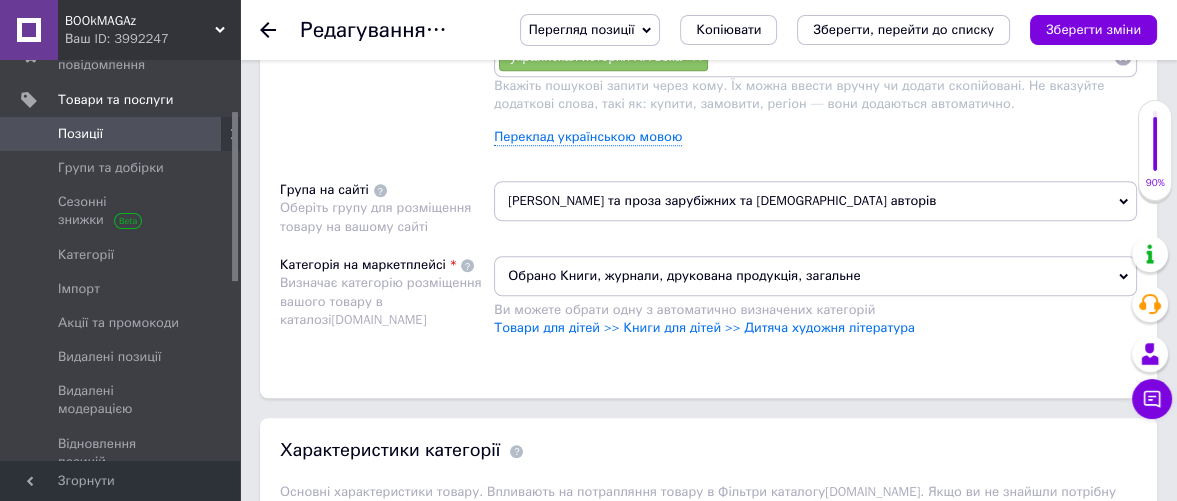 click 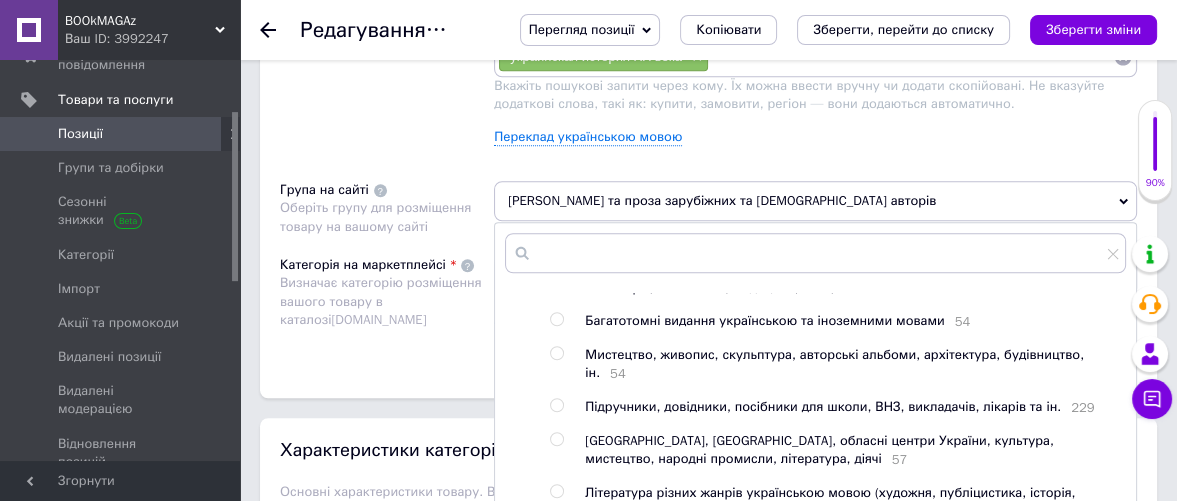 scroll, scrollTop: 214, scrollLeft: 0, axis: vertical 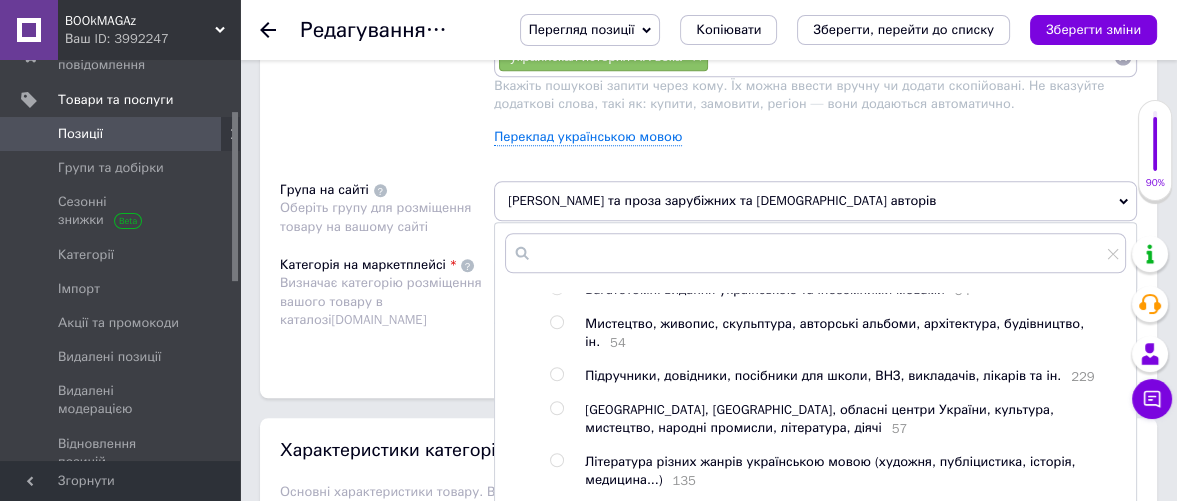 click at bounding box center [556, 408] 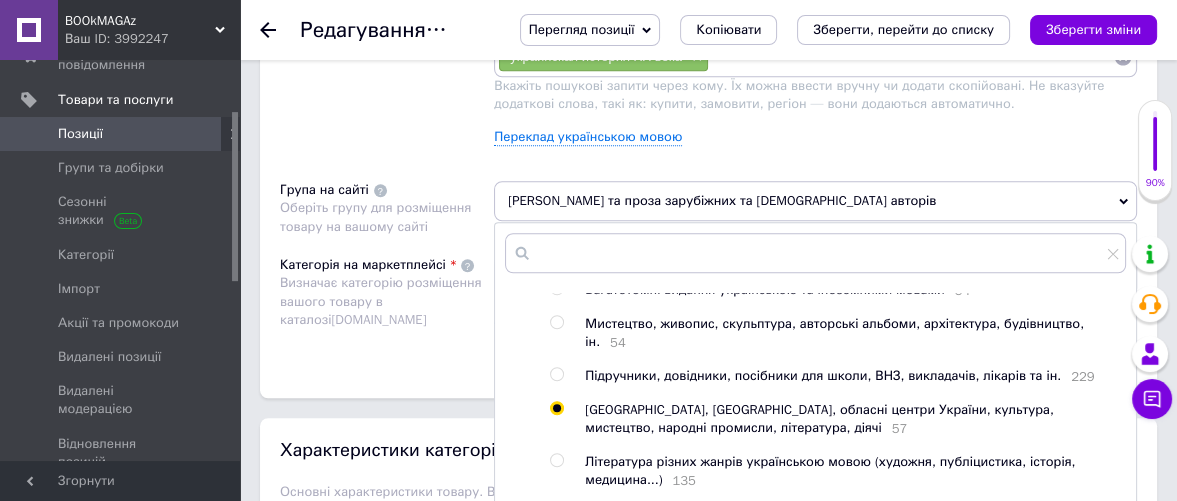 radio on "true" 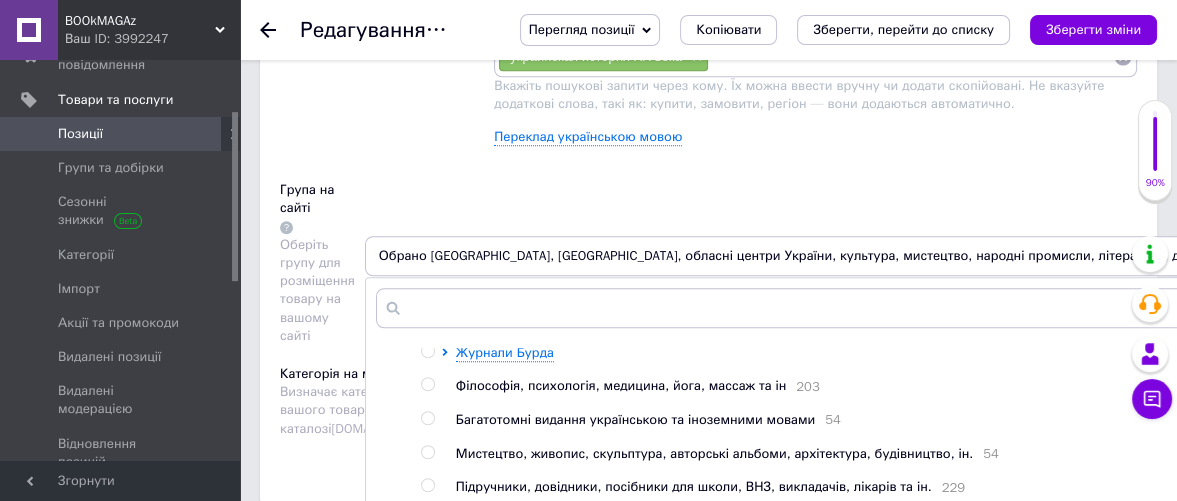 click on "[PERSON_NAME] група 1 Зарубіжна фантастика українською та іншими мовами 19 Поезія та проза зарубіжних та [DEMOGRAPHIC_DATA] авторів 152 Книги для дітей, Дитячі енциклопедії, книги для розвитку дитини 116 Журнали [PERSON_NAME], психологія, медицина, йога, массаж та ін 203 Багатотомні видання українською та іноземними мовами 54 Мистецтво, живопис, скульптура, авторські альбоми, архітектура, будівництво, ін. 54 Підручники, довідники, посібники для школи, ВНЗ, викладачів, лікарів та ін. 229 57 Література різних жанрів українською мовою (художня, публіцистика, історія, медицина...) 2" at bounding box center [801, 533] 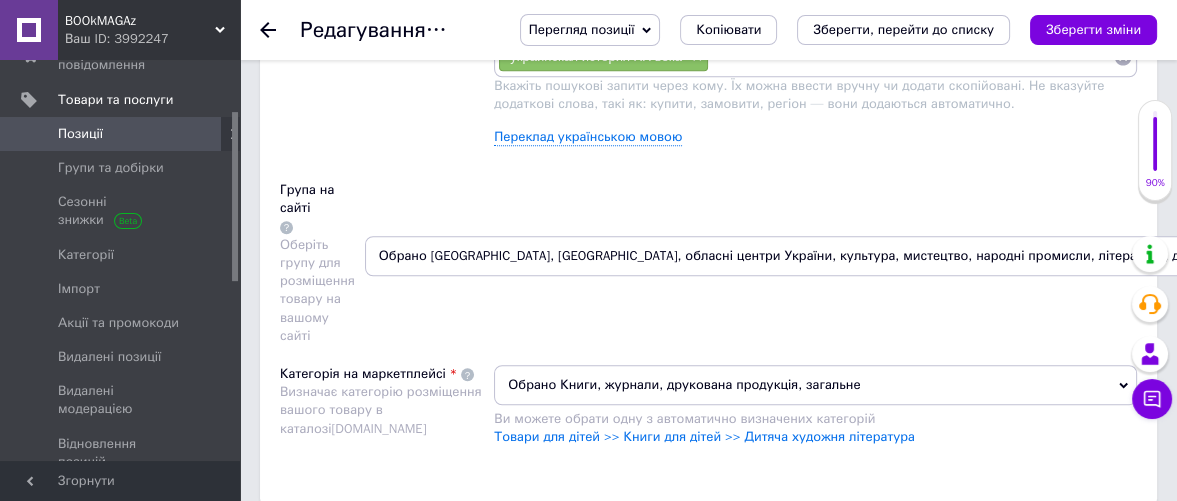 click on "Обрано Книги, журнали, друкована продукція, загальне" at bounding box center [815, 385] 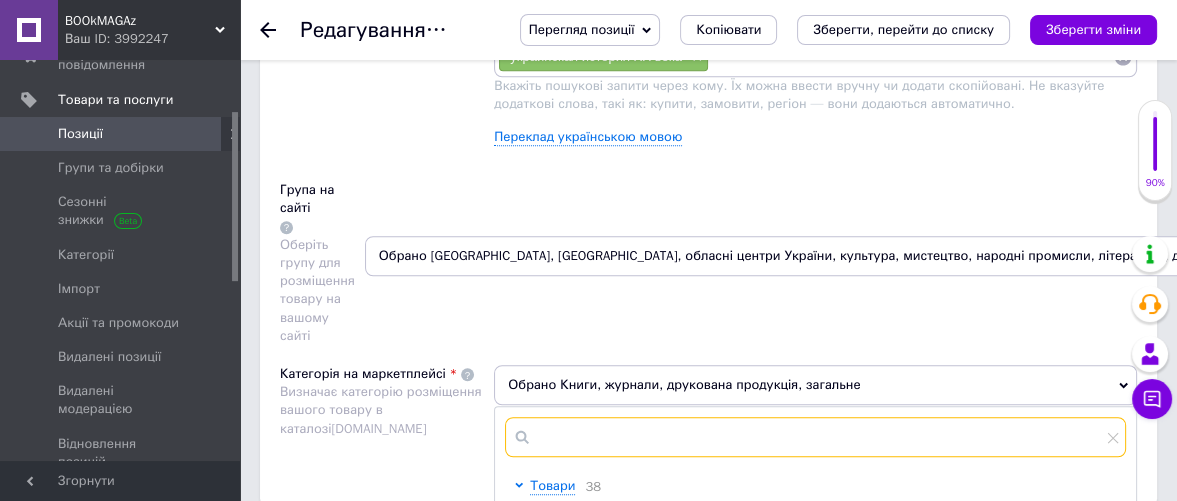 click at bounding box center [815, 437] 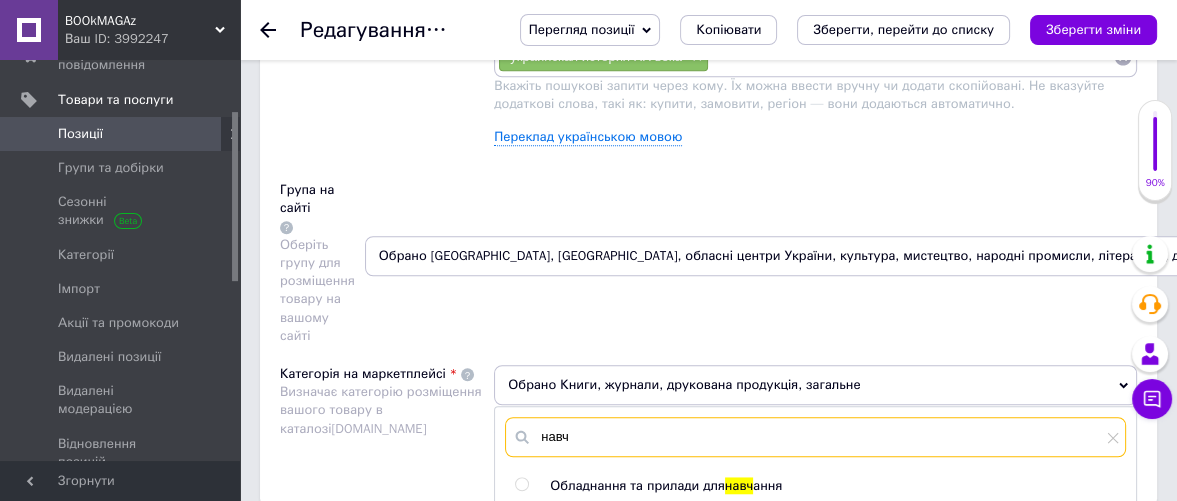 type on "навч" 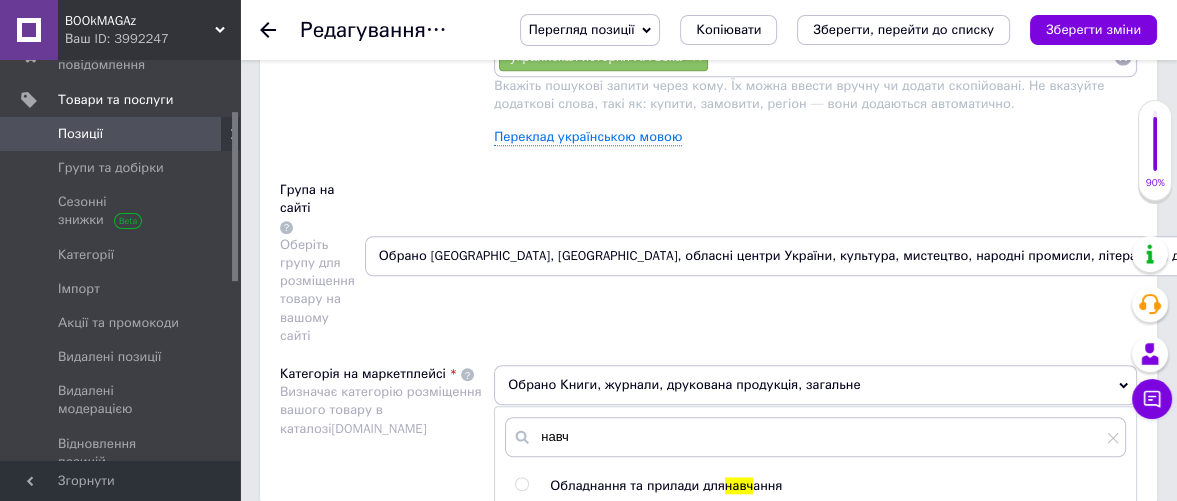 drag, startPoint x: 520, startPoint y: 441, endPoint x: 479, endPoint y: 397, distance: 60.1415 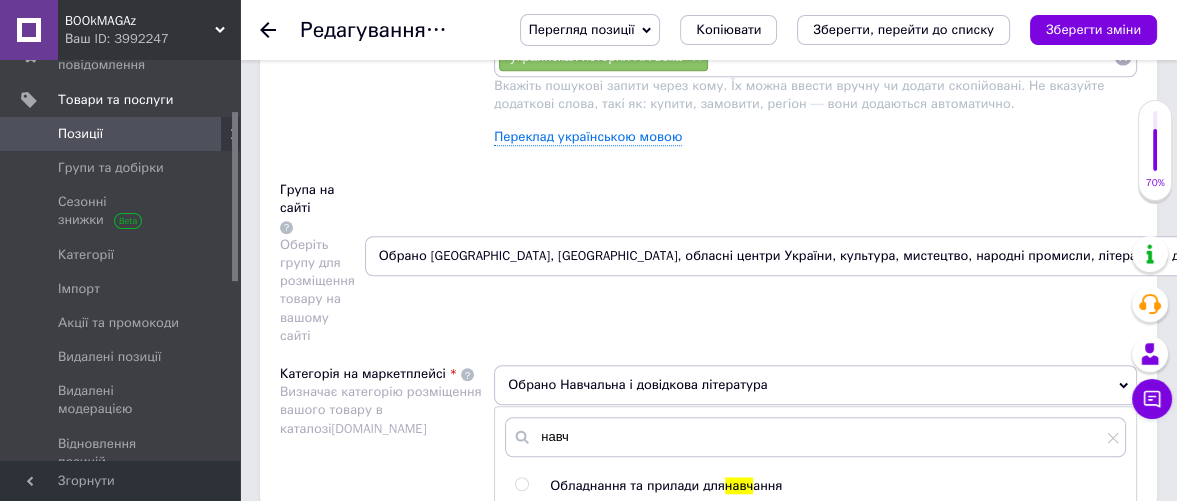 click on "Розміщення Пошукові запити Використовуються для пошуку товару в каталозі  [DOMAIN_NAME] история Донбасса × Кривбасс × большевики × советская Украина × история [GEOGRAPHIC_DATA] × советская история × региональная идентичность × репрессии × политические проекты × Folio × Проект Украина × архивные документы × книга × книги × историческая книга × книга о Донбассе × книга бу × бывшая в употреблении книга × букинистика × политология × украинская история XX века × Переклад українською мовою Група на сайті Оберіть групу для розміщення товару на вашому сайті [DOMAIN_NAME] навч навч [PERSON_NAME] навч" at bounding box center [708, 168] 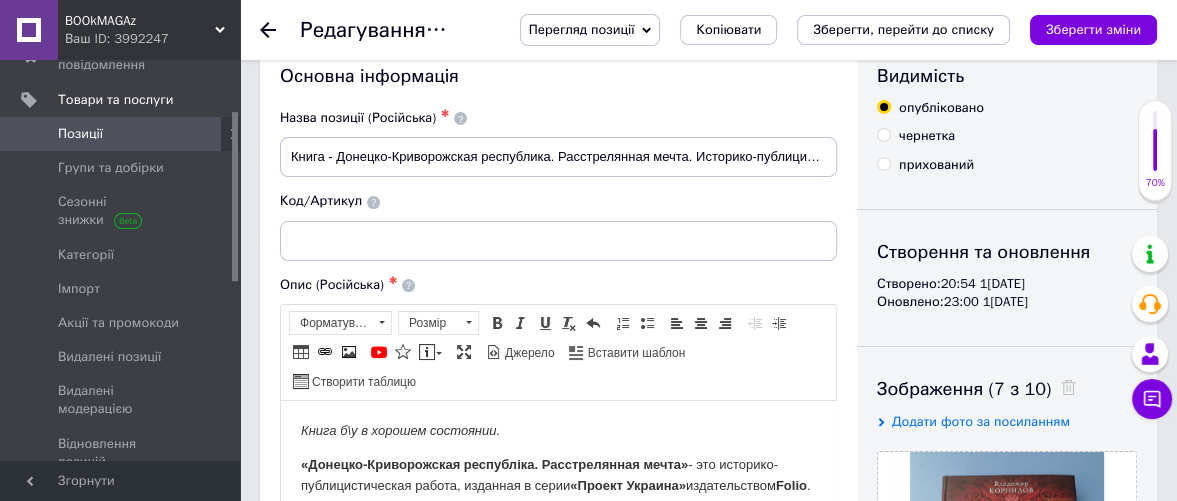 scroll, scrollTop: 0, scrollLeft: 0, axis: both 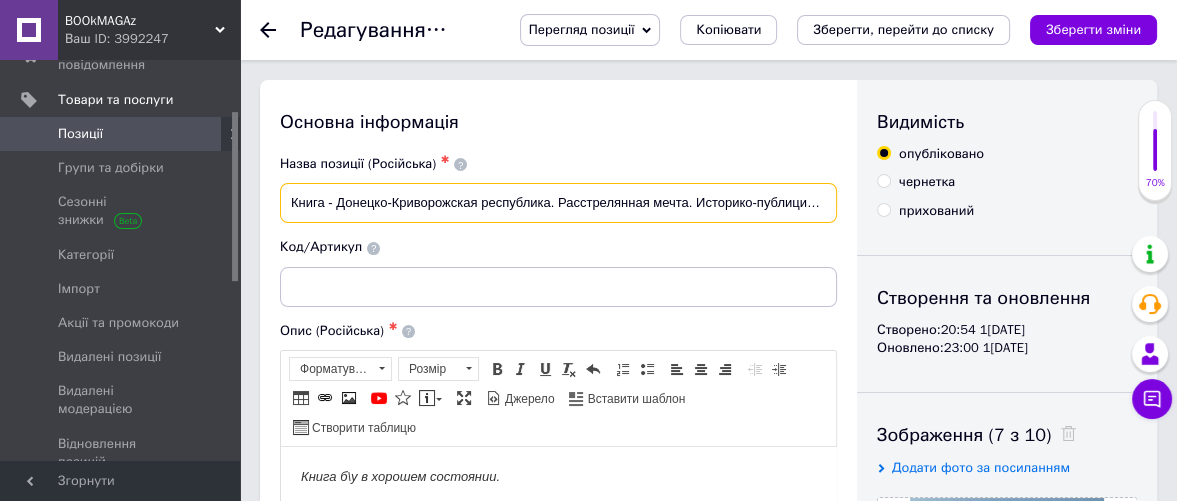 drag, startPoint x: 336, startPoint y: 202, endPoint x: 548, endPoint y: 207, distance: 212.05896 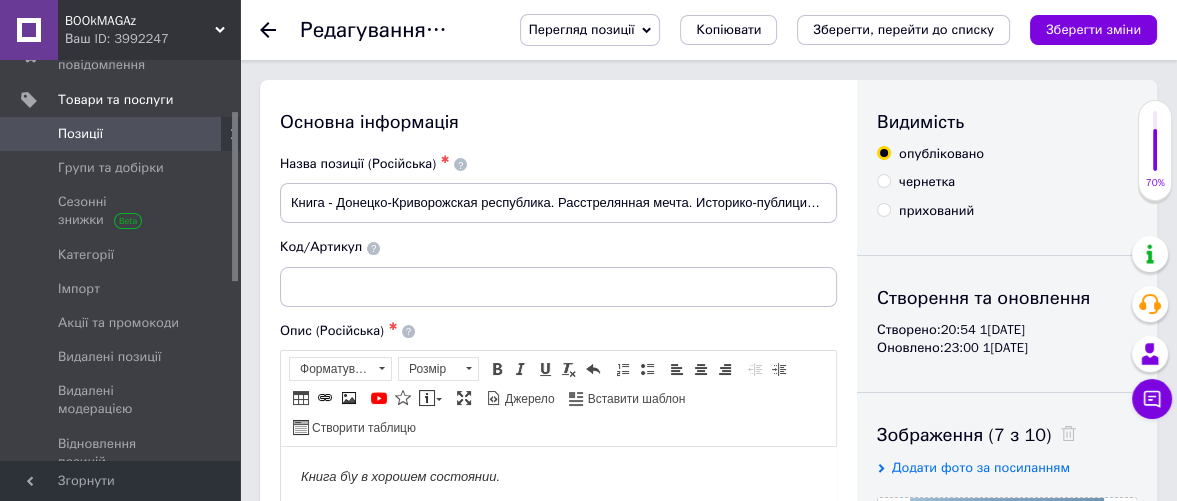 click on "Основна інформація" at bounding box center [558, 122] 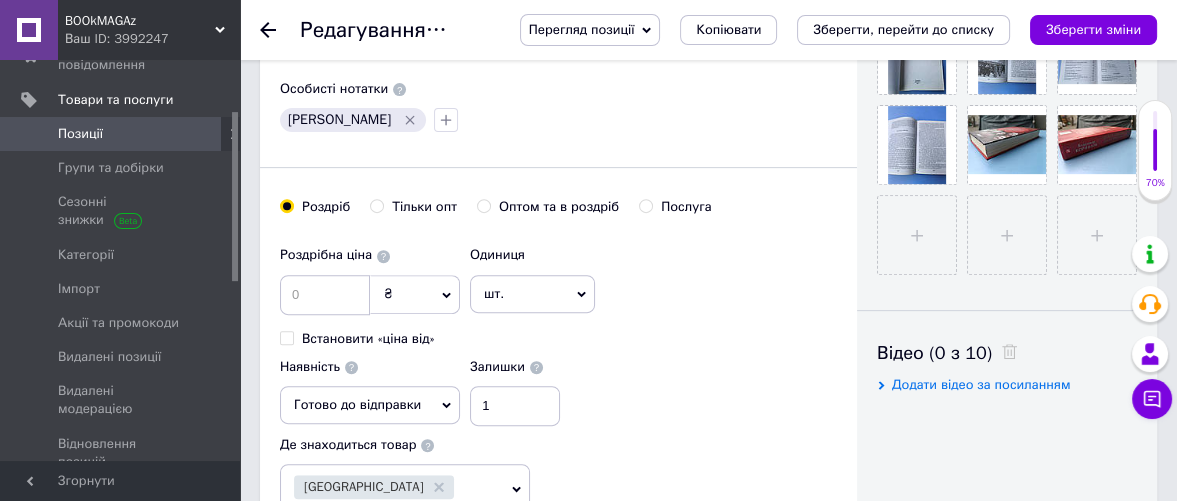 scroll, scrollTop: 778, scrollLeft: 0, axis: vertical 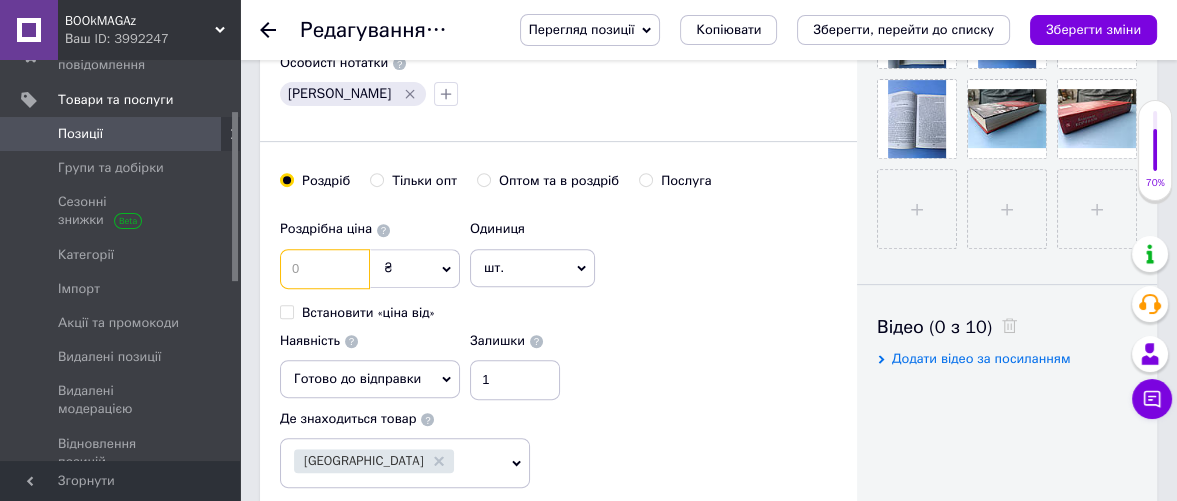 click at bounding box center (325, 269) 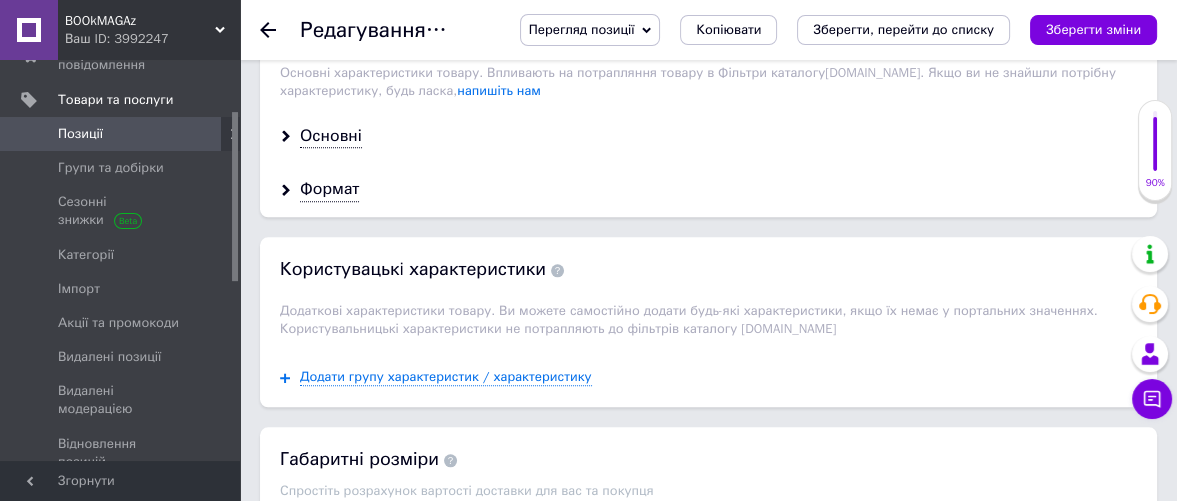 scroll, scrollTop: 2111, scrollLeft: 0, axis: vertical 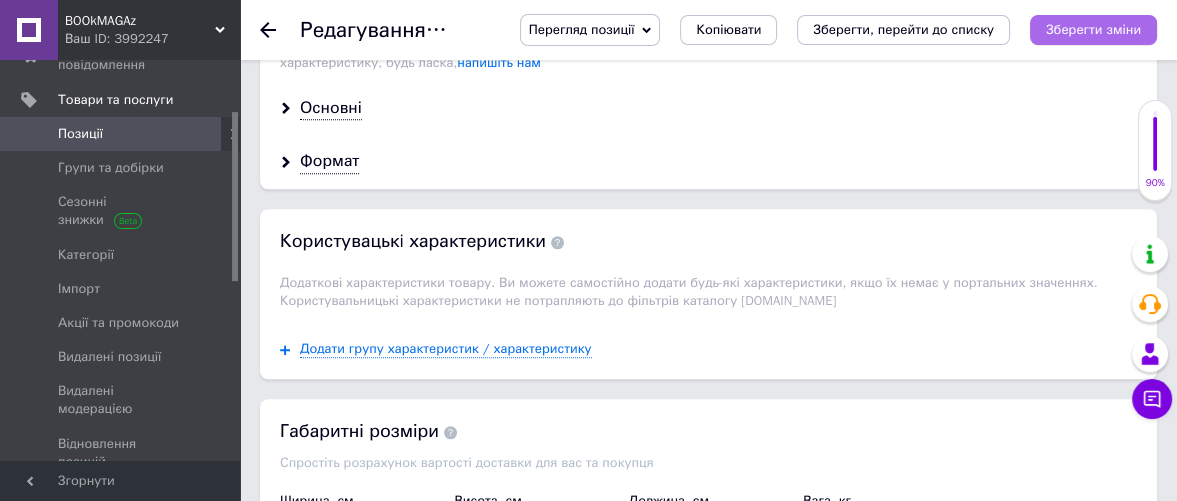 type on "565" 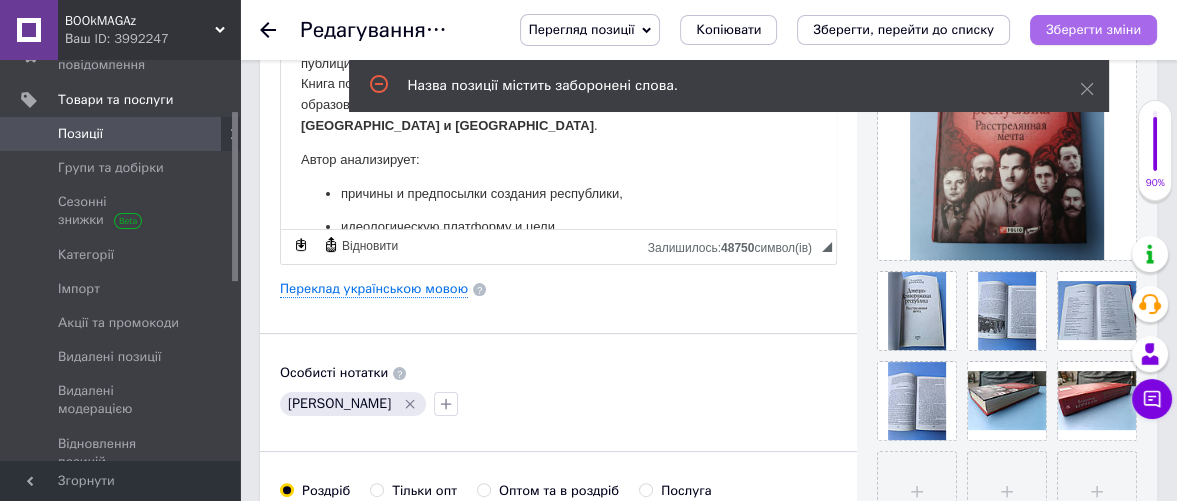 scroll, scrollTop: 0, scrollLeft: 0, axis: both 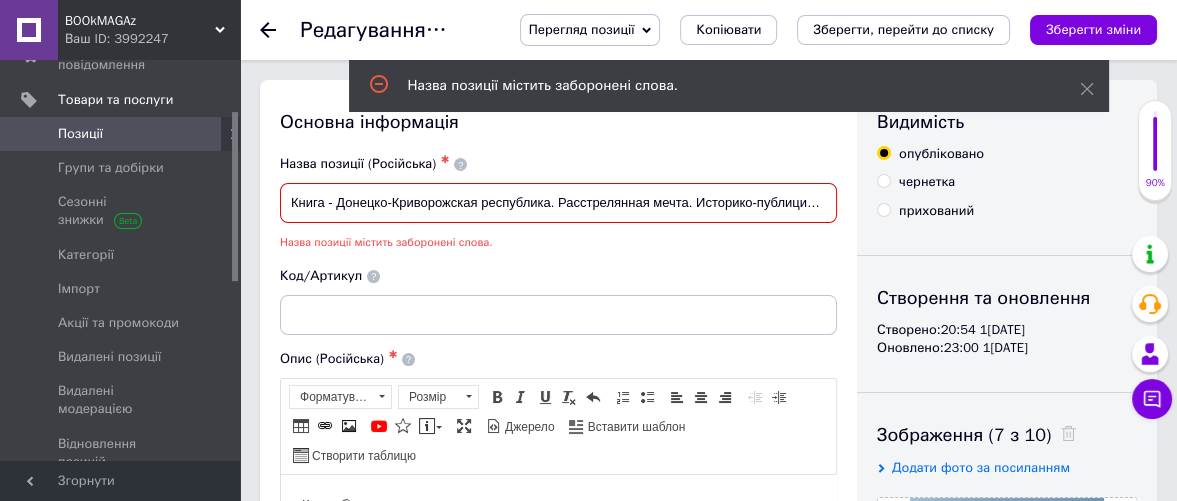 click on "Книга - Донецко-Криворожская республика. Расстрелянная мечта. Историко-публицистическое исследование" at bounding box center [558, 203] 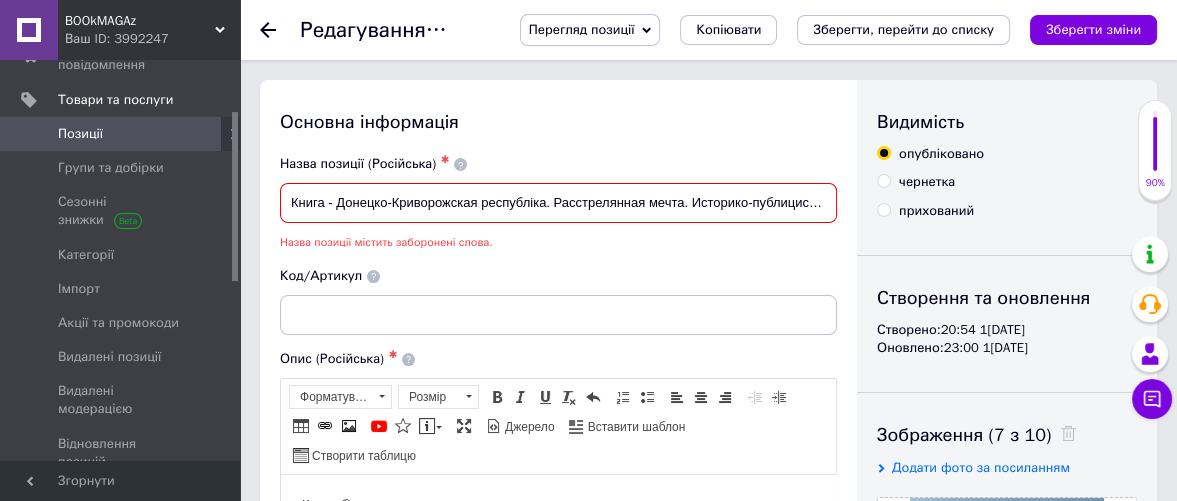 type on "Книга - Донецко-Криворожская республіка. Расстрелянная мечта. Историко-публицистическое исследование" 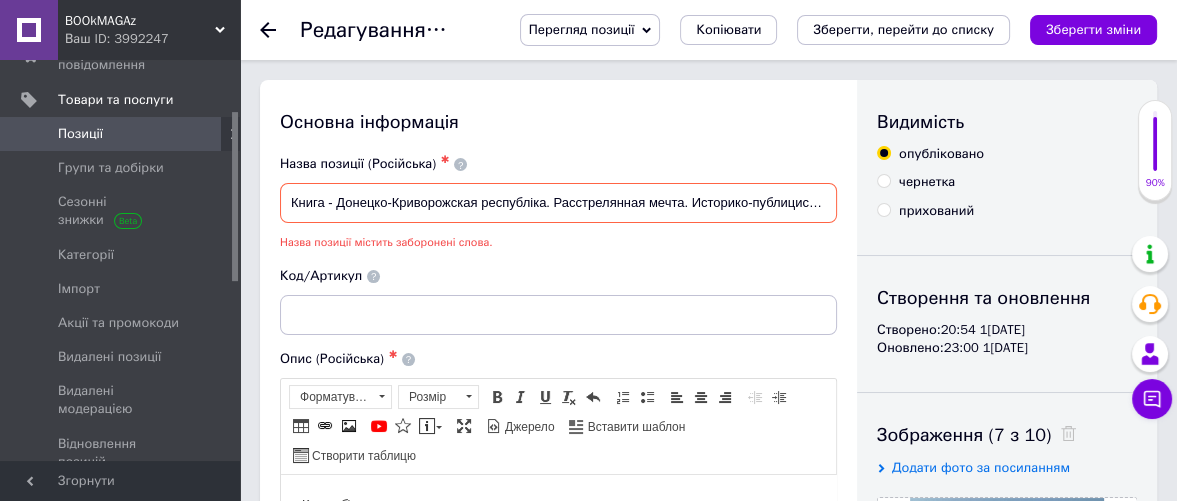 click on "Основна інформація Назва позиції (Російська) ✱ Книга - Донецко-Криворожская республіка. Расстрелянная мечта. Историко-публицистическое исследование Назва позиції містить заборонені слова. Код/Артикул Опис (Російська) ✱ Книга б\у в хорошем состоянии.
«Донецко-[GEOGRAPHIC_DATA]. Расстрелянная мечта»  - это историко-публицистическая работа, изданная в серии  «Проект Украина»  издательством  Folio . Книга посвящена  Донецко-Криворожской Советской Республике  - недолговечному политическому образованию, существовавшему в 1918 году на территории  ." at bounding box center (558, 737) 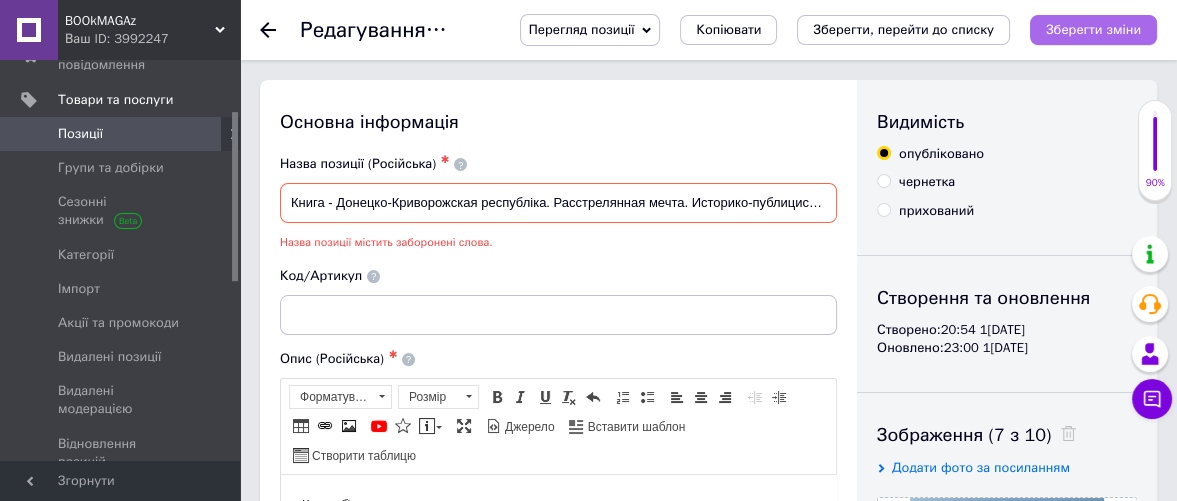 click on "Зберегти зміни" at bounding box center (1093, 29) 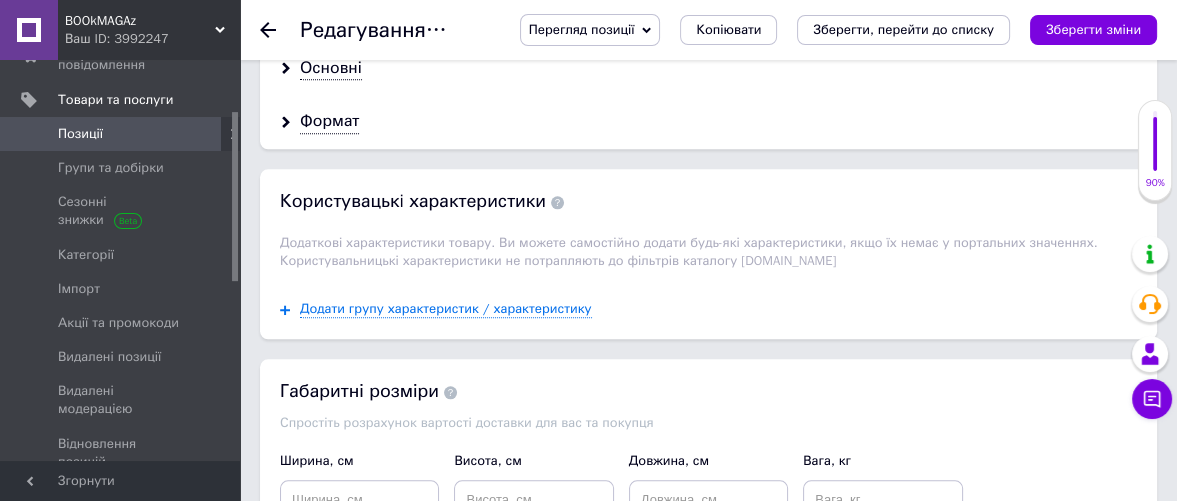 scroll, scrollTop: 1818, scrollLeft: 0, axis: vertical 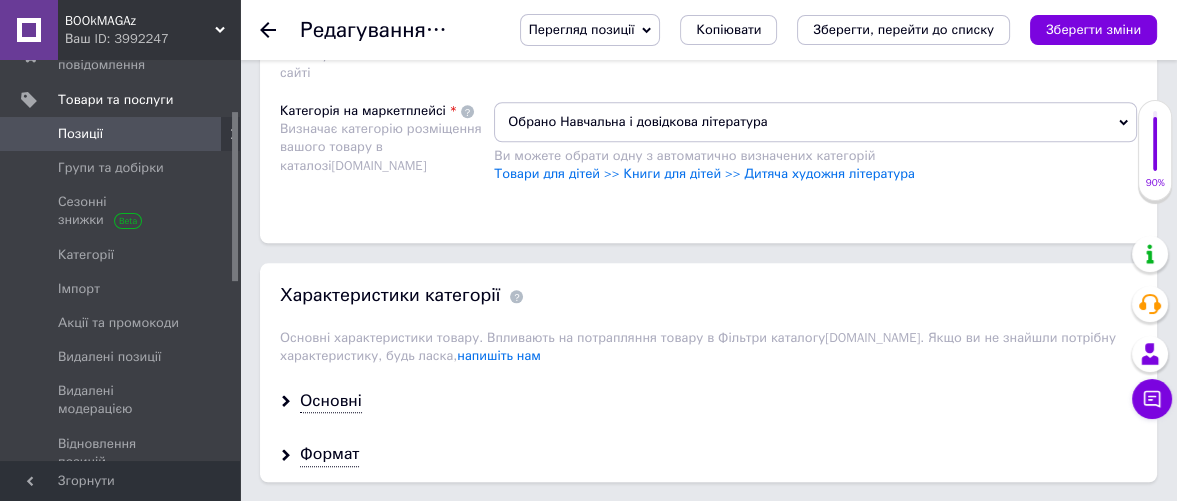 click 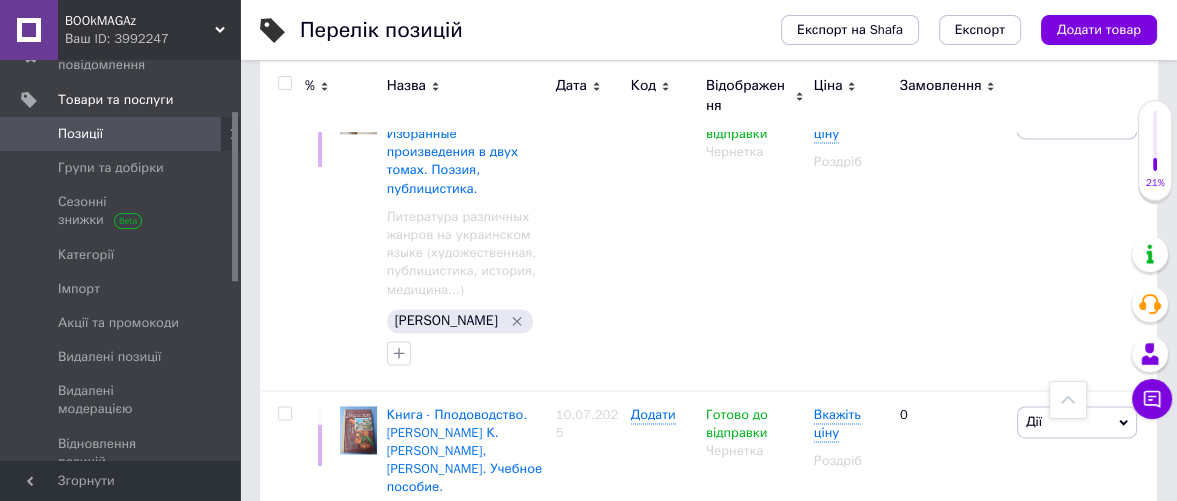 scroll, scrollTop: 2666, scrollLeft: 0, axis: vertical 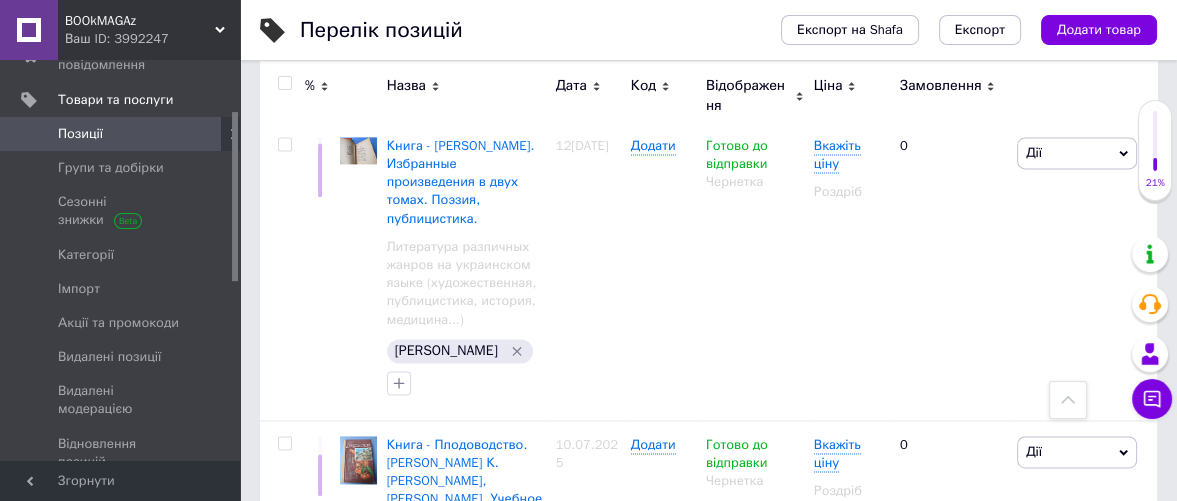 click on "Книга - По историческим городам [GEOGRAPHIC_DATA]. Фото-путеводитель по [GEOGRAPHIC_DATA]." at bounding box center [465, 761] 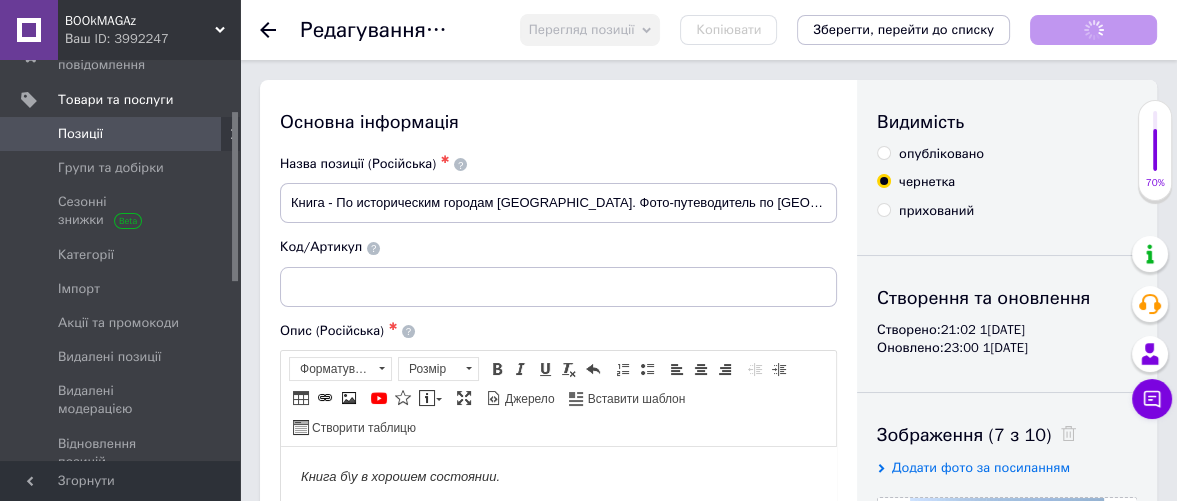 scroll, scrollTop: 0, scrollLeft: 0, axis: both 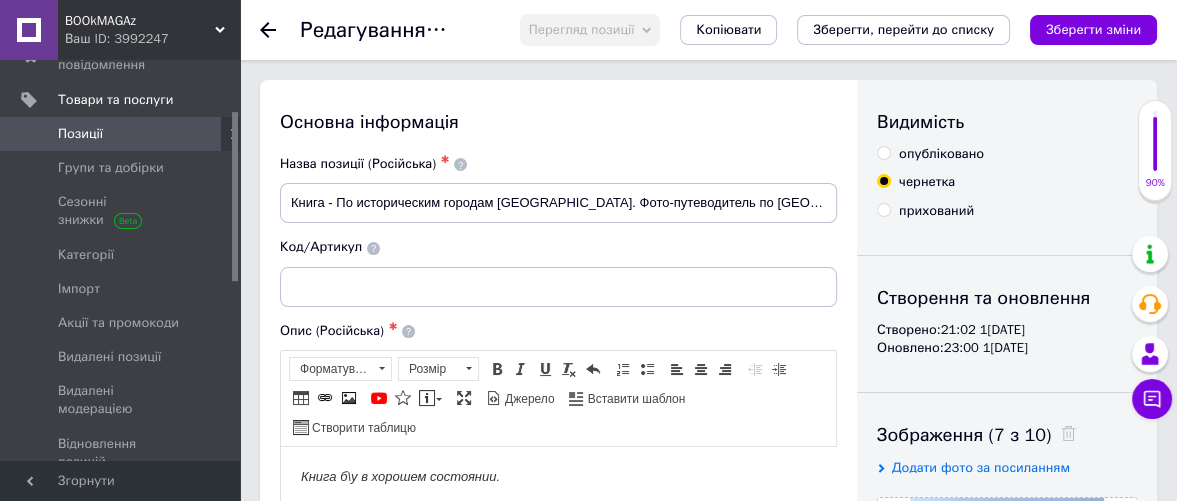 click on "опубліковано" at bounding box center (883, 152) 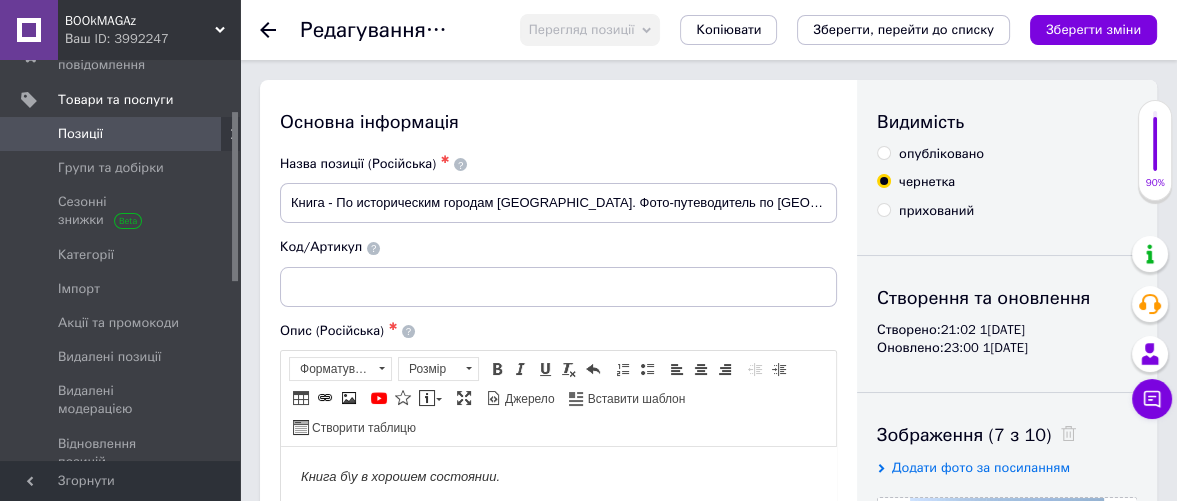 radio on "true" 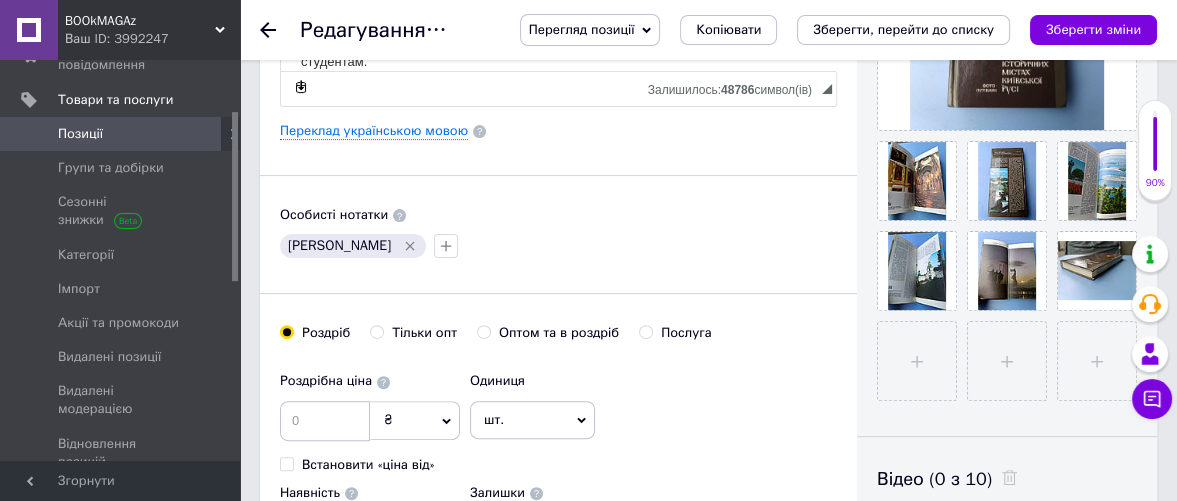 scroll, scrollTop: 666, scrollLeft: 0, axis: vertical 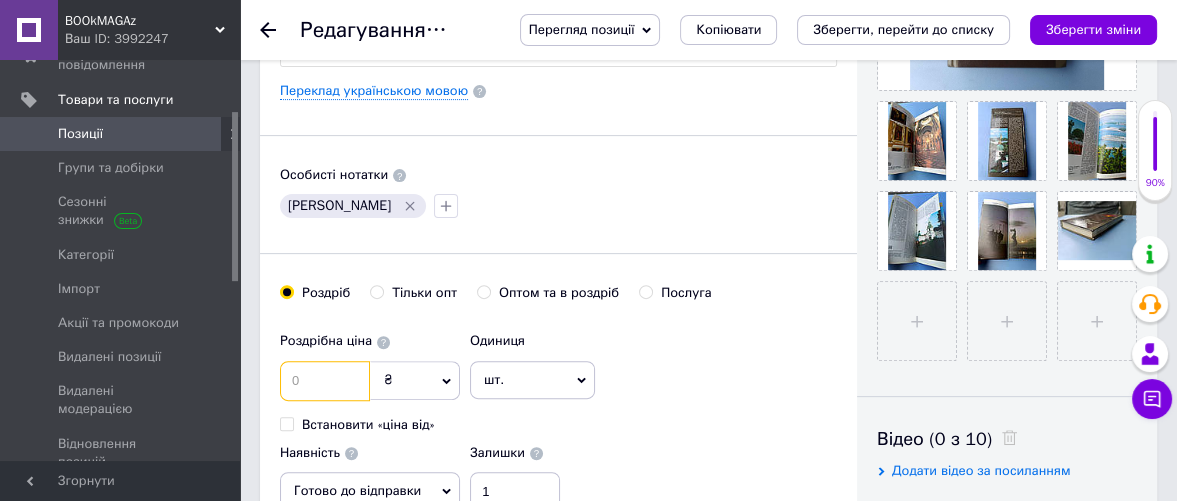 drag, startPoint x: 285, startPoint y: 366, endPoint x: 296, endPoint y: 366, distance: 11 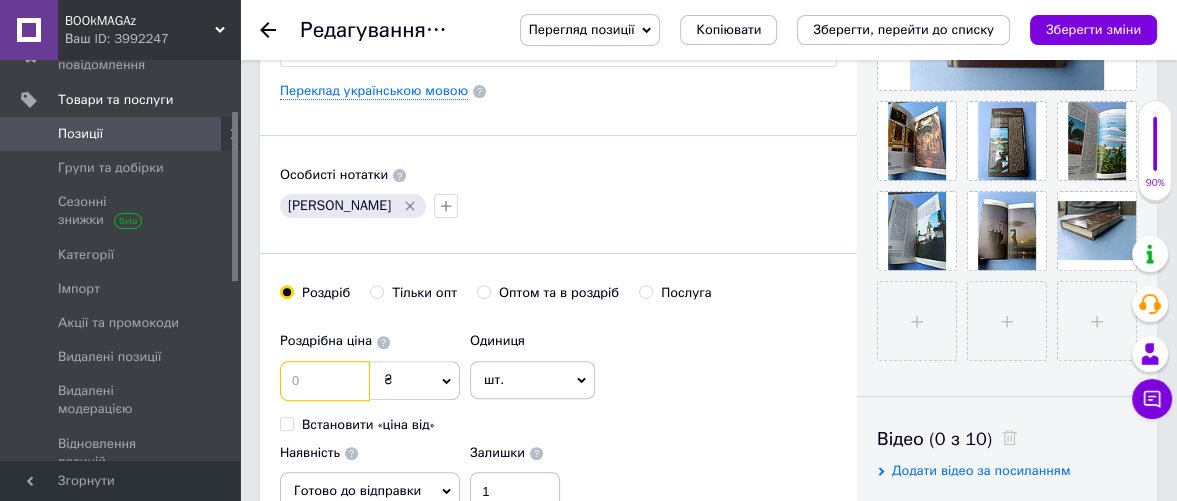 click at bounding box center (325, 381) 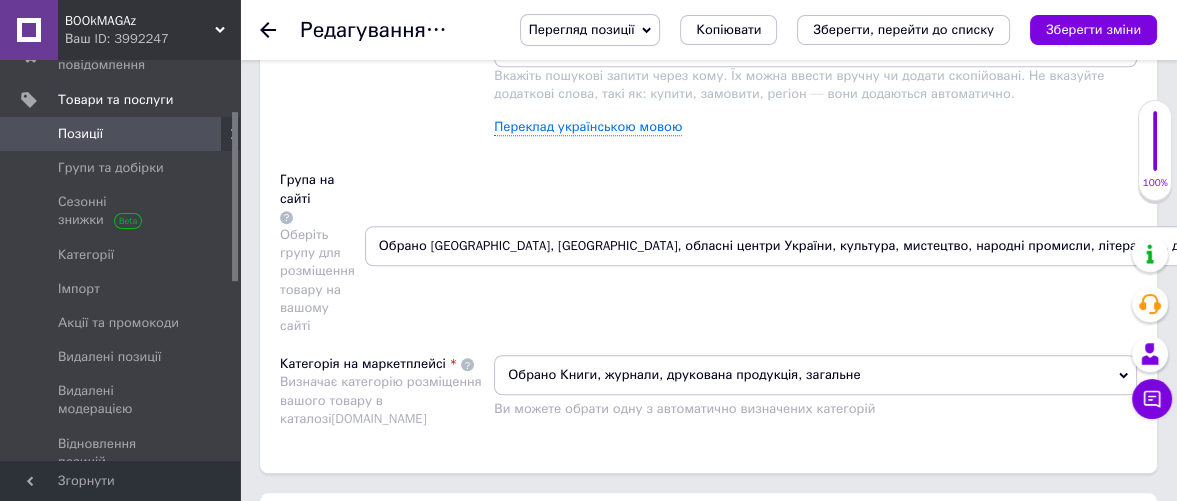 scroll, scrollTop: 1666, scrollLeft: 0, axis: vertical 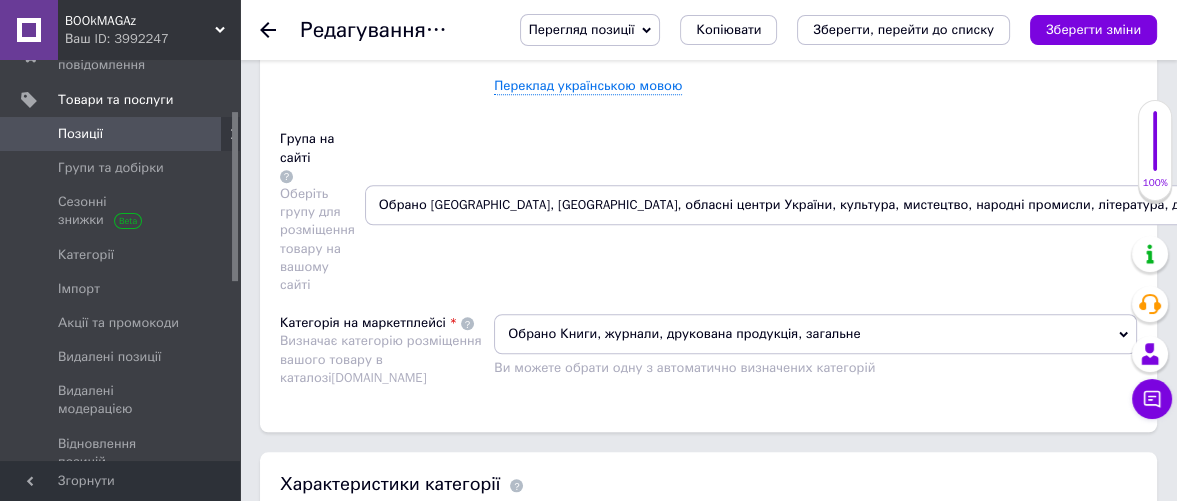 type on "285" 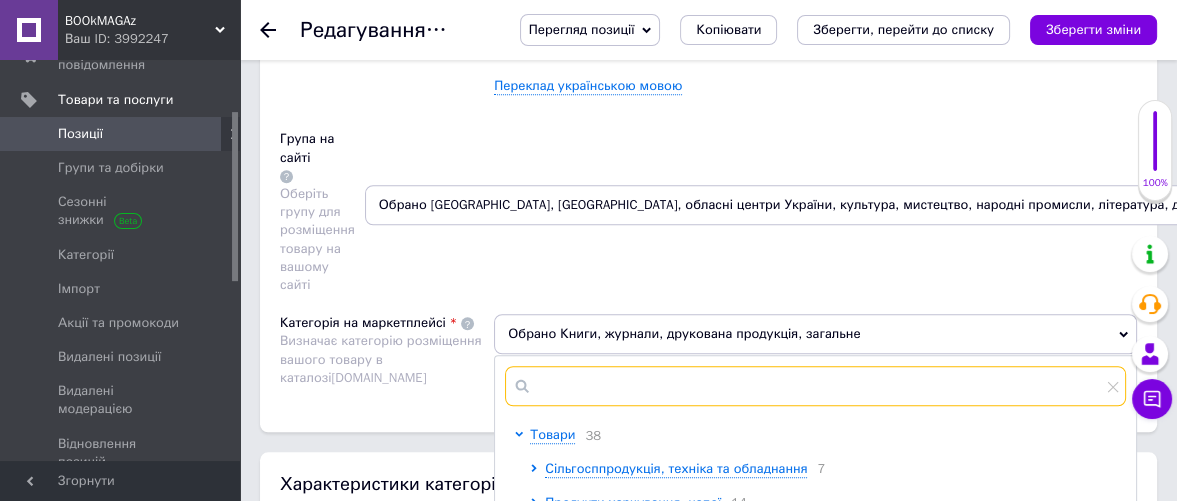 click at bounding box center [815, 386] 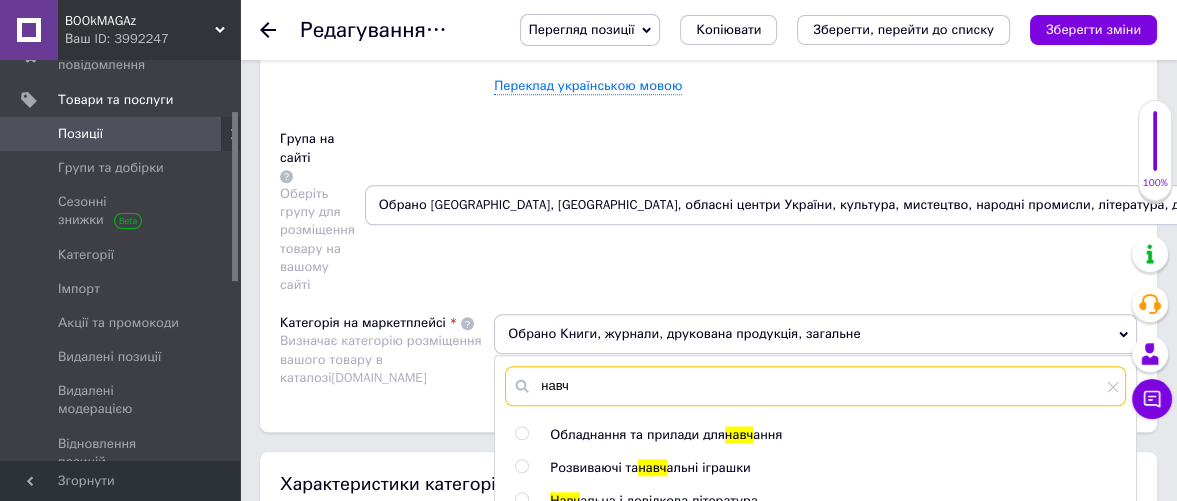 type on "навч" 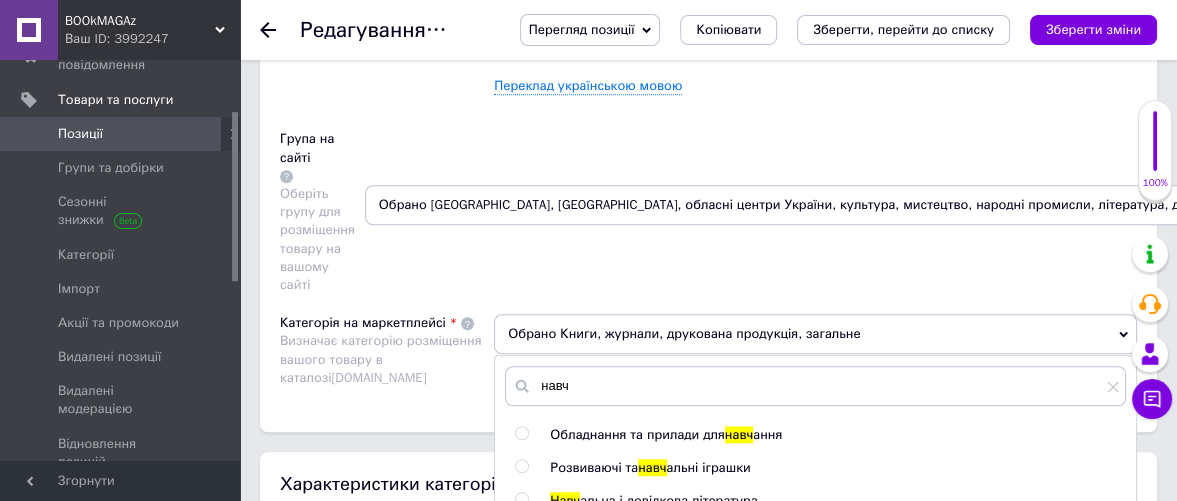 click at bounding box center (521, 499) 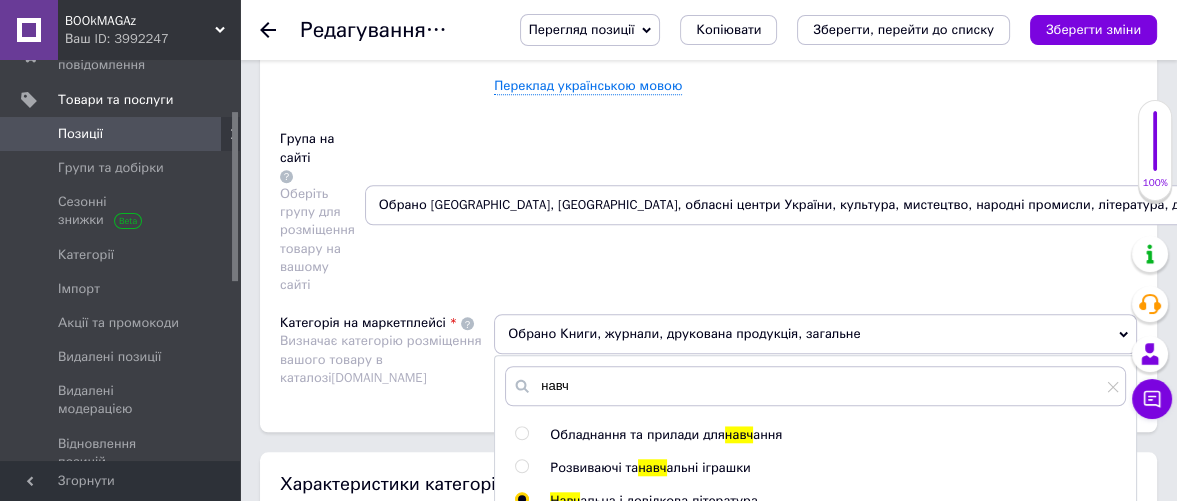 radio on "true" 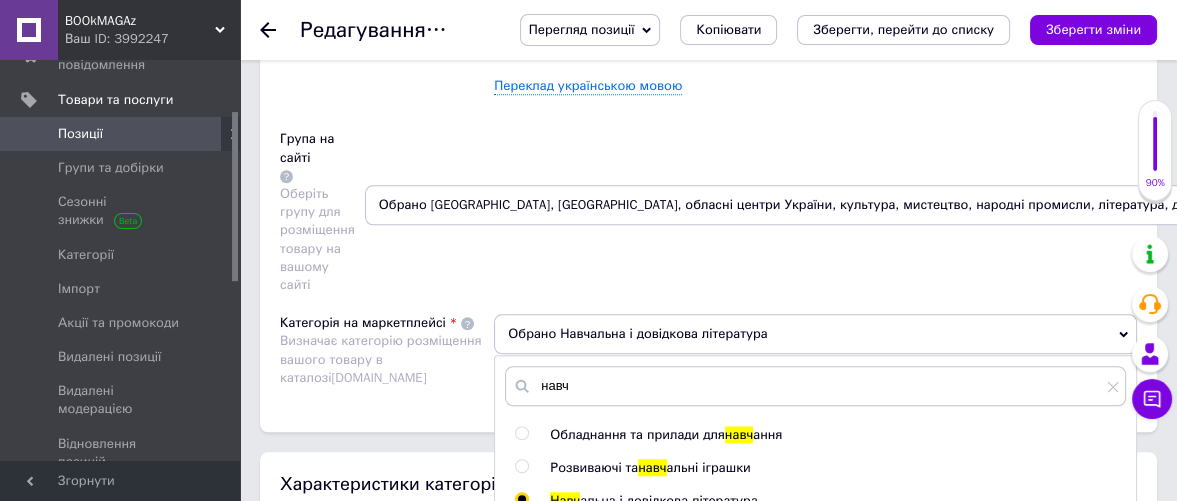 click on "Розміщення Пошукові запити Використовуються для пошуку товару в каталозі  [DOMAIN_NAME] [GEOGRAPHIC_DATA] × исторические города [GEOGRAPHIC_DATA] × [GEOGRAPHIC_DATA] × [PERSON_NAME] × Путивль × [GEOGRAPHIC_DATA] × Канев × путеводитель по [GEOGRAPHIC_DATA] × древняя архитектура × фотоальбом × церкви × монастыри × история городов × культурный туризм × украинская история × книга по истории × книги для путешественников × украинская архитектура × книга × книги × фото-книга × фото-путеводитель × книга бу × бывшая в употреблении книга × букинистика × краеведение × Переклад українською мовою [DOMAIN_NAME] навч" at bounding box center [708, 76] 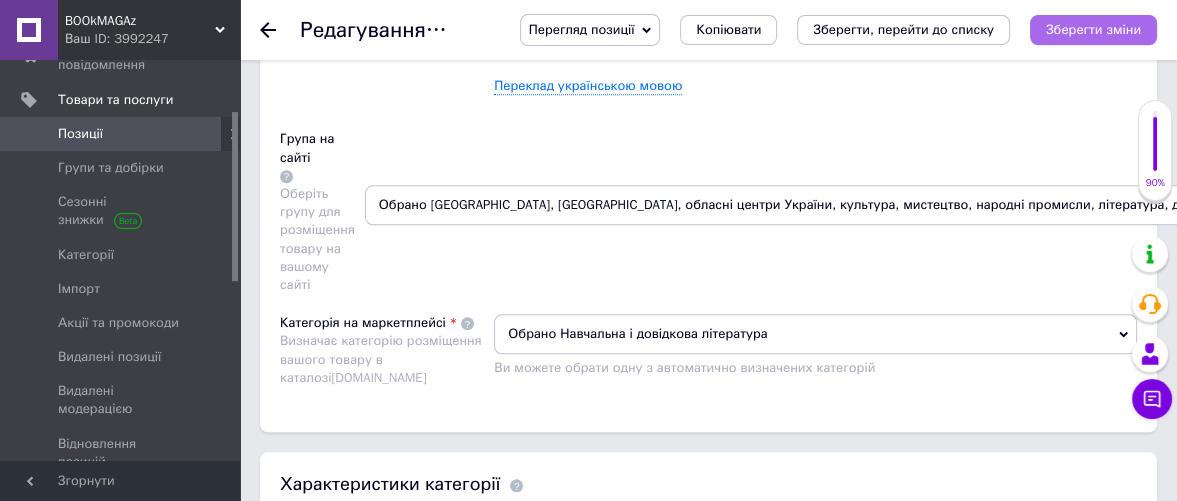 click on "Зберегти зміни" at bounding box center [1093, 29] 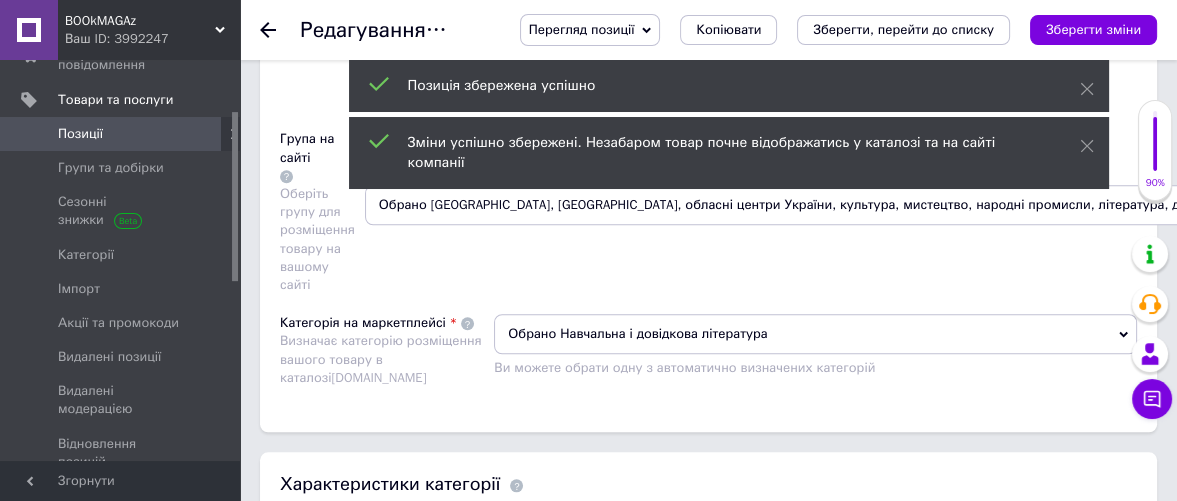 click 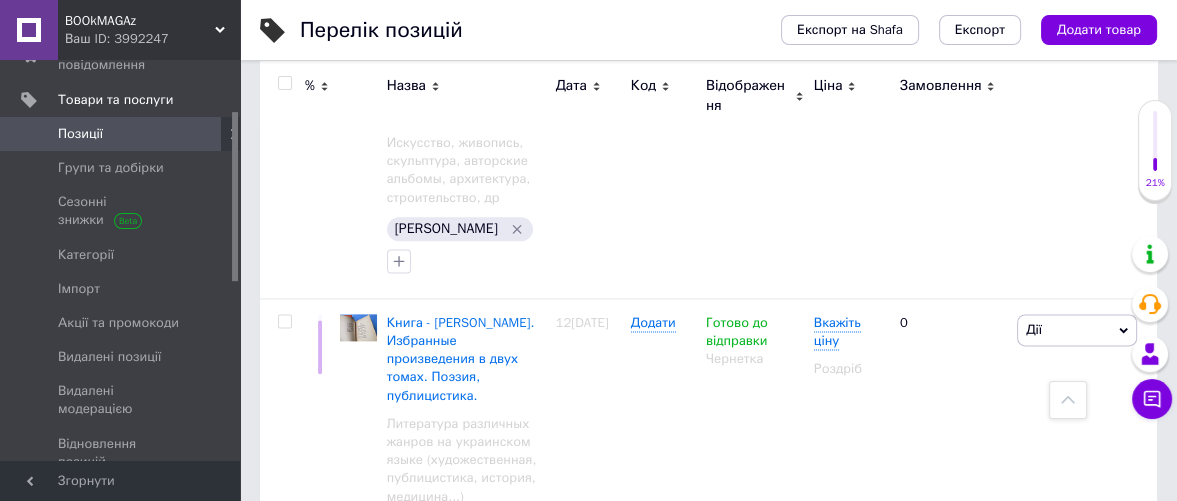 scroll, scrollTop: 2444, scrollLeft: 0, axis: vertical 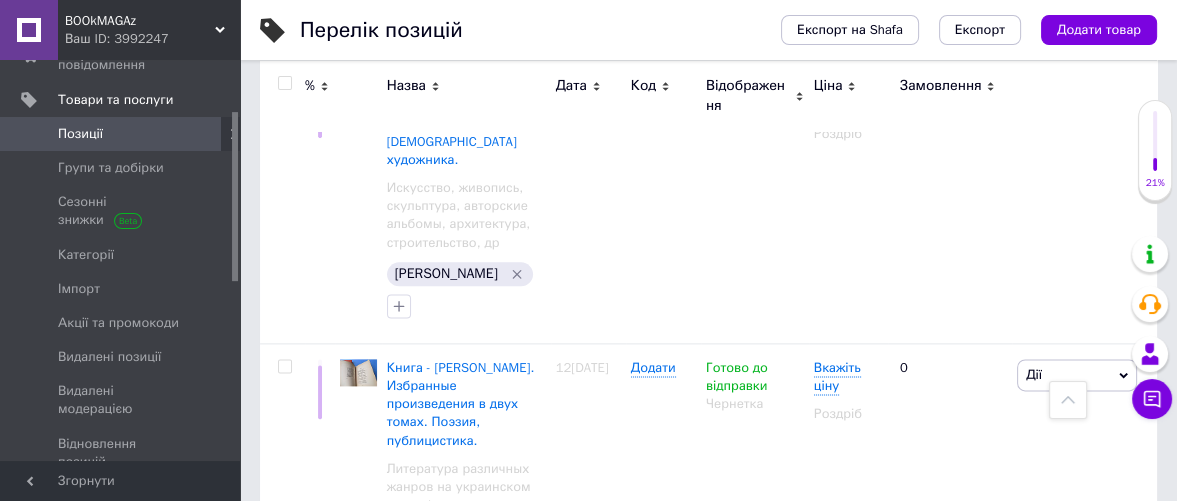 click on "Книга - Плодоводство. [PERSON_NAME] К. [PERSON_NAME], [PERSON_NAME]. Учебное пособие." at bounding box center [465, 703] 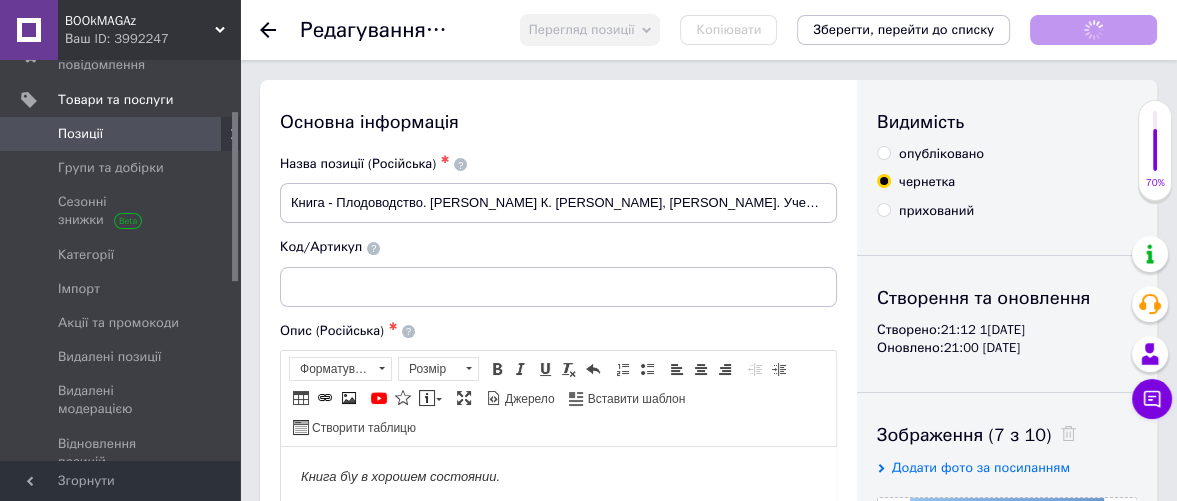 scroll, scrollTop: 0, scrollLeft: 0, axis: both 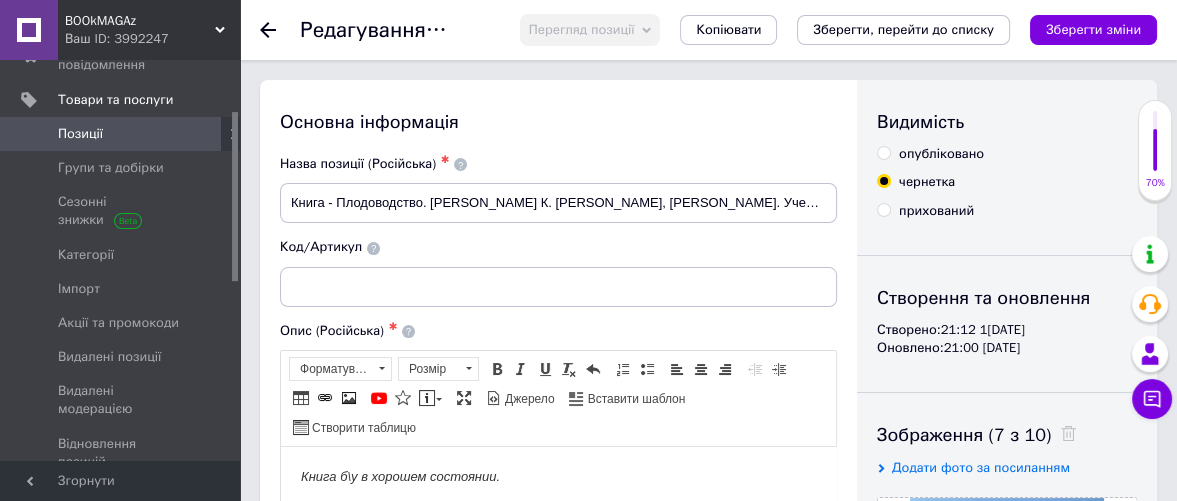 click on "опубліковано" at bounding box center (883, 152) 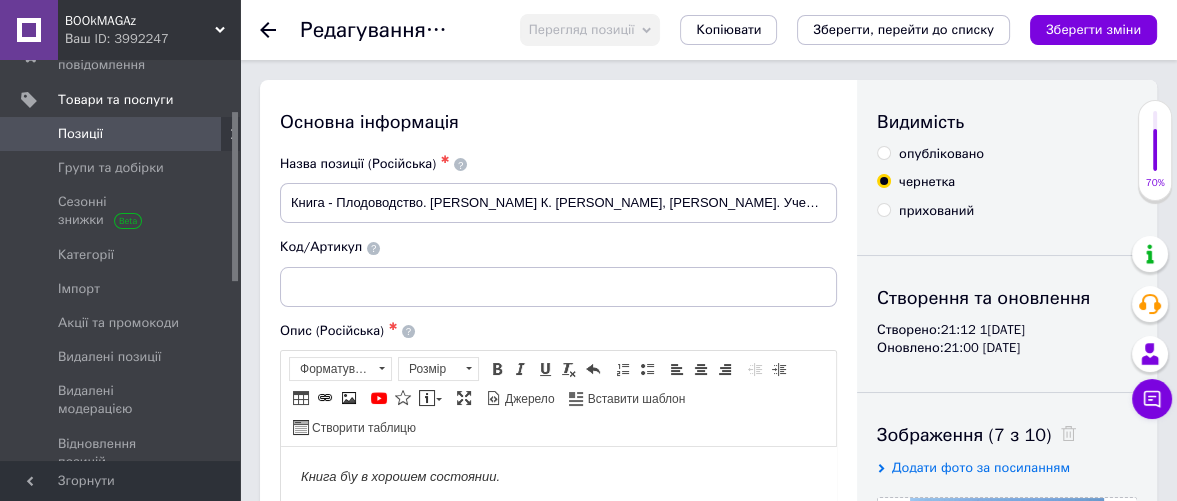 radio on "true" 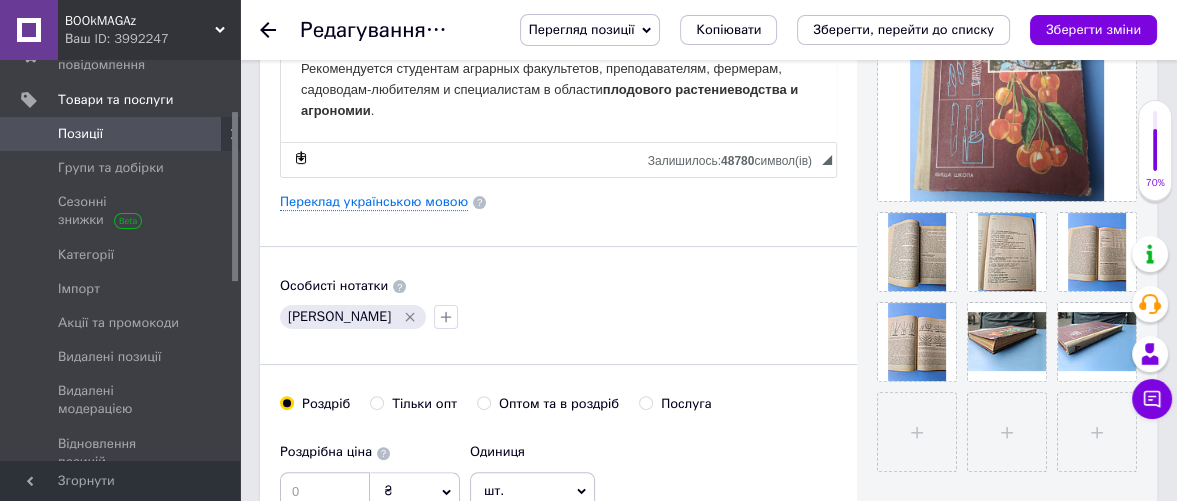 scroll, scrollTop: 555, scrollLeft: 0, axis: vertical 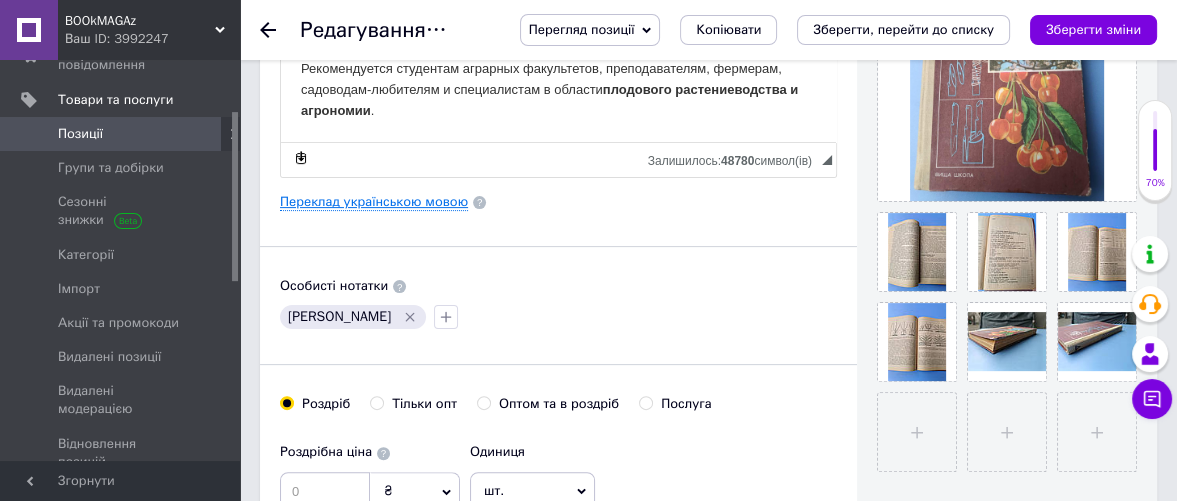 click on "Переклад українською мовою" at bounding box center [374, 202] 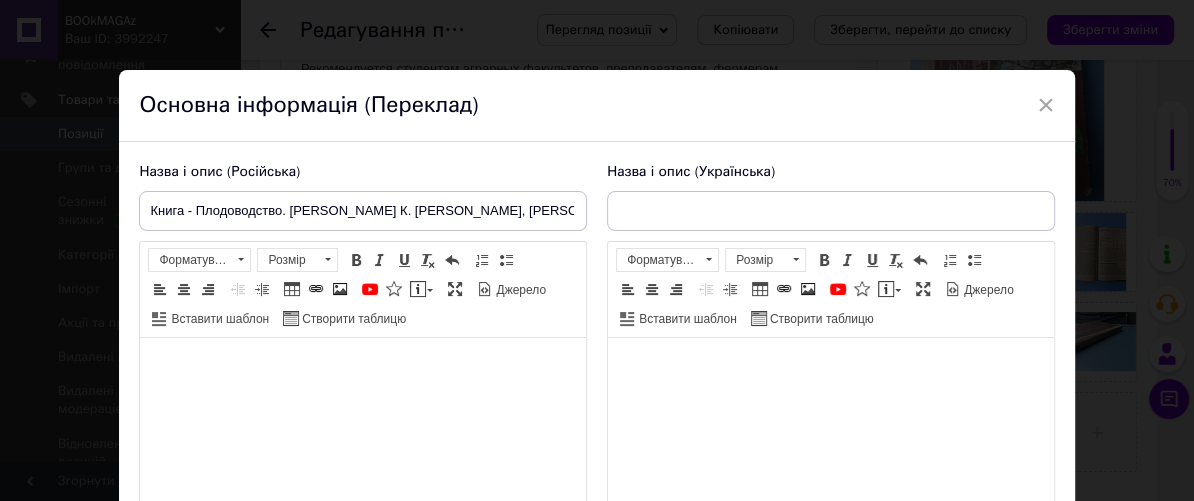 type on "Книга - Плодівництво. [PERSON_NAME] К. [PERSON_NAME] І. [PERSON_NAME]. Навчальний посібник із садівництва." 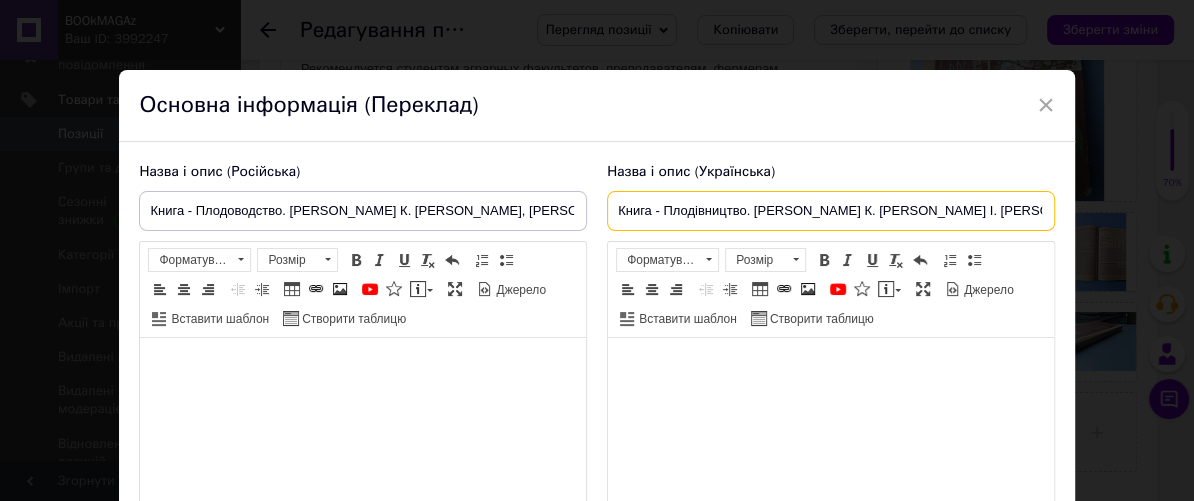 drag, startPoint x: 659, startPoint y: 209, endPoint x: 744, endPoint y: 211, distance: 85.02353 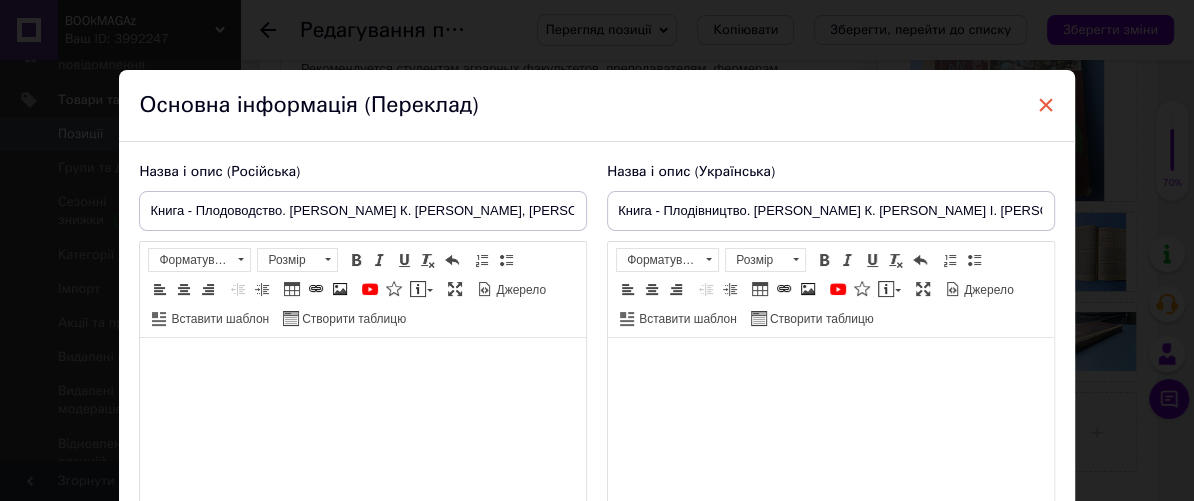 click on "×" at bounding box center [1046, 105] 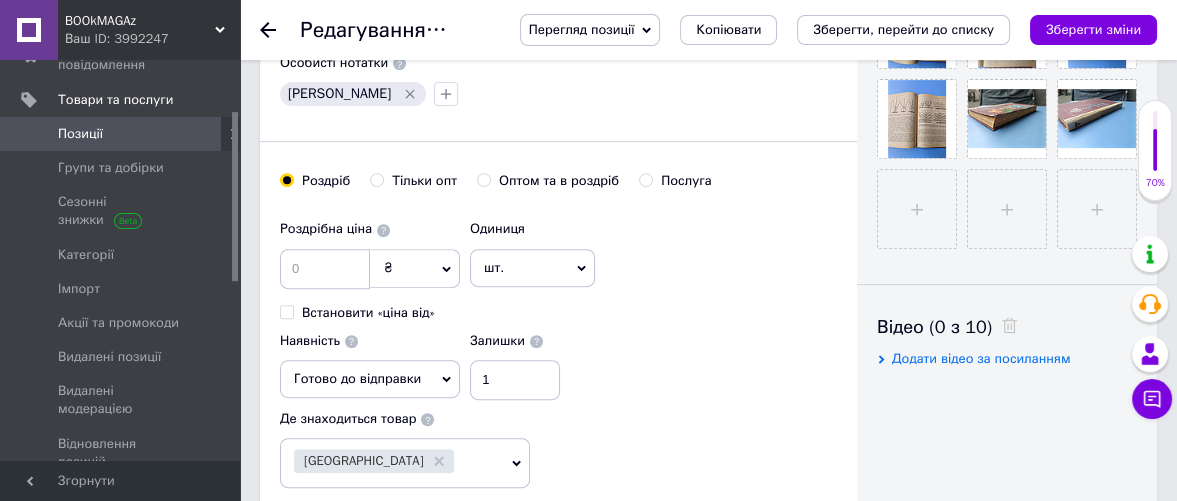 scroll, scrollTop: 888, scrollLeft: 0, axis: vertical 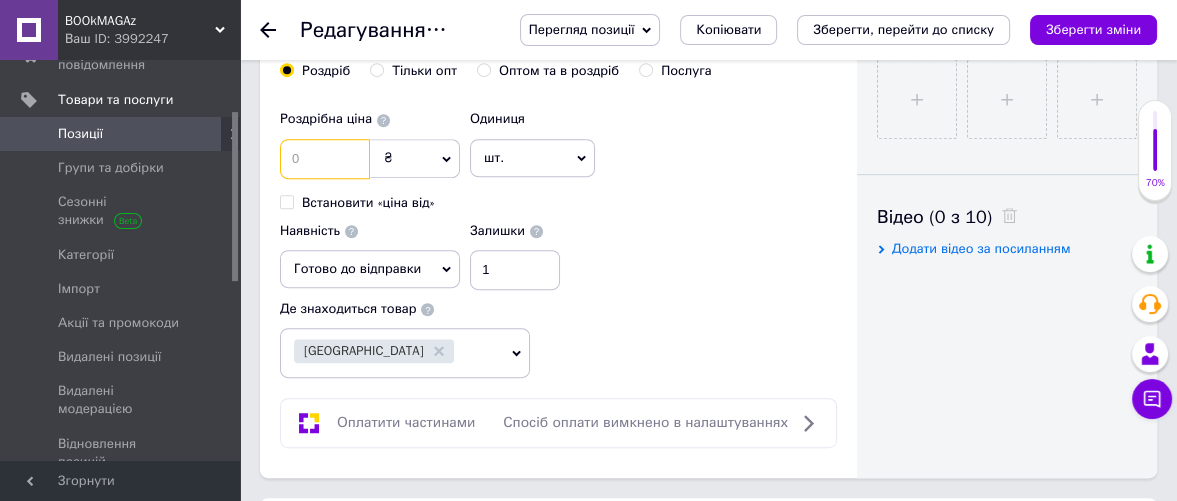 click at bounding box center [325, 159] 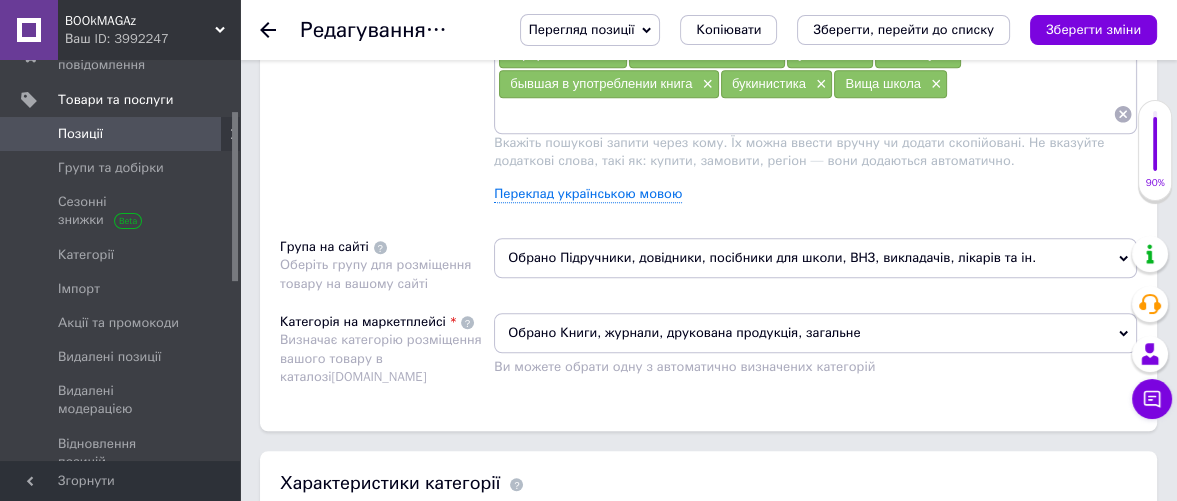 scroll, scrollTop: 1555, scrollLeft: 0, axis: vertical 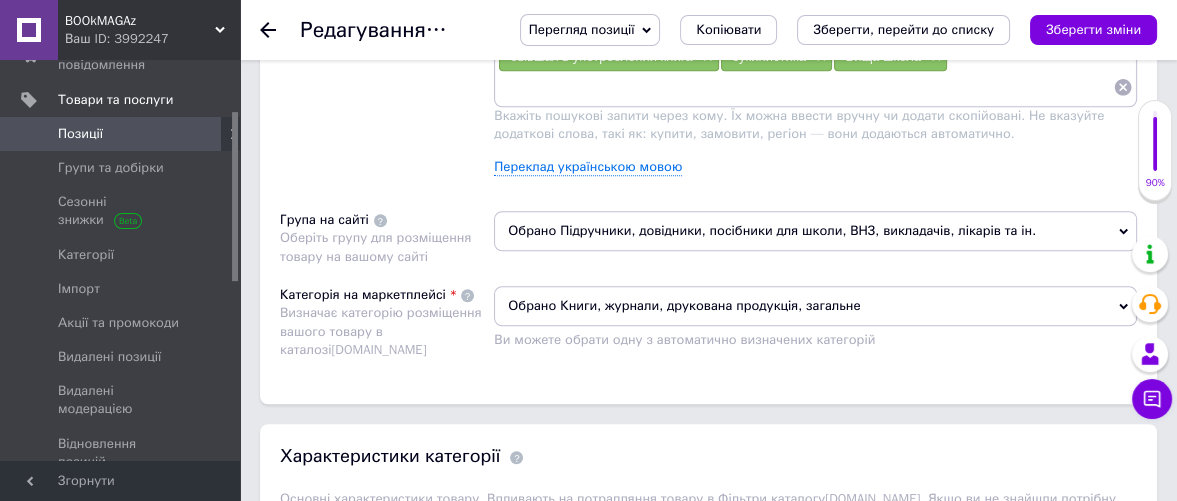 type on "255" 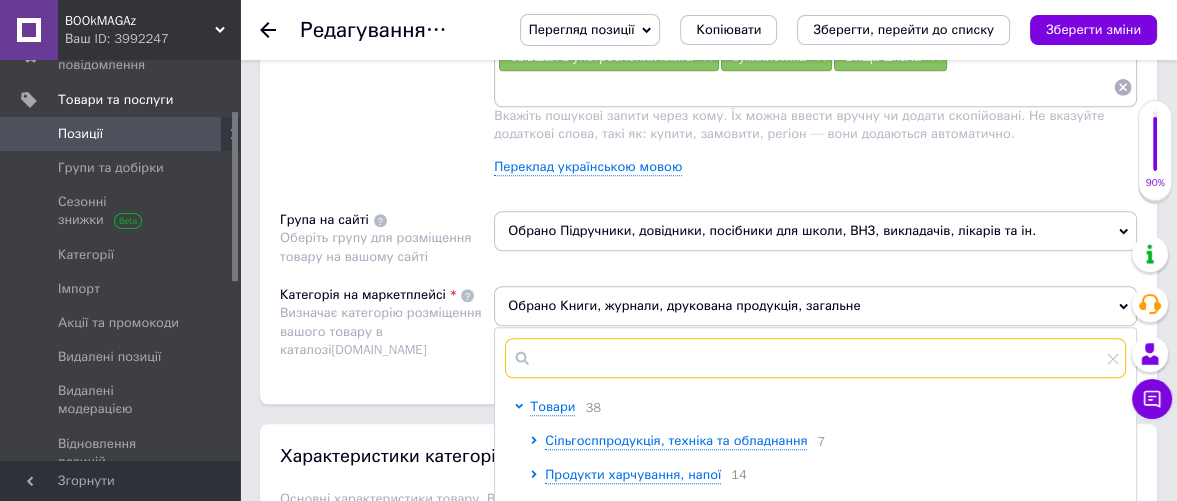 click at bounding box center (815, 358) 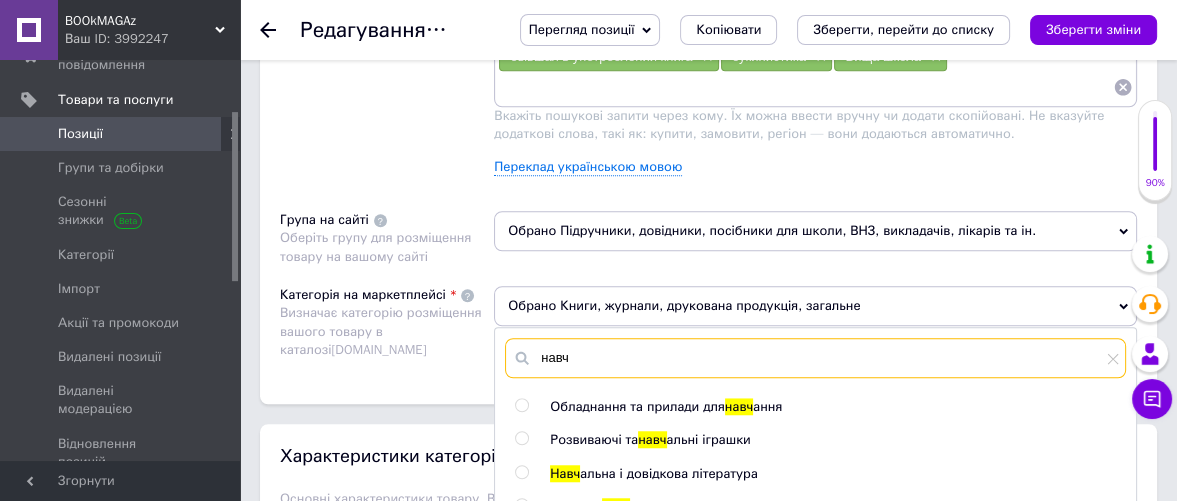 type on "навч" 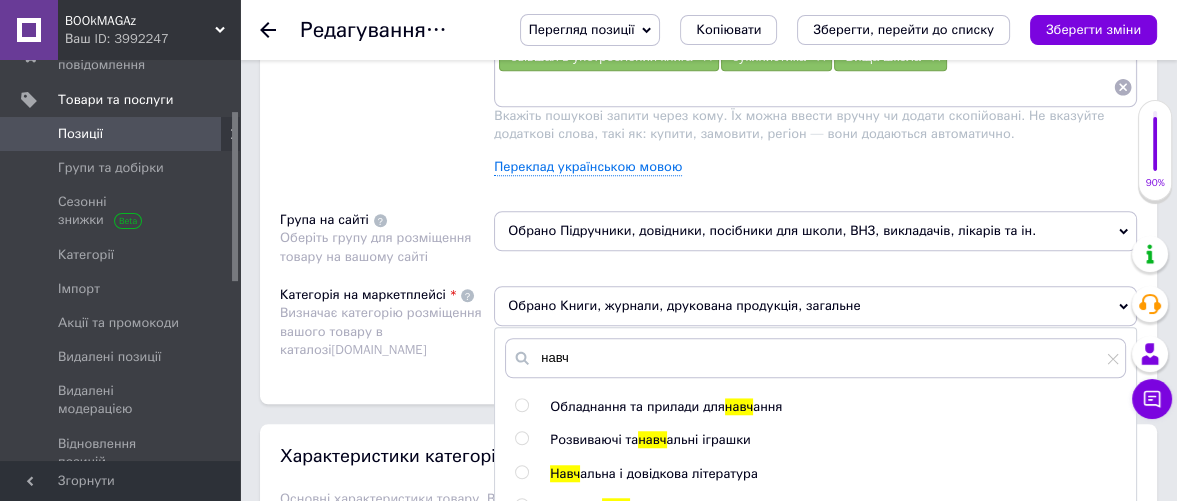 click at bounding box center [521, 472] 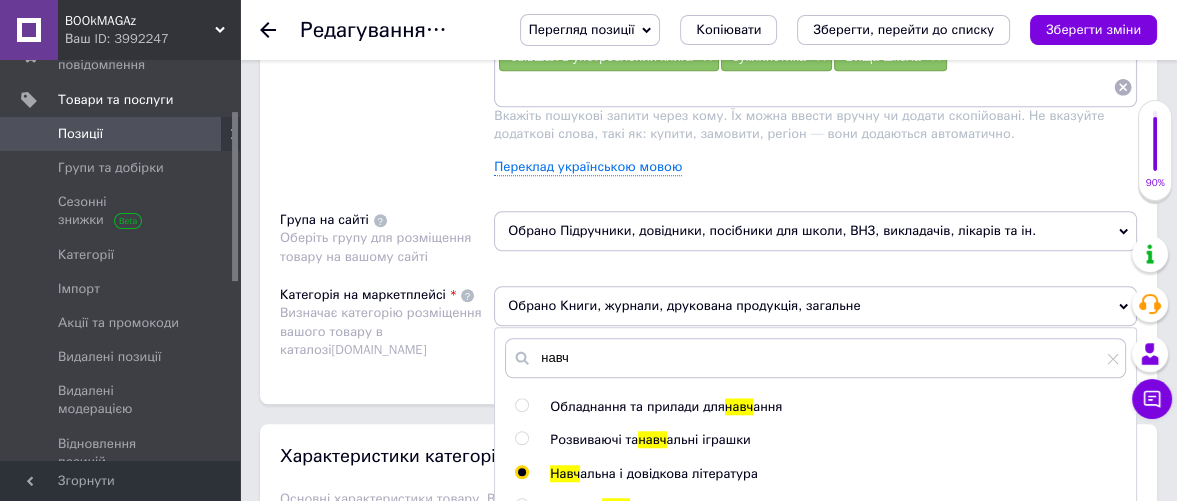 radio on "true" 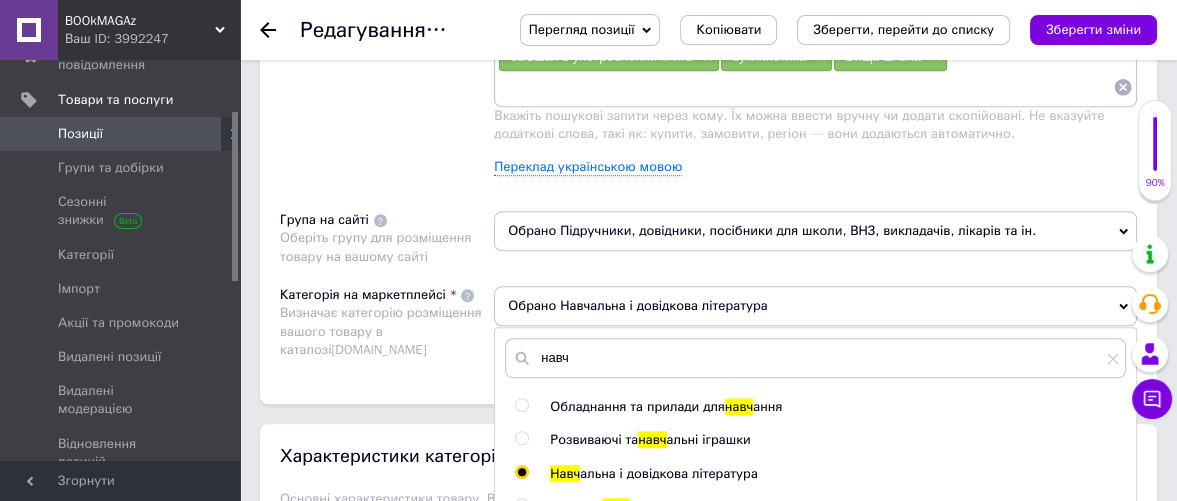 click on "Розміщення Пошукові запити Використовуються для пошуку товару в каталозі  [DOMAIN_NAME] плодоводство × садоводство × прививка деревьев × агрономия × аграрное образование × уход за садом × плодовые культуры × вишня × черешня × яблоня × груша × агротехника × размножение растений × биология растений × защита сада × учебное пособие × плодовые деревья × книга × книги × аграрная книга × сельское хозяйство × учебник × книга бу × бывшая в употреблении книга × букинистика × Вища школа × Переклад українською мовою Група на сайті Категорія на маркетплейсі [DOMAIN_NAME] навч навч" at bounding box center [708, 117] 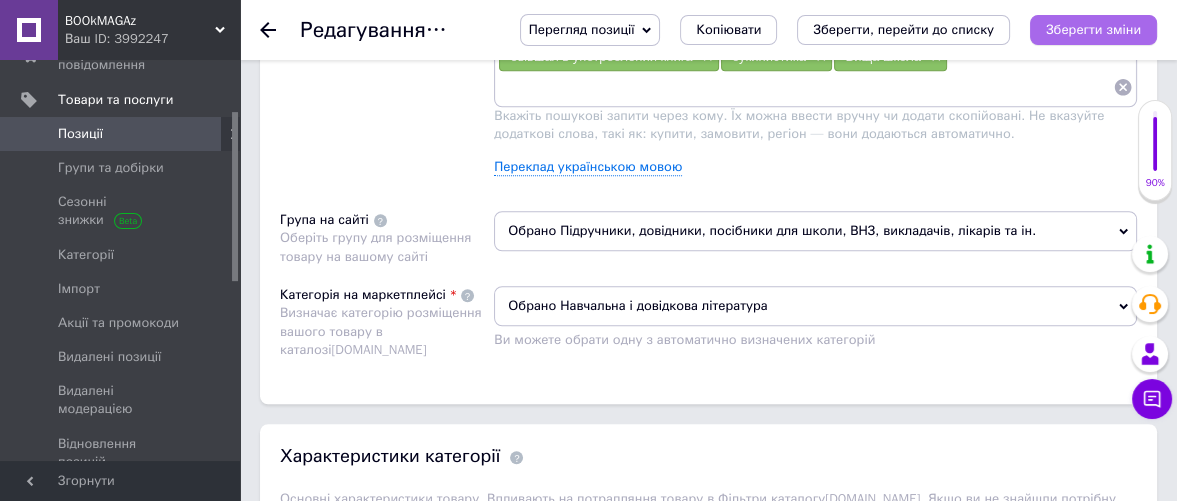 click on "Зберегти зміни" at bounding box center [1093, 29] 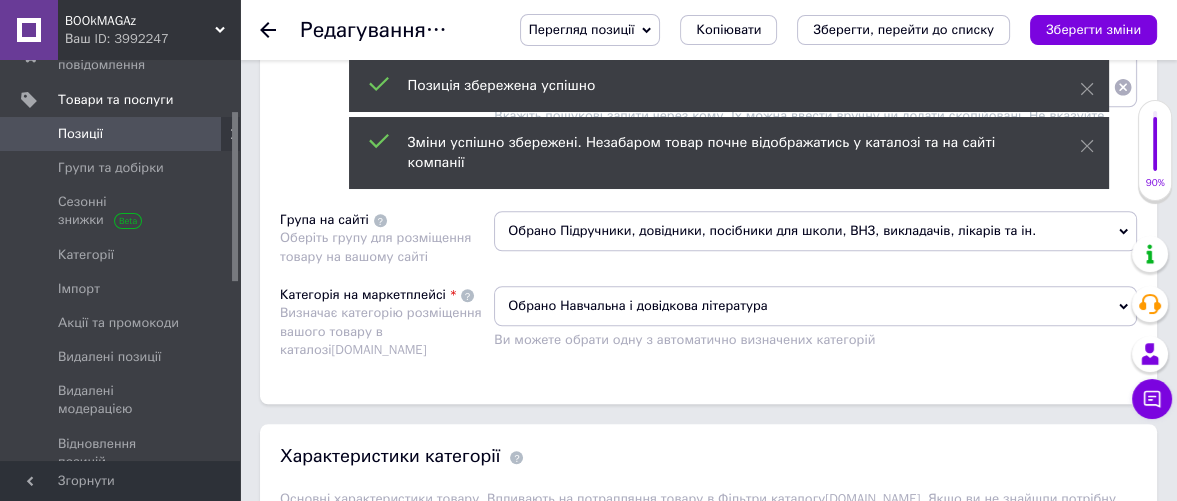 click 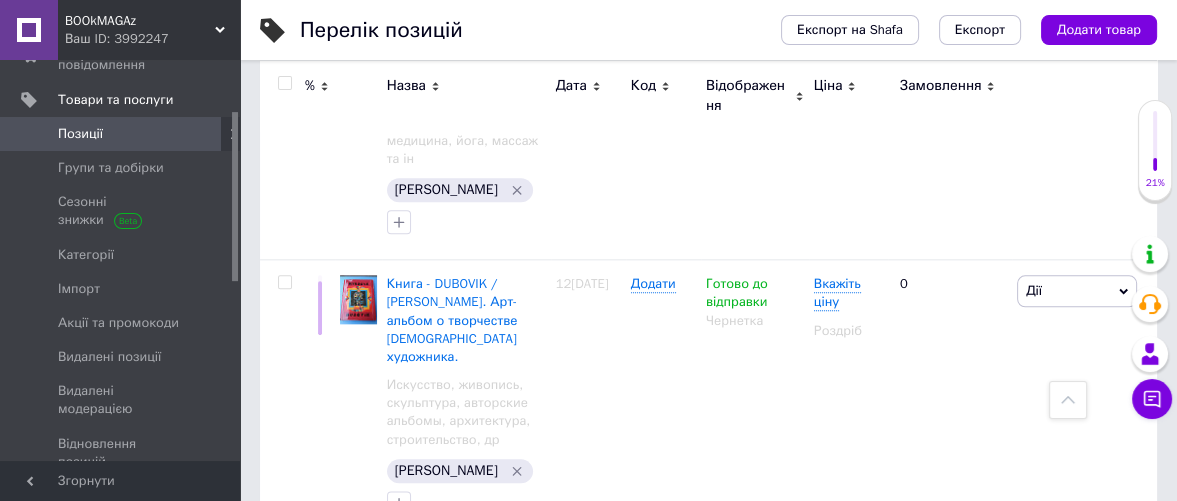 scroll, scrollTop: 2222, scrollLeft: 0, axis: vertical 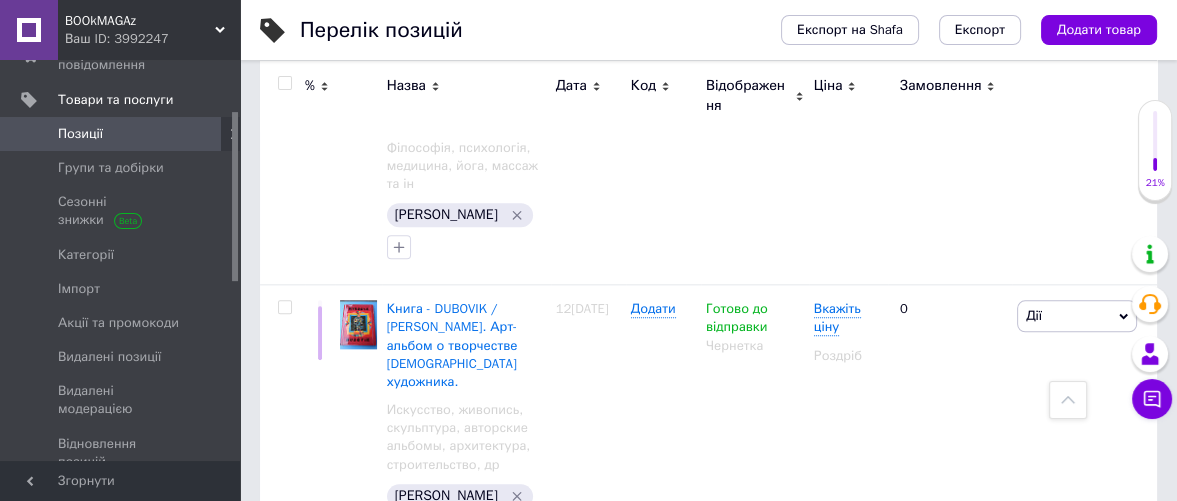 click on "Книга - [PERSON_NAME]. Избранные произведения в двух томах. Поэзия, публицистика." at bounding box center (461, 626) 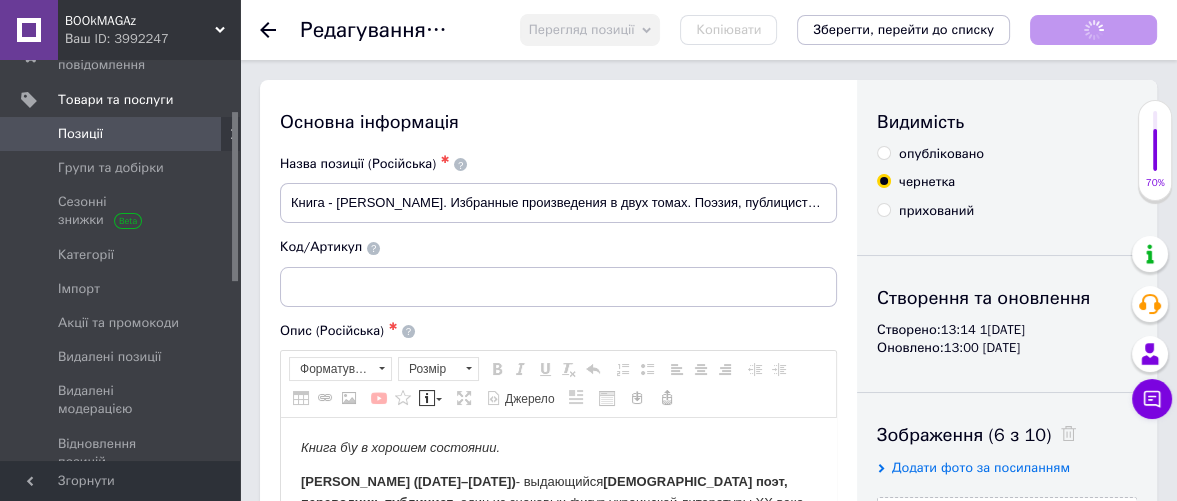 scroll, scrollTop: 0, scrollLeft: 0, axis: both 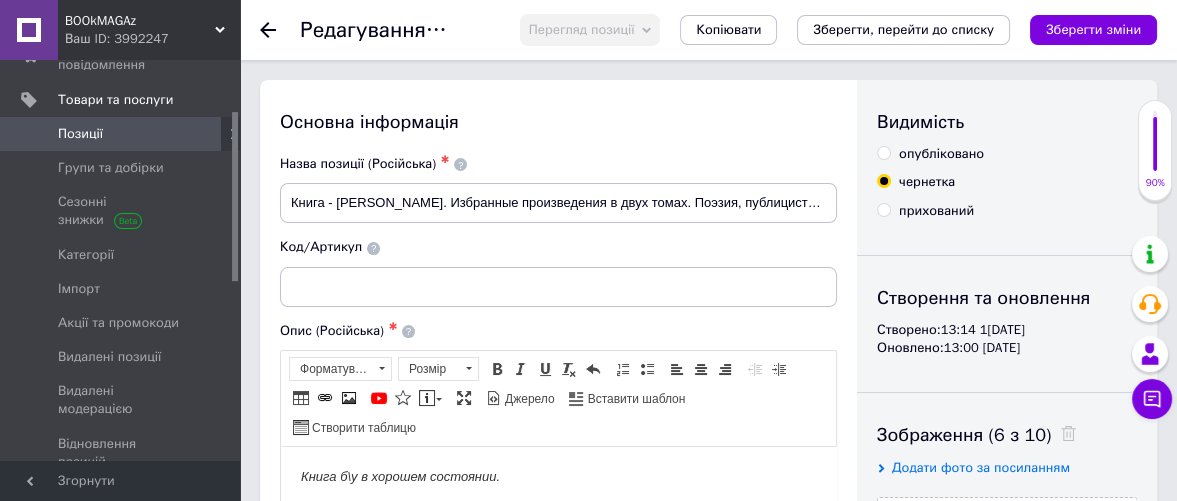 click on "опубліковано" at bounding box center (883, 152) 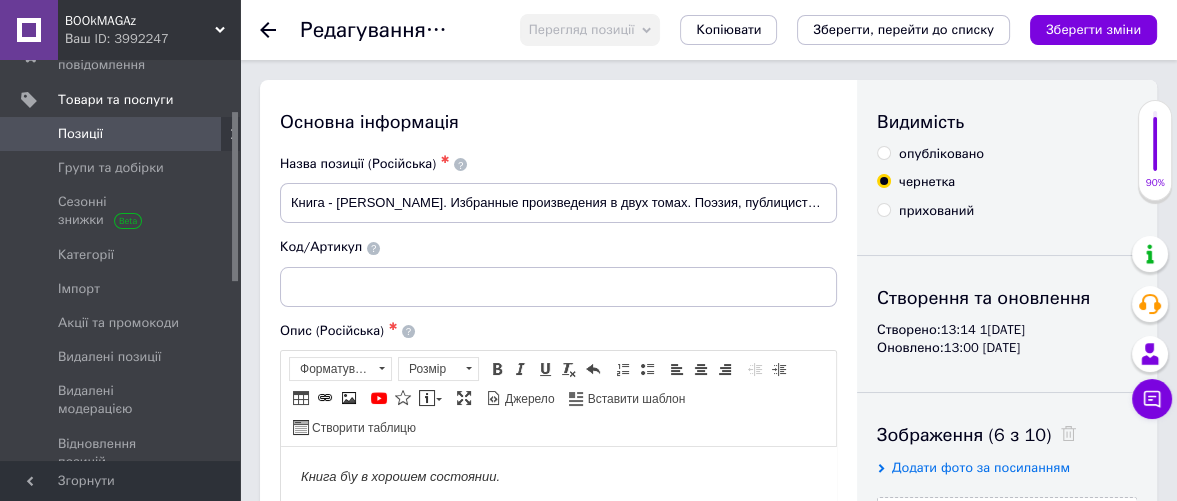 radio on "true" 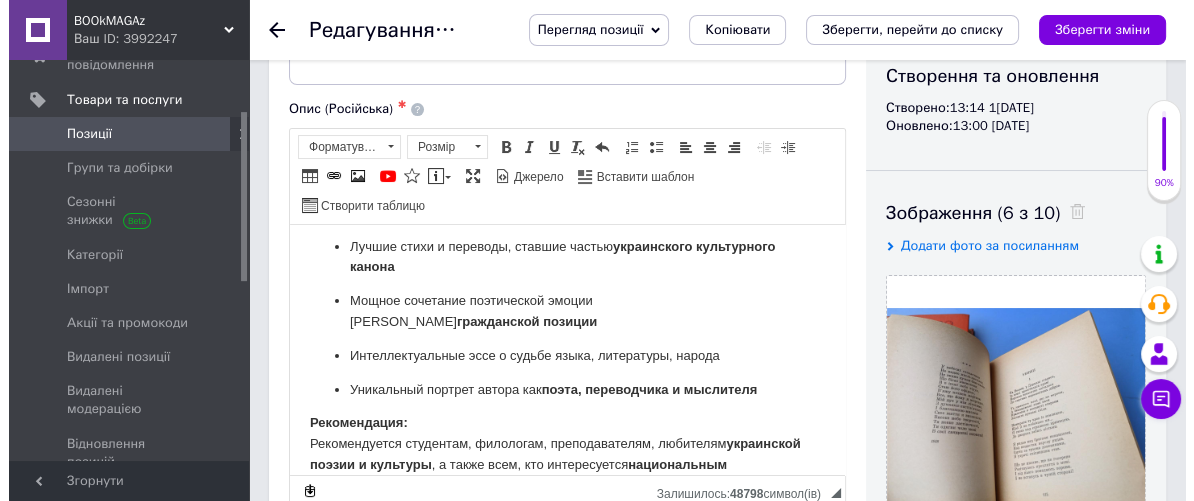 scroll, scrollTop: 444, scrollLeft: 0, axis: vertical 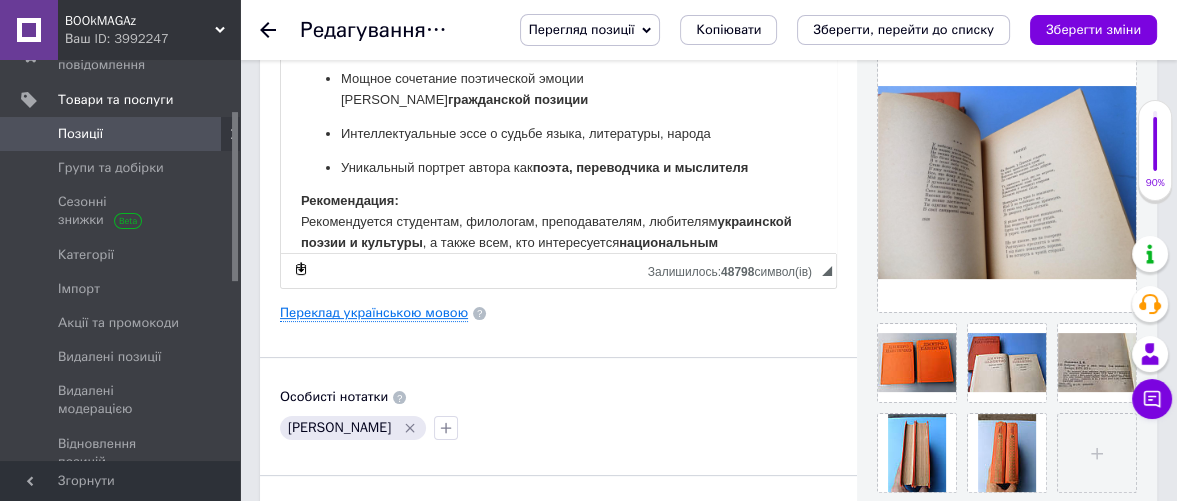 click on "Переклад українською мовою" at bounding box center (374, 313) 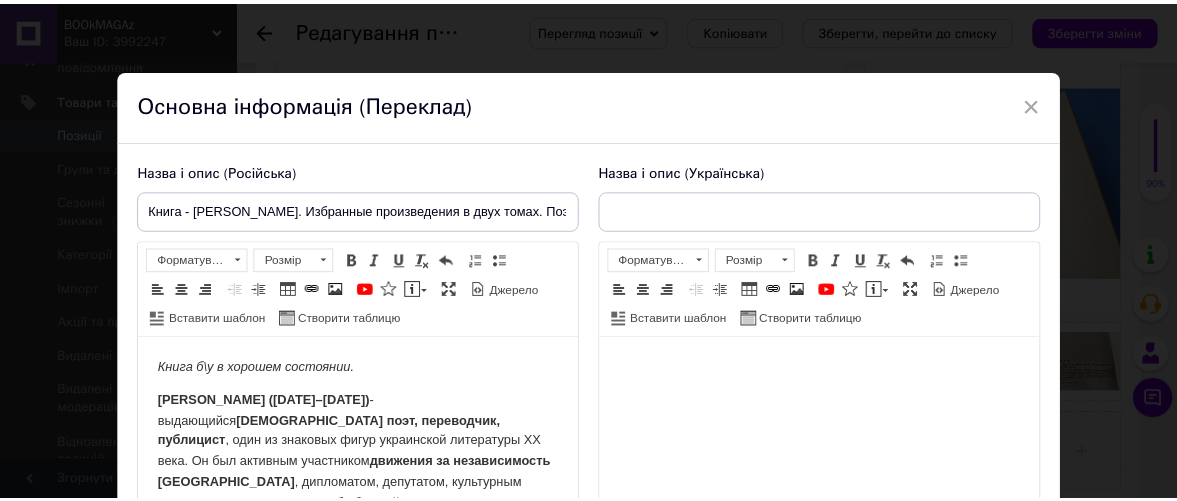 scroll, scrollTop: 0, scrollLeft: 0, axis: both 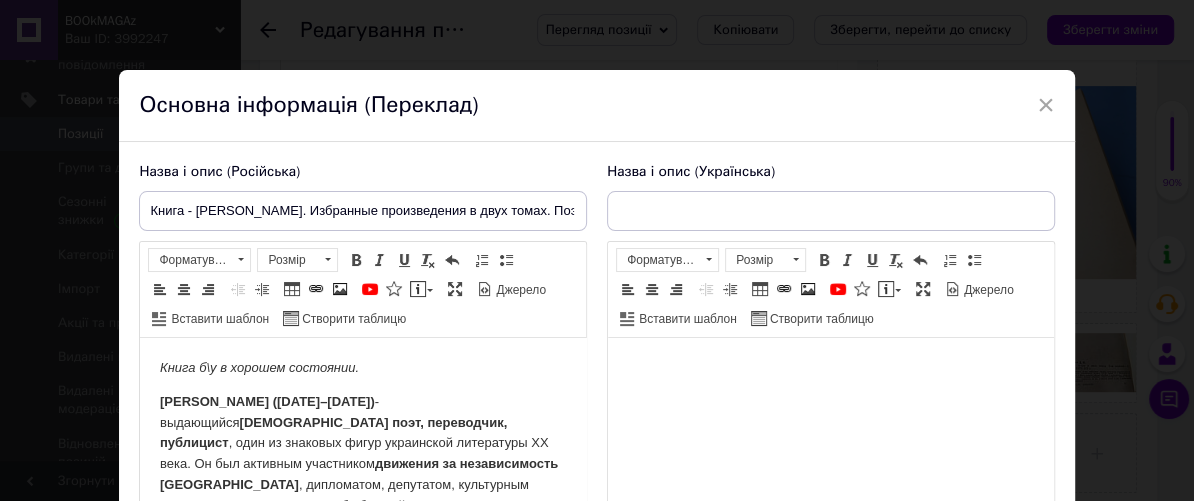 type on "Книга - [PERSON_NAME]. Вибрані твори у двох томах. Поезія, публіцистика." 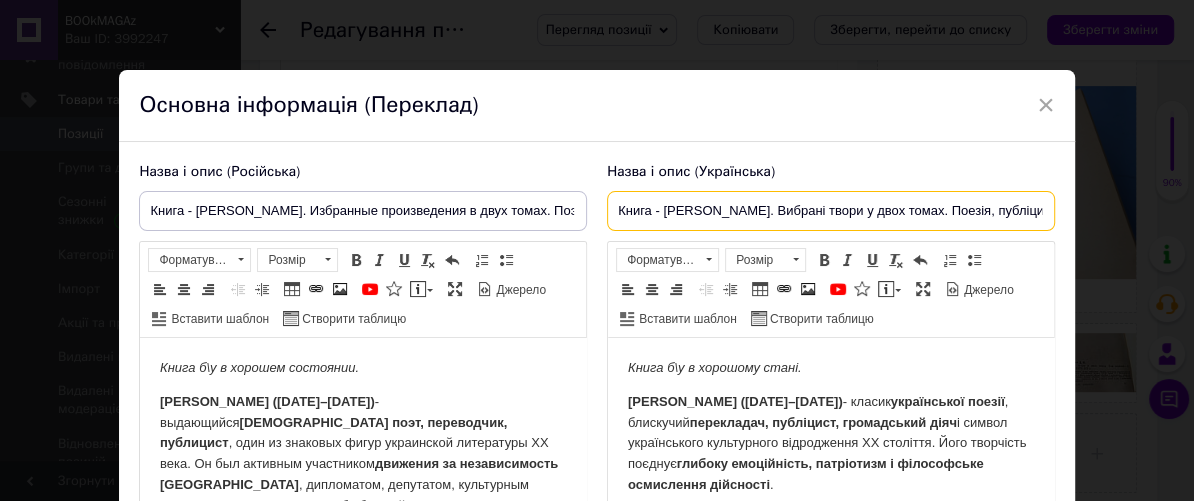 drag, startPoint x: 661, startPoint y: 210, endPoint x: 945, endPoint y: 204, distance: 284.0634 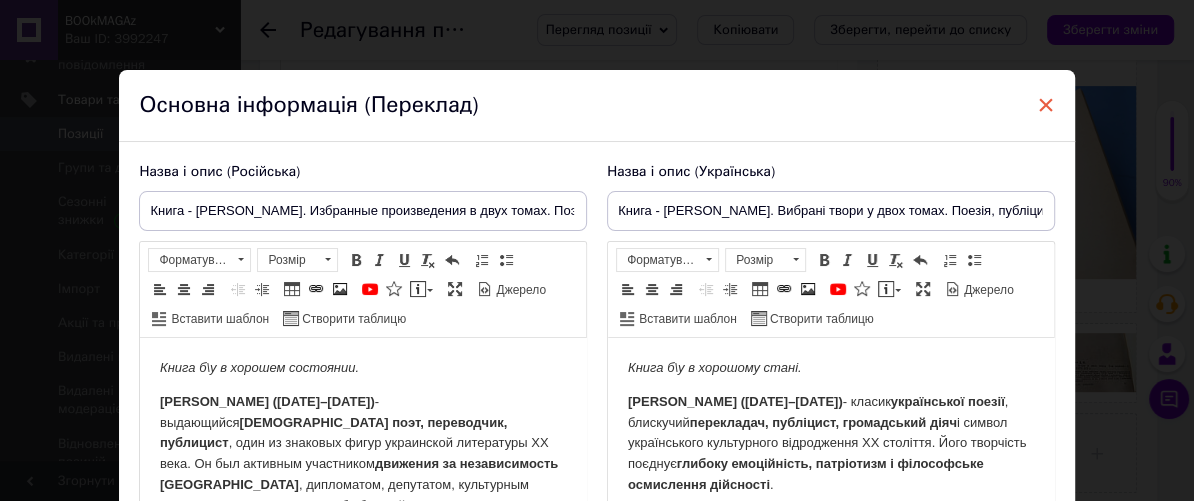 click on "×" at bounding box center (1046, 105) 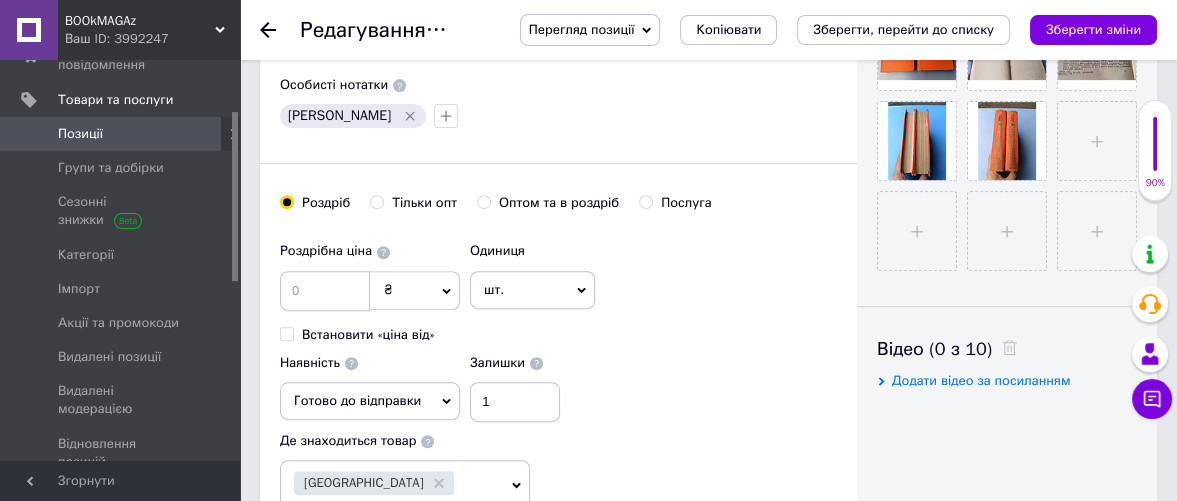 scroll, scrollTop: 778, scrollLeft: 0, axis: vertical 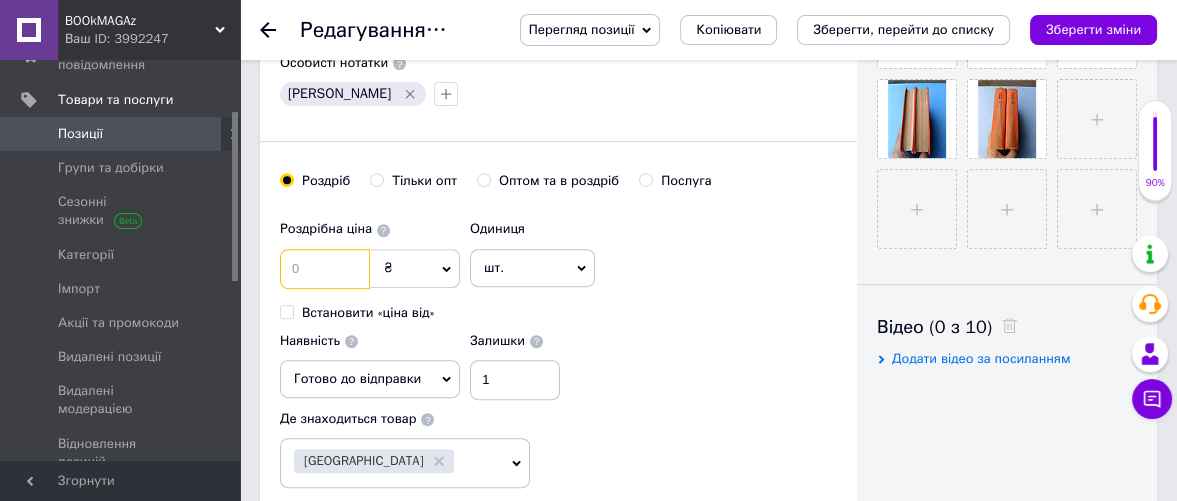 click at bounding box center [325, 269] 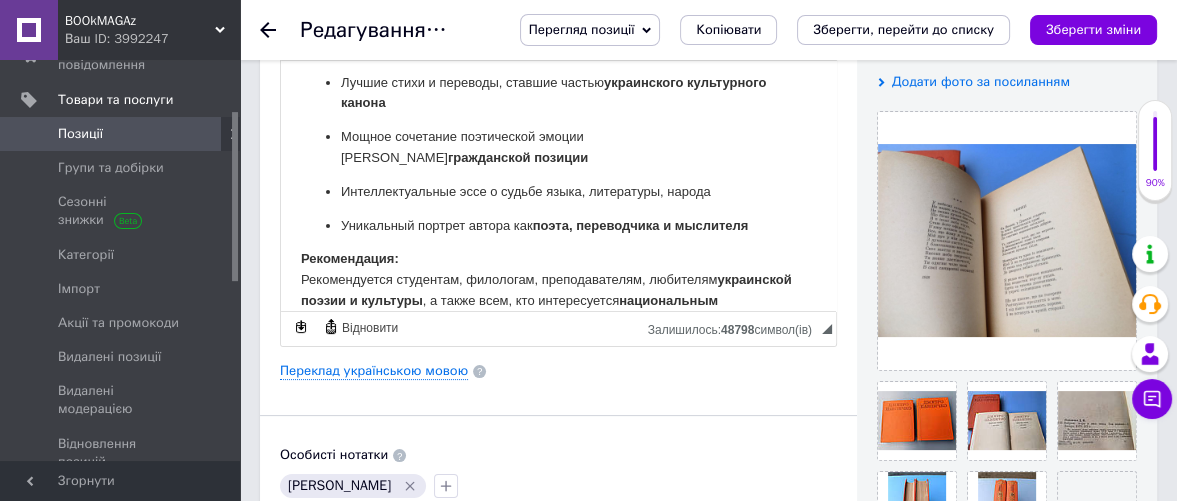 scroll, scrollTop: 444, scrollLeft: 0, axis: vertical 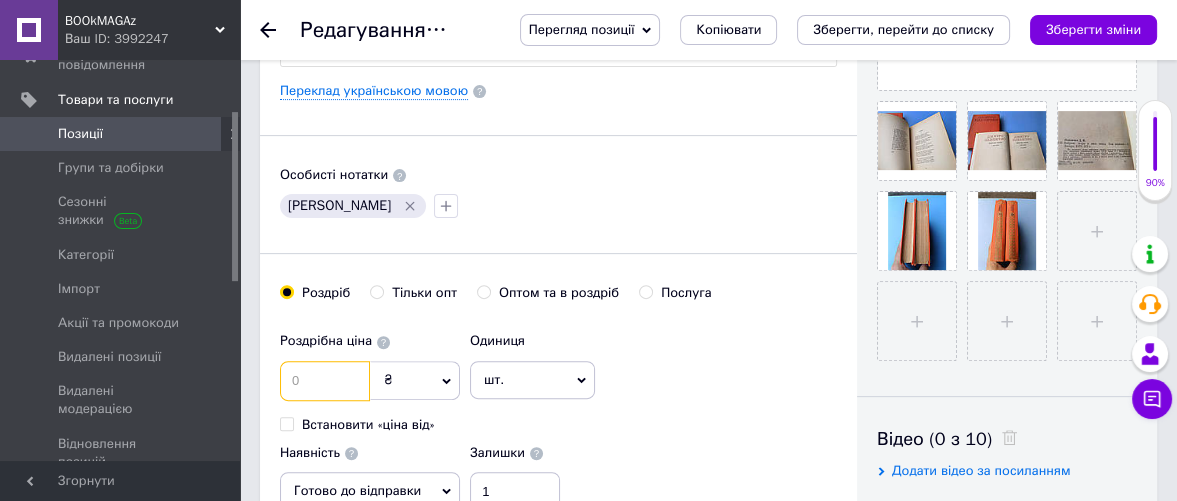 click at bounding box center [325, 381] 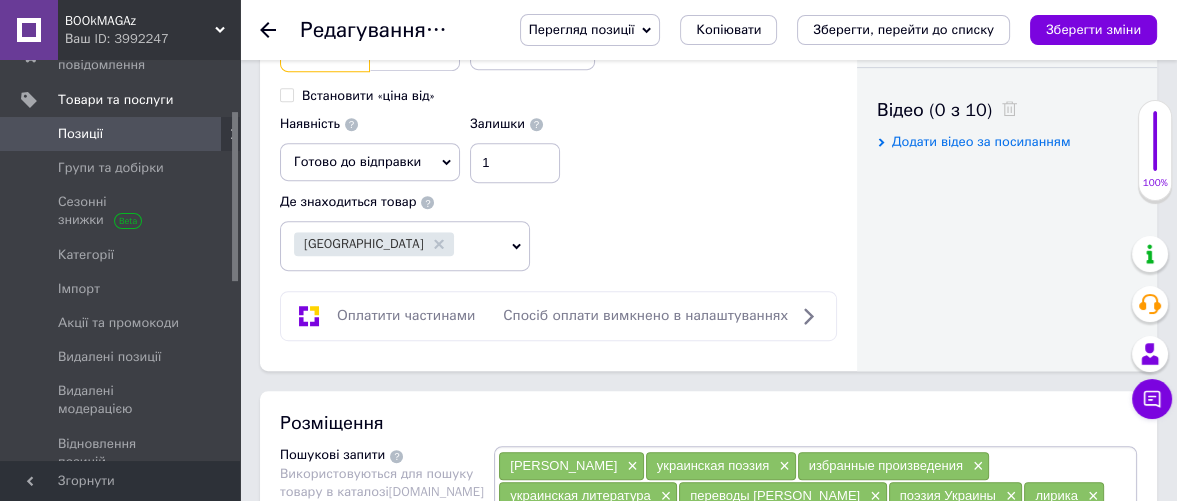 scroll, scrollTop: 888, scrollLeft: 0, axis: vertical 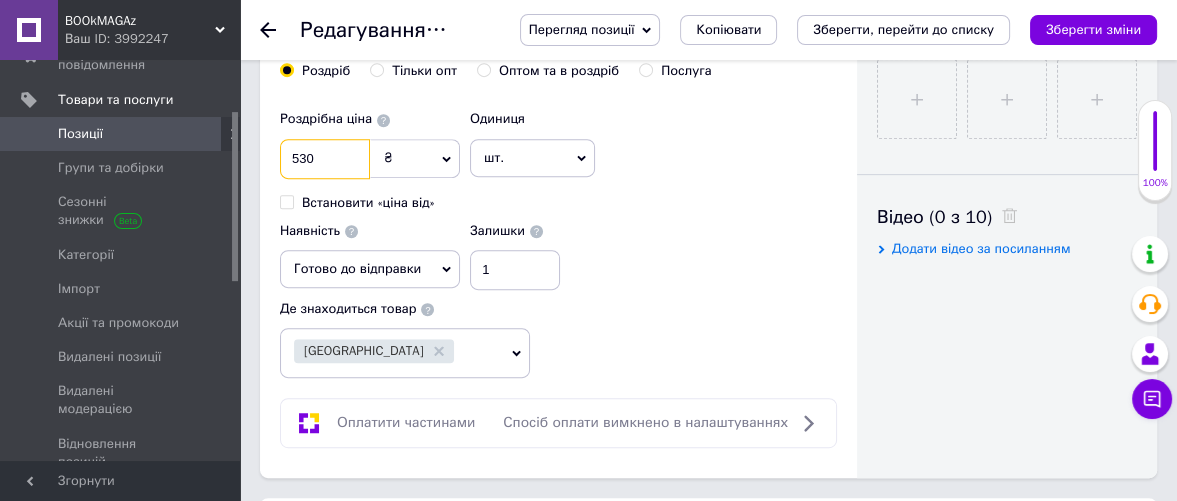 type on "530" 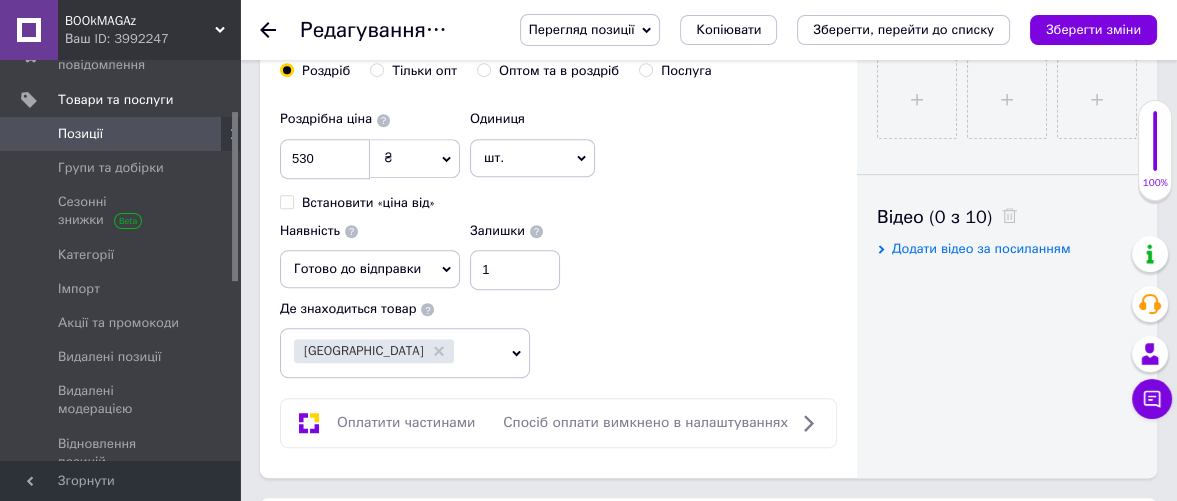 click on "шт." at bounding box center [532, 158] 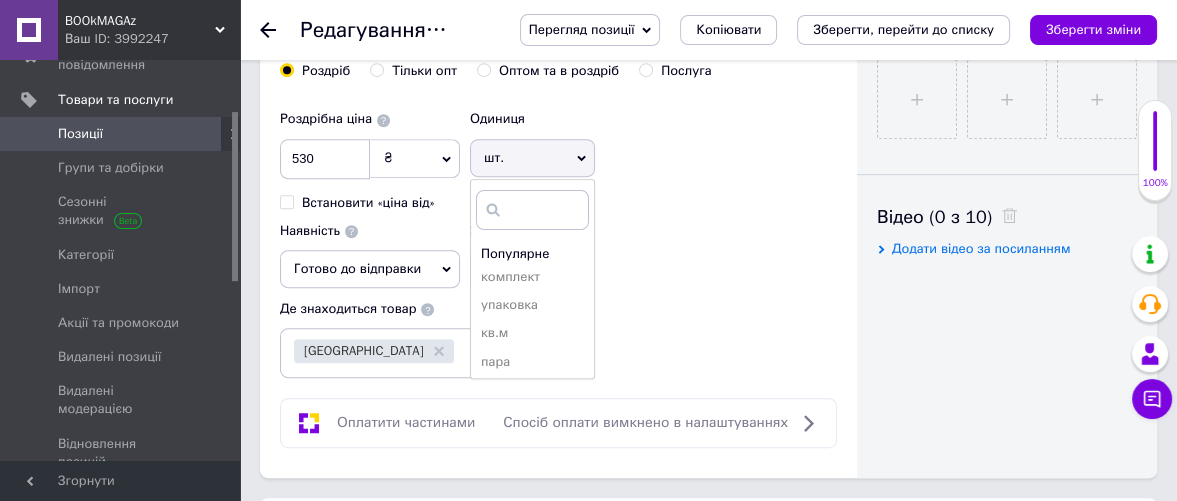 click on "комплект" at bounding box center [532, 277] 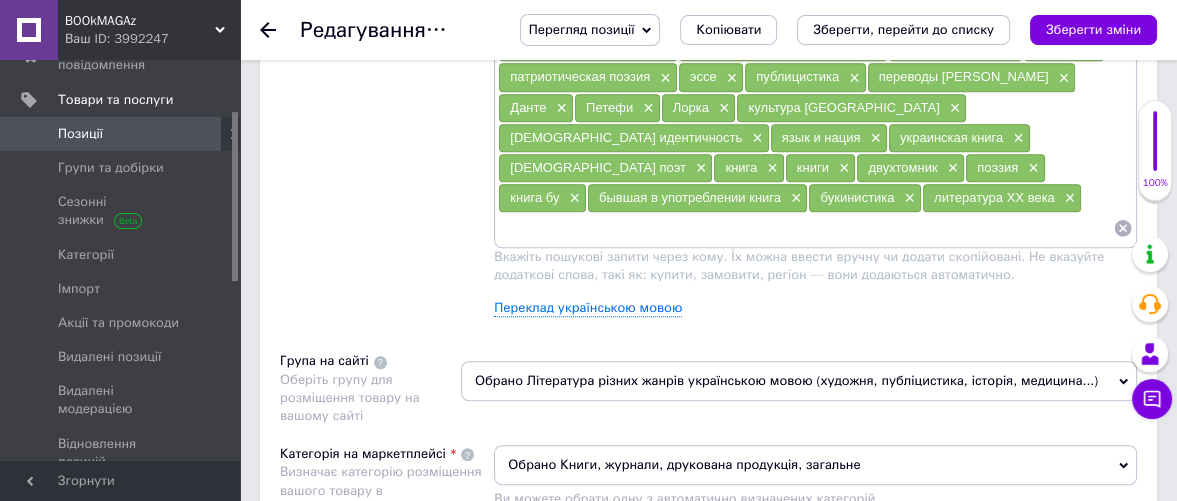 scroll, scrollTop: 1555, scrollLeft: 0, axis: vertical 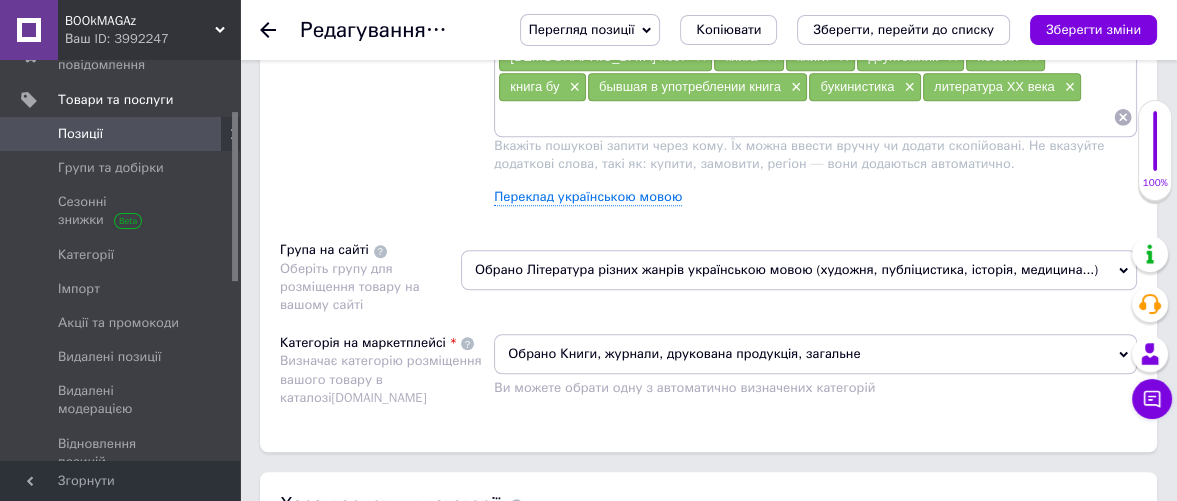 click on "Обрано Книги, журнали, друкована продукція, загальне" at bounding box center (815, 354) 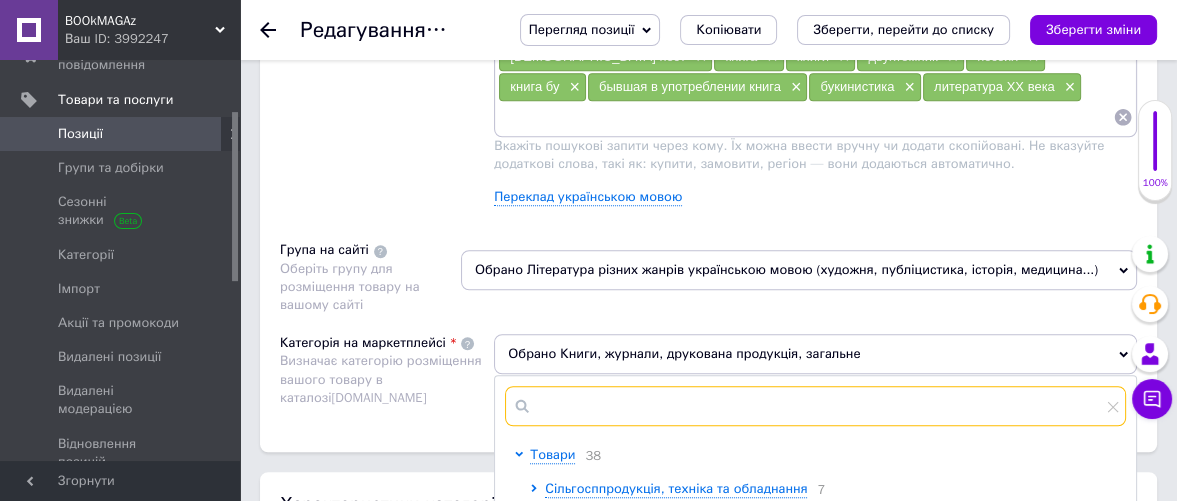 click at bounding box center (815, 406) 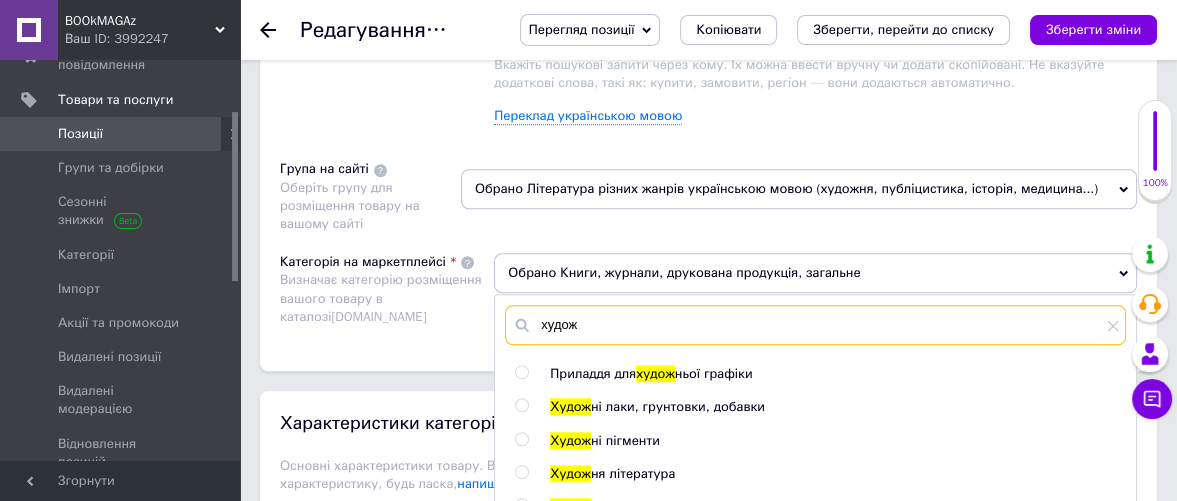 scroll, scrollTop: 1666, scrollLeft: 0, axis: vertical 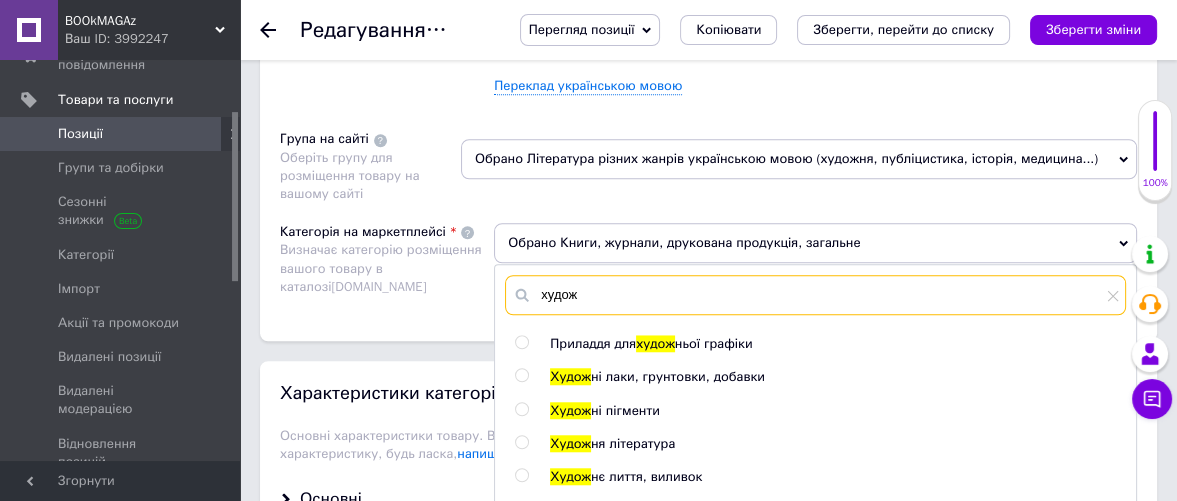 type on "худож" 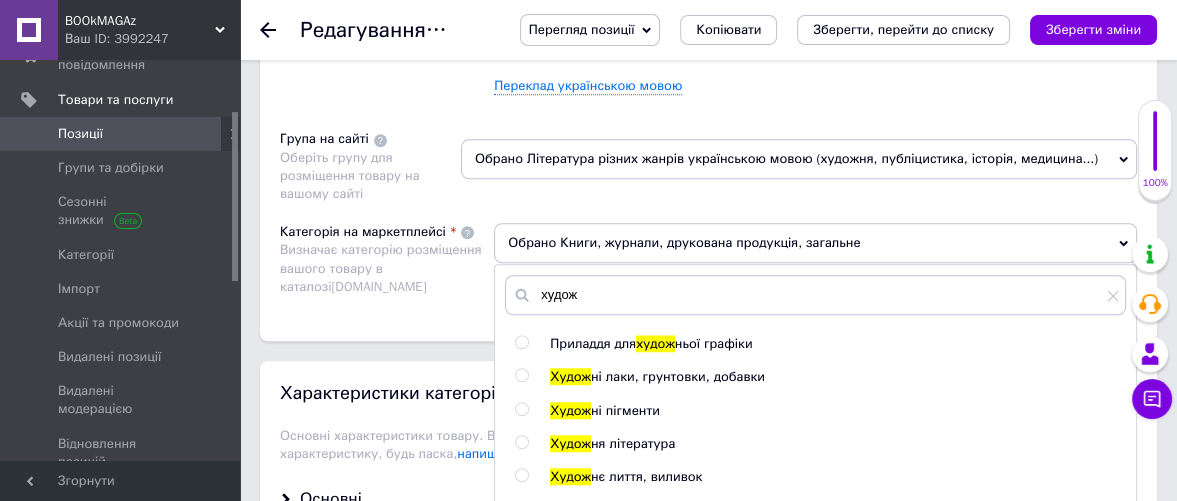 click at bounding box center [521, 442] 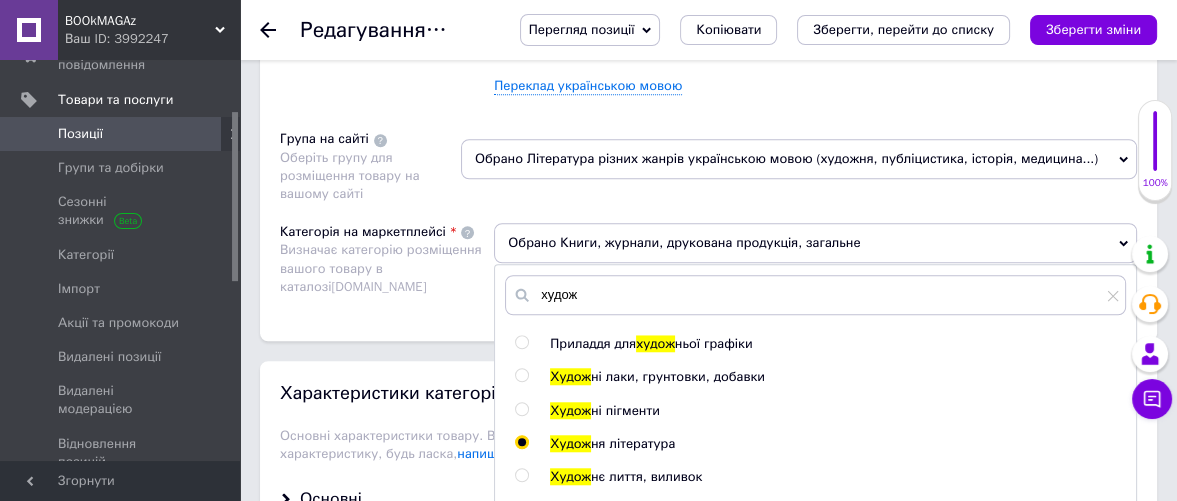 radio on "true" 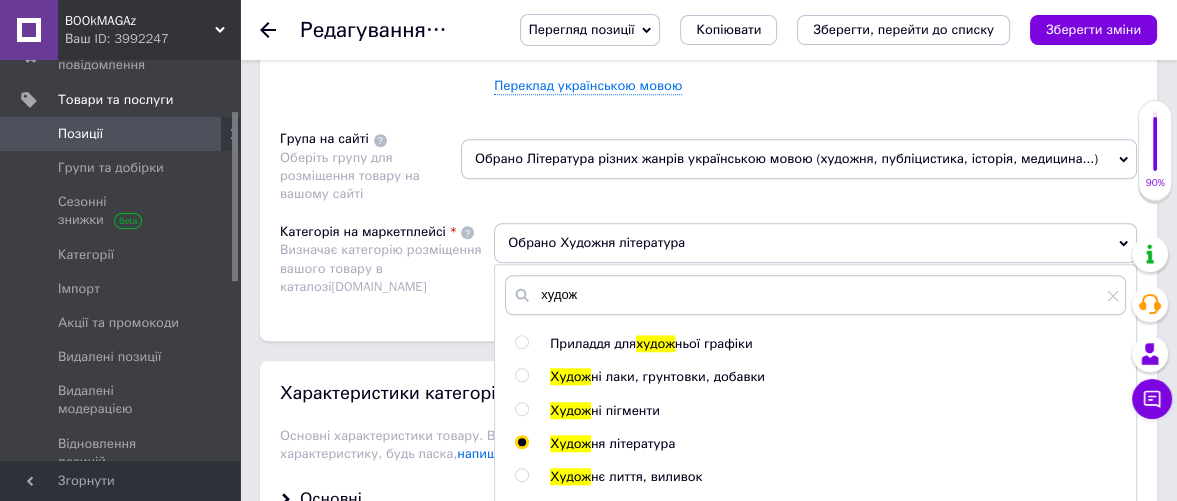 click on "Розміщення Пошукові запити Використовуються для пошуку товару в каталозі  [DOMAIN_NAME] [PERSON_NAME] × украинская поэзия × избранные произведения × украинская литература × переводы Павличко × поэзия Украины × лирика × патриотическая поэзия × эссе × публицистика × переводы [PERSON_NAME] × Данте × Петефи × Лорка × культура [GEOGRAPHIC_DATA] × украинская идентичность × язык и нация × украинская книга × [DEMOGRAPHIC_DATA] поэт × книга × книги × двухтомник × поэзия × книга бу × бывшая в употреблении книга × букинистика × литература XX века × Переклад українською мовою Група на сайті" at bounding box center [708, 30] 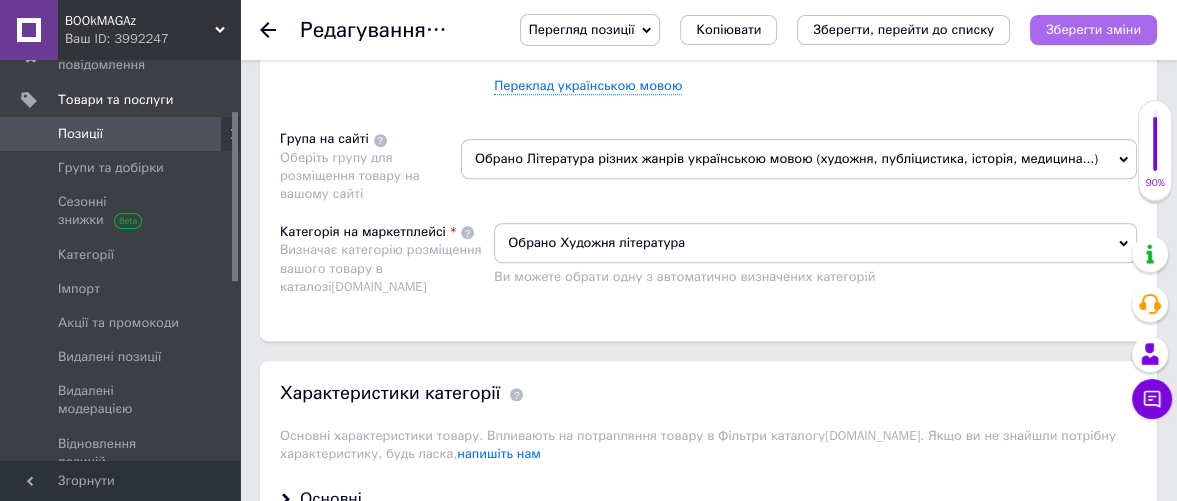 click on "Зберегти зміни" at bounding box center [1093, 30] 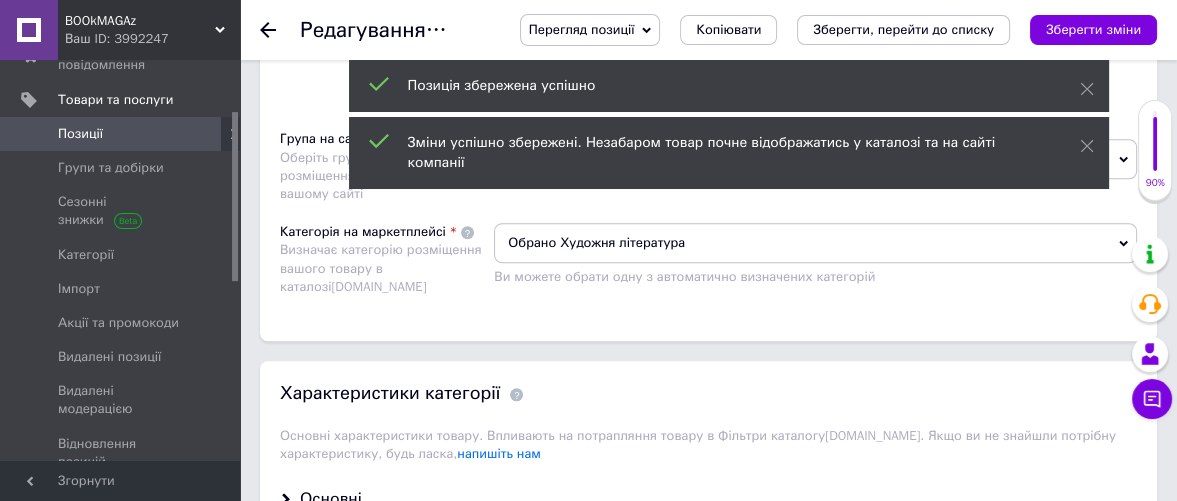 click 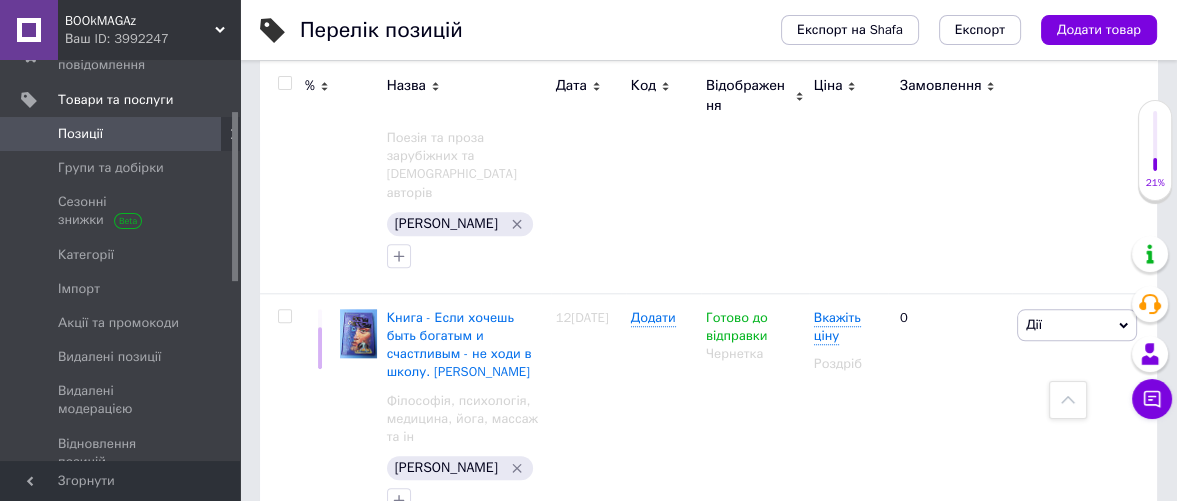 scroll, scrollTop: 2000, scrollLeft: 0, axis: vertical 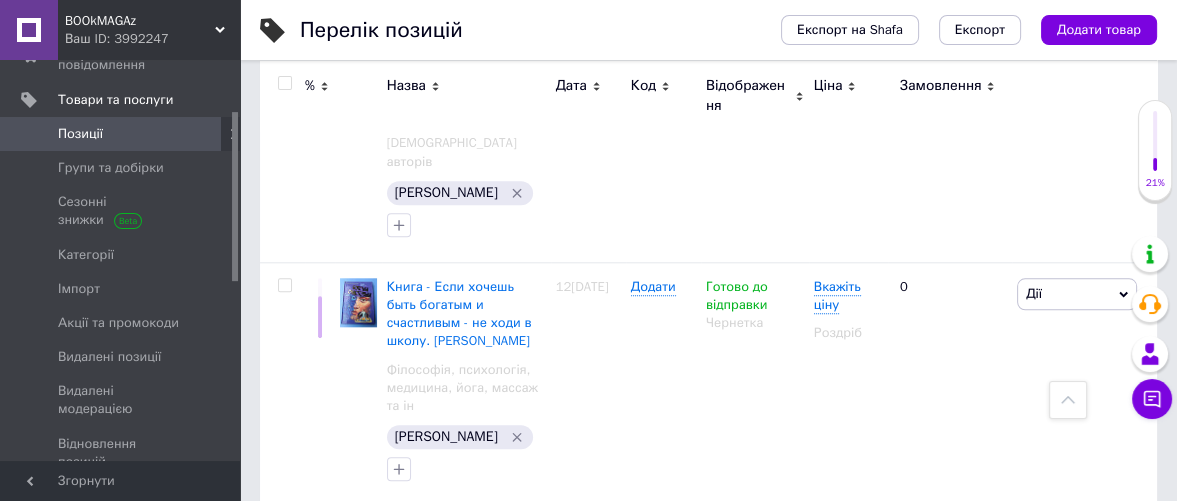 click on "Книга - DUBOVIK / [PERSON_NAME]. Арт-альбом о творчестве [DEMOGRAPHIC_DATA] художника." at bounding box center (452, 567) 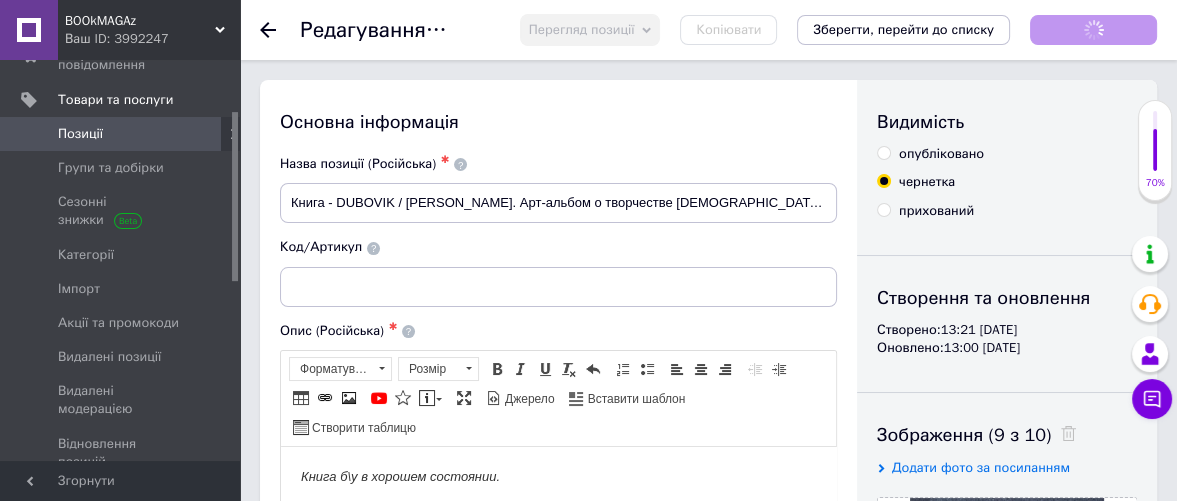 scroll, scrollTop: 0, scrollLeft: 0, axis: both 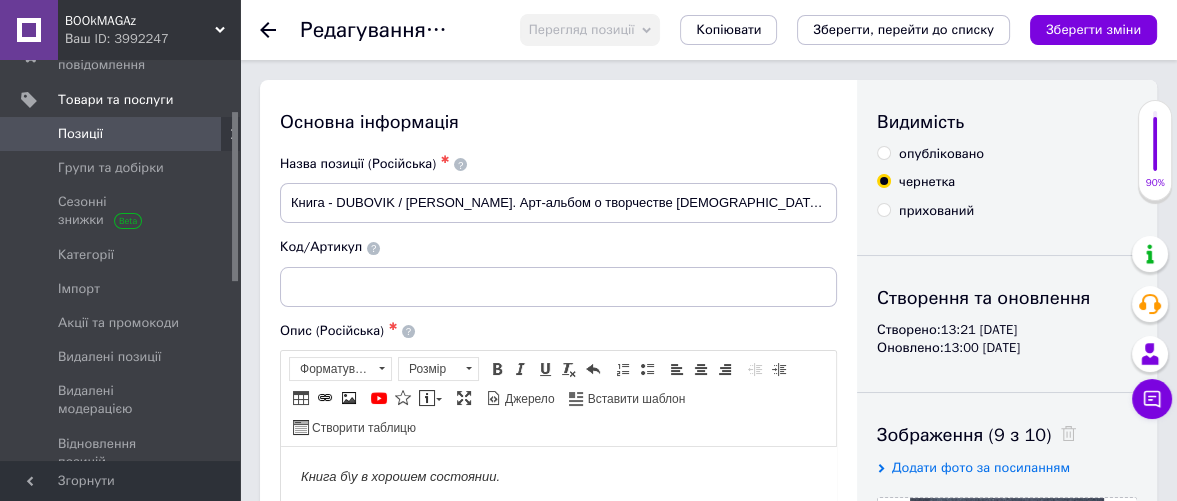 click on "опубліковано" at bounding box center (883, 152) 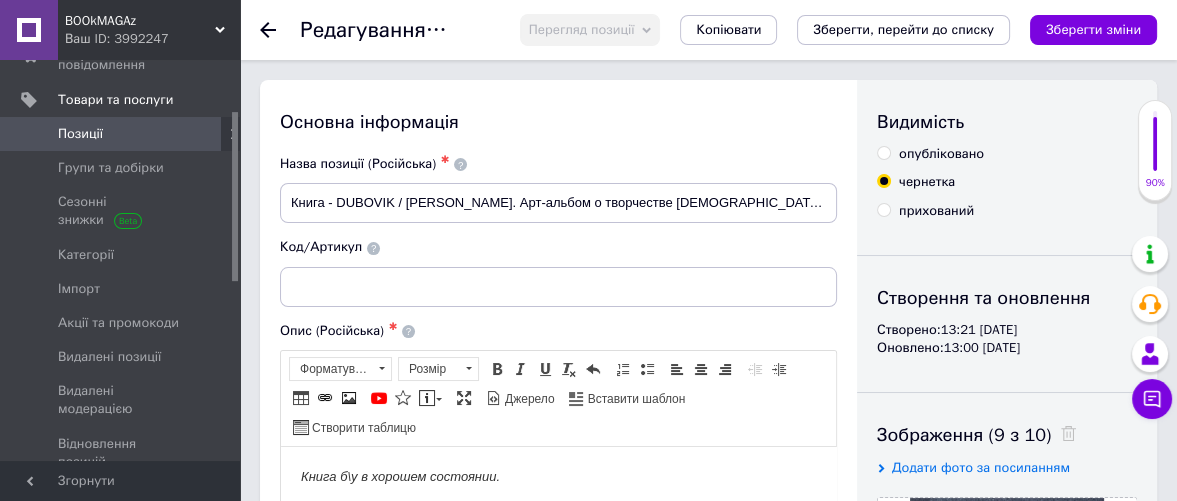 radio on "true" 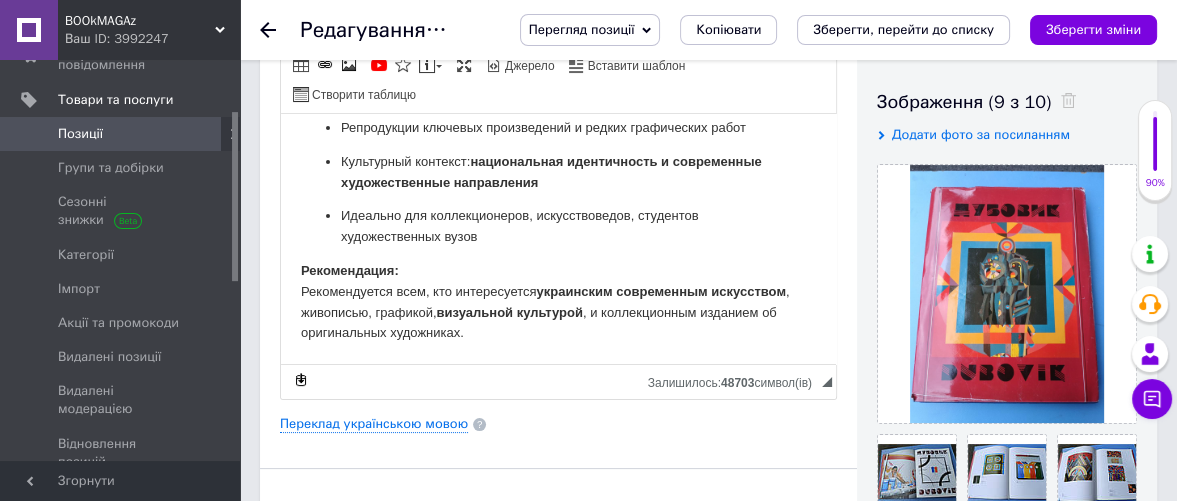 scroll, scrollTop: 451, scrollLeft: 0, axis: vertical 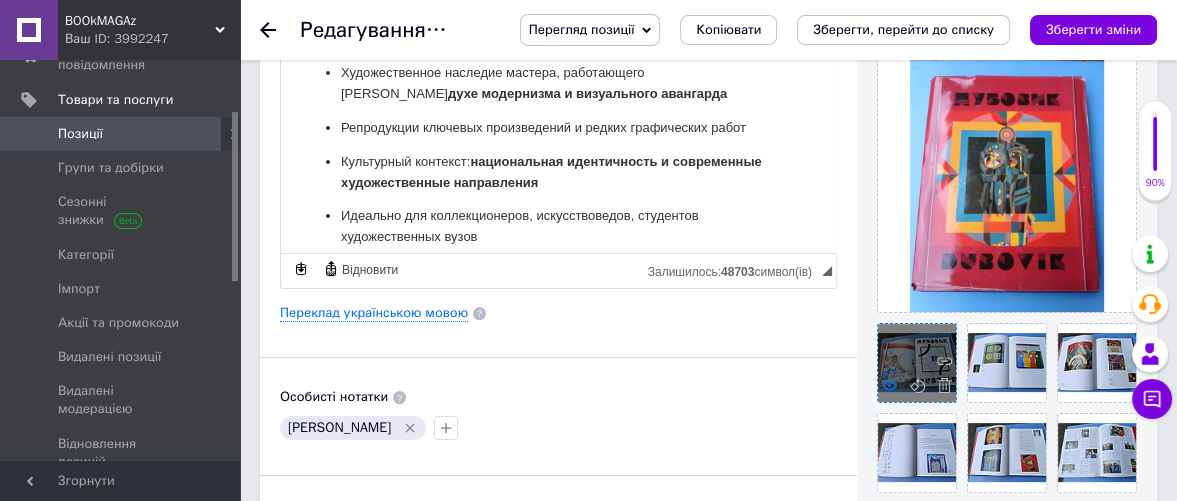 click 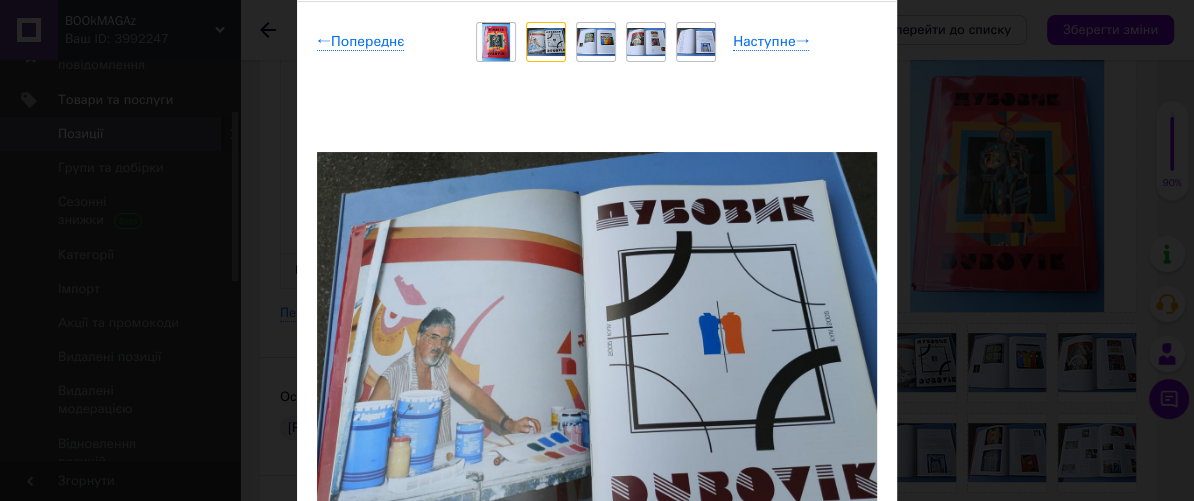 scroll, scrollTop: 111, scrollLeft: 0, axis: vertical 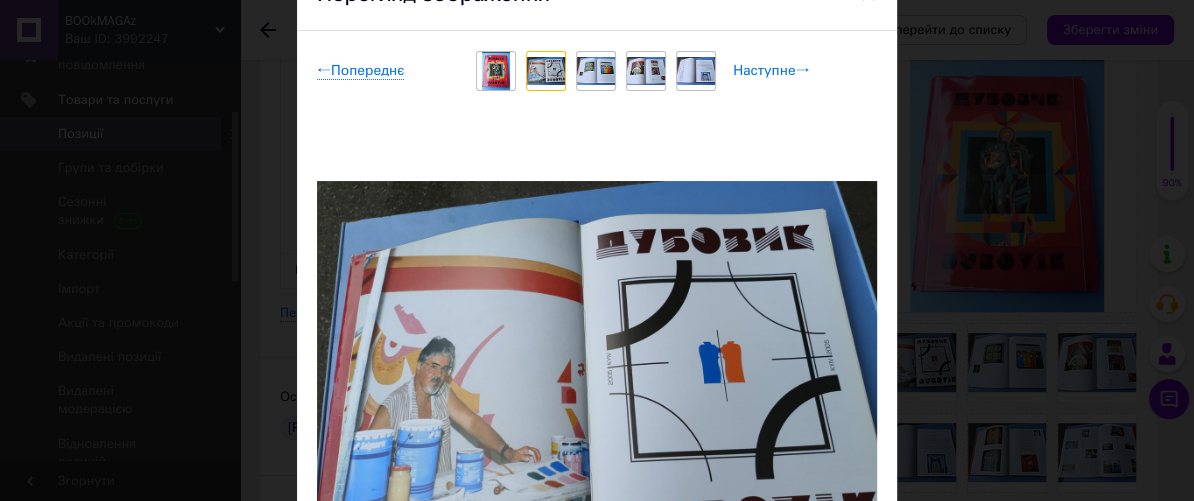 click on "Наступне →" at bounding box center (771, 71) 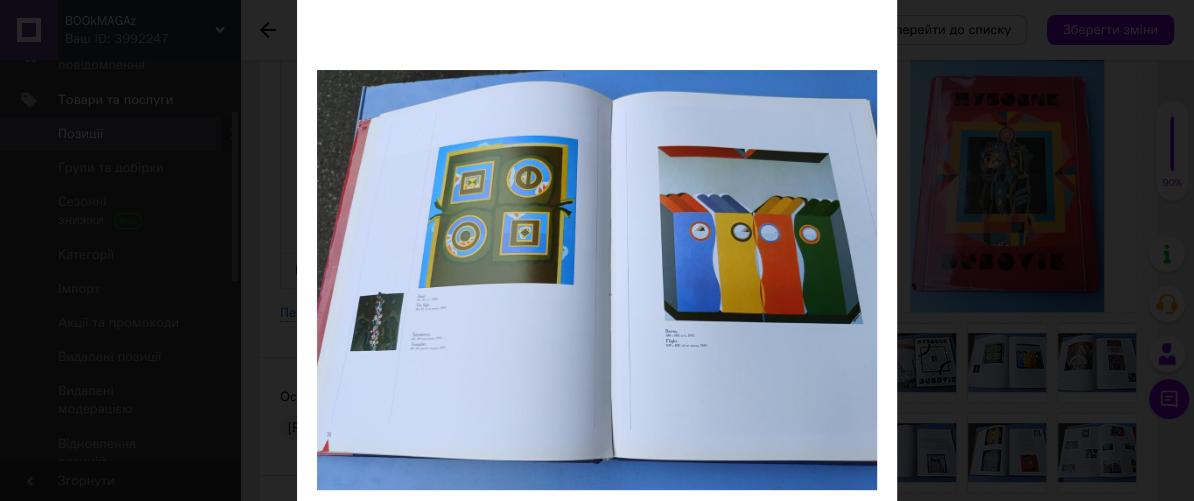 scroll, scrollTop: 111, scrollLeft: 0, axis: vertical 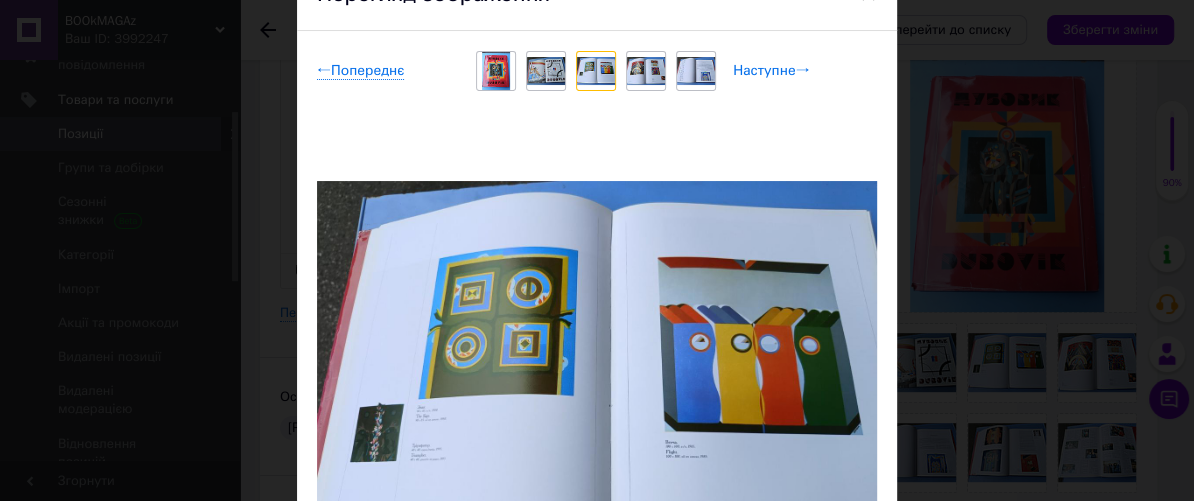 click on "Наступне →" at bounding box center (771, 71) 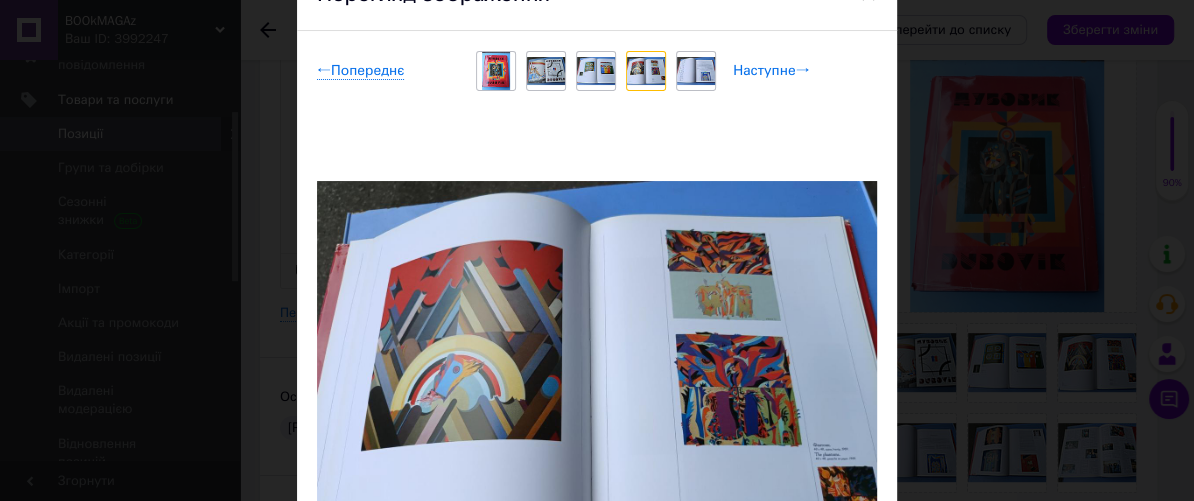 click on "Наступне →" at bounding box center [771, 71] 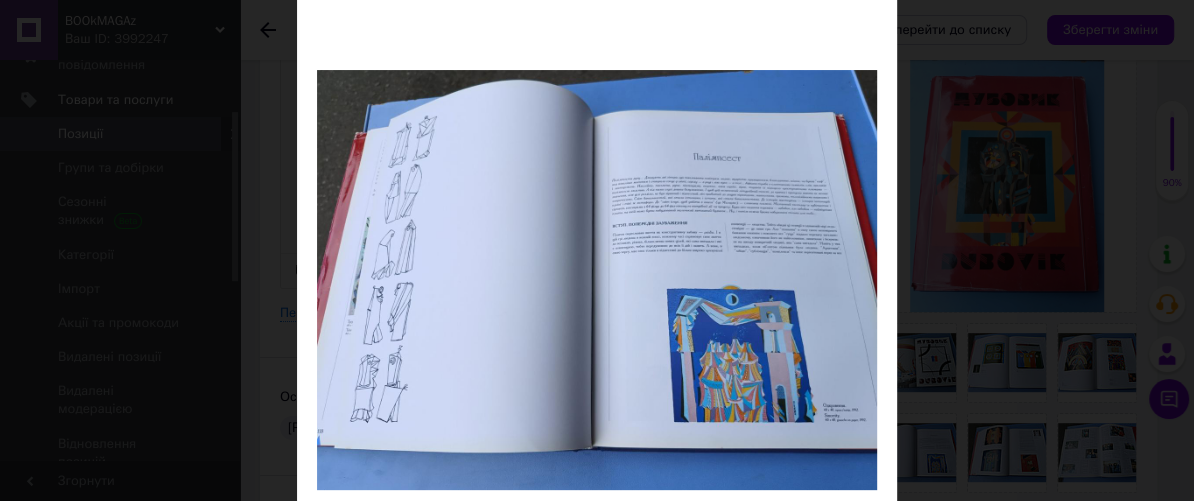 scroll, scrollTop: 111, scrollLeft: 0, axis: vertical 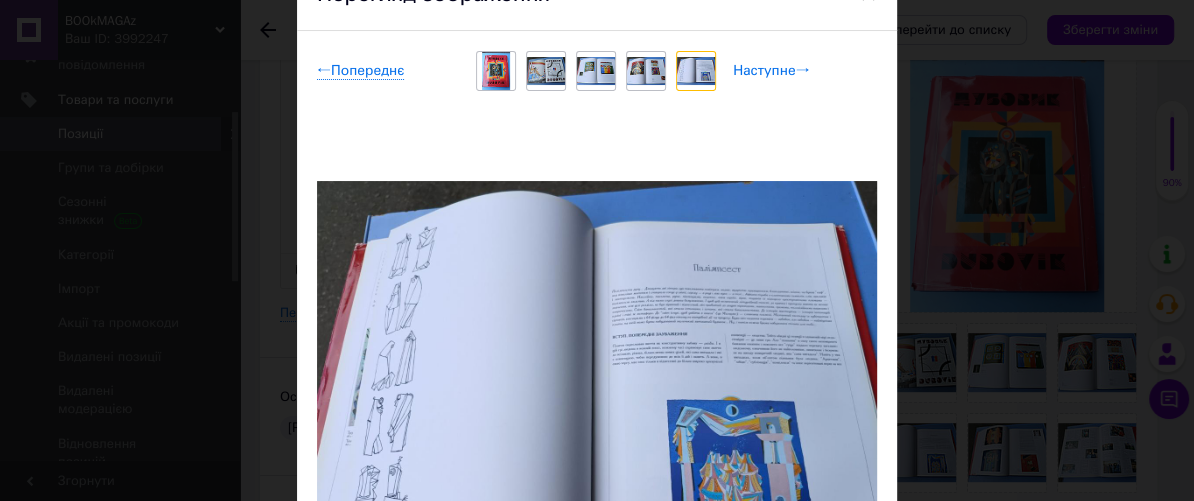 click on "Наступне →" at bounding box center [771, 71] 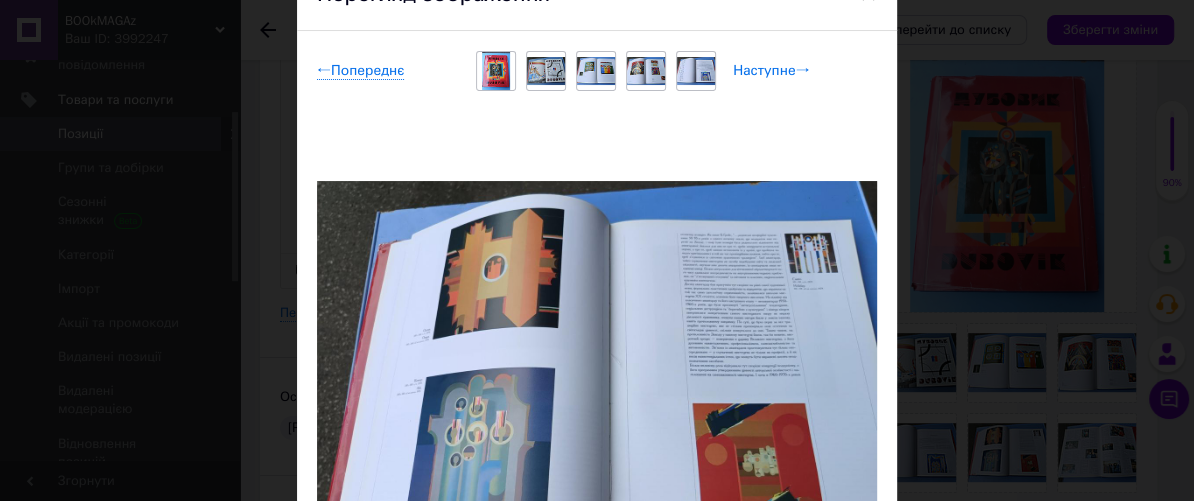 click on "Наступне →" at bounding box center [771, 71] 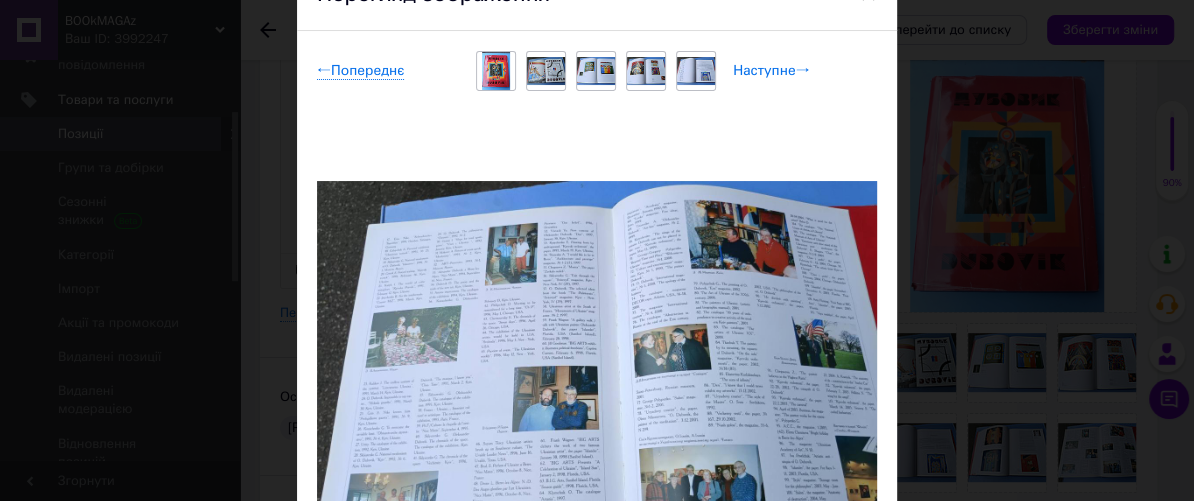 click on "Наступне →" at bounding box center [771, 71] 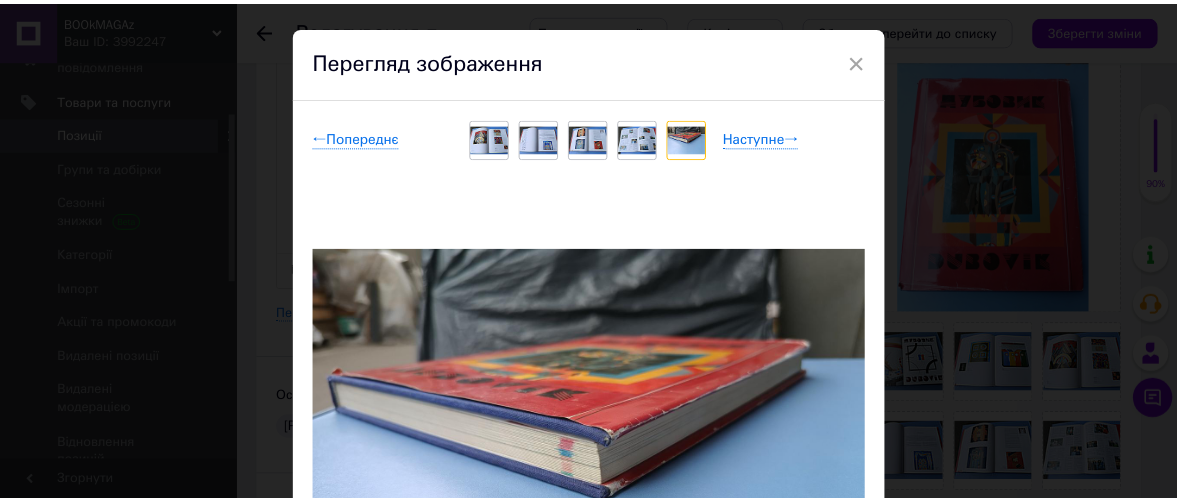 scroll, scrollTop: 0, scrollLeft: 0, axis: both 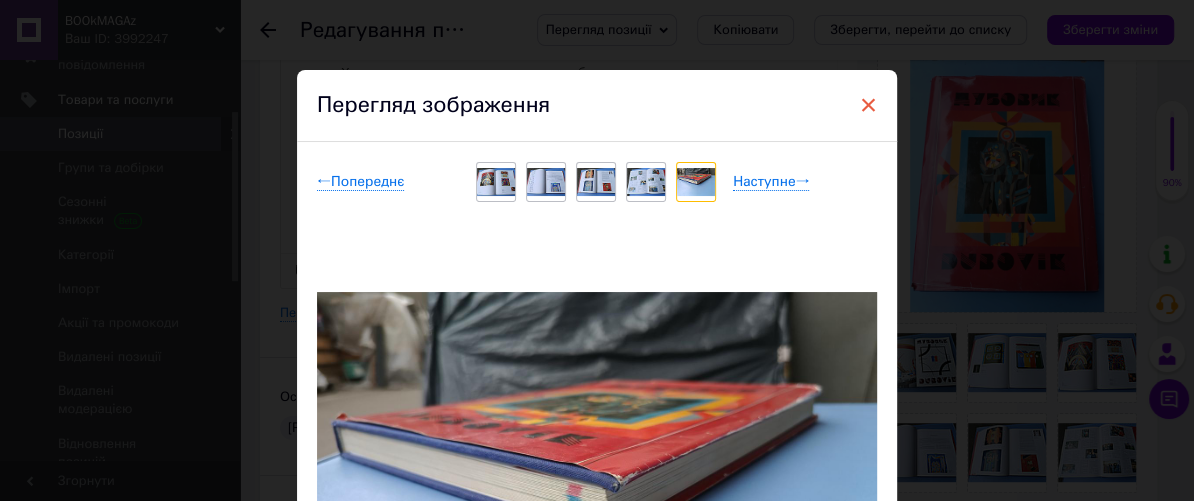 click on "×" at bounding box center (868, 105) 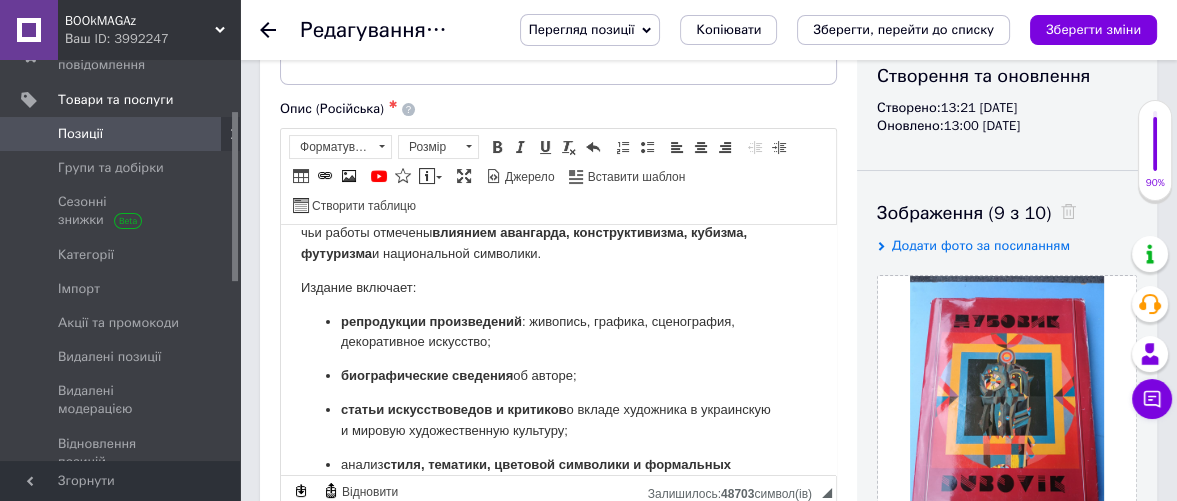 scroll, scrollTop: 7, scrollLeft: 0, axis: vertical 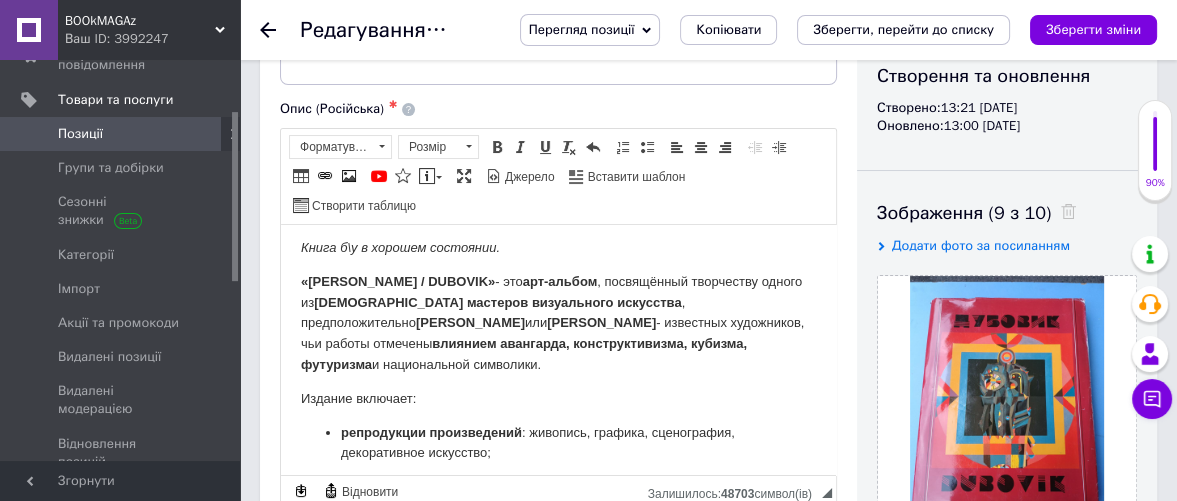 click on "[PERSON_NAME]" at bounding box center [601, 321] 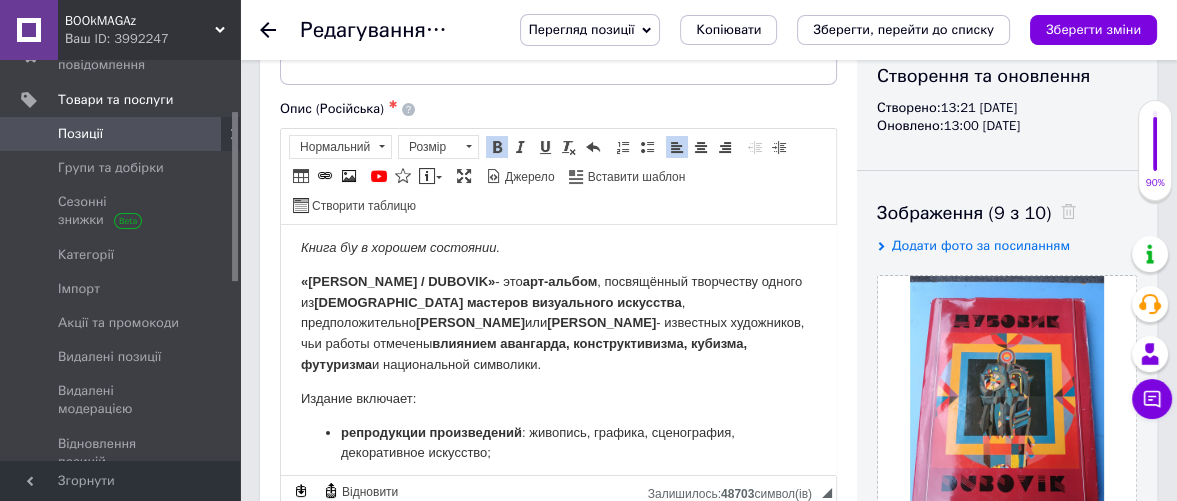 type 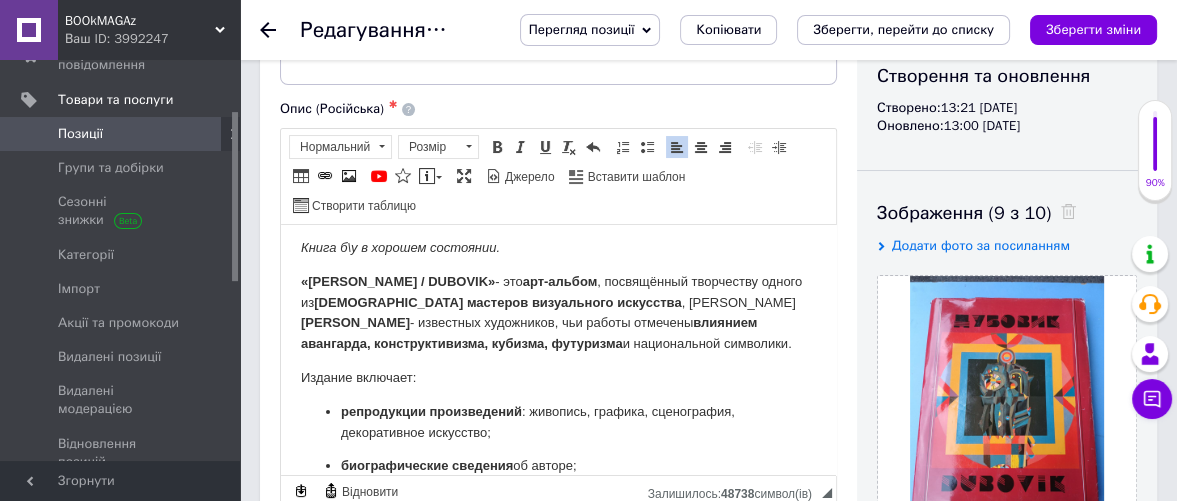 drag, startPoint x: 363, startPoint y: 325, endPoint x: 367, endPoint y: 335, distance: 10.770329 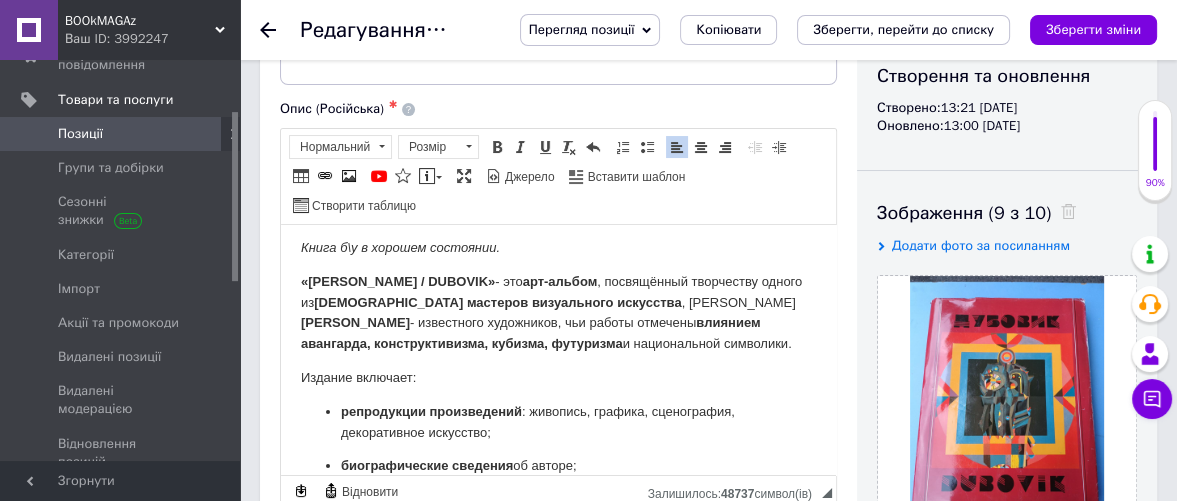 click on "«[PERSON_NAME] / DUBOVIK»  - это  арт-альбом , посвящённый творчеству одного из  [DEMOGRAPHIC_DATA] мастеров визуального искусства , [PERSON_NAME]  - известного художников, чьи работы отмечены  влиянием авангарда, конструктивизма, кубизма, футуризма  и национальной символики." at bounding box center [558, 312] 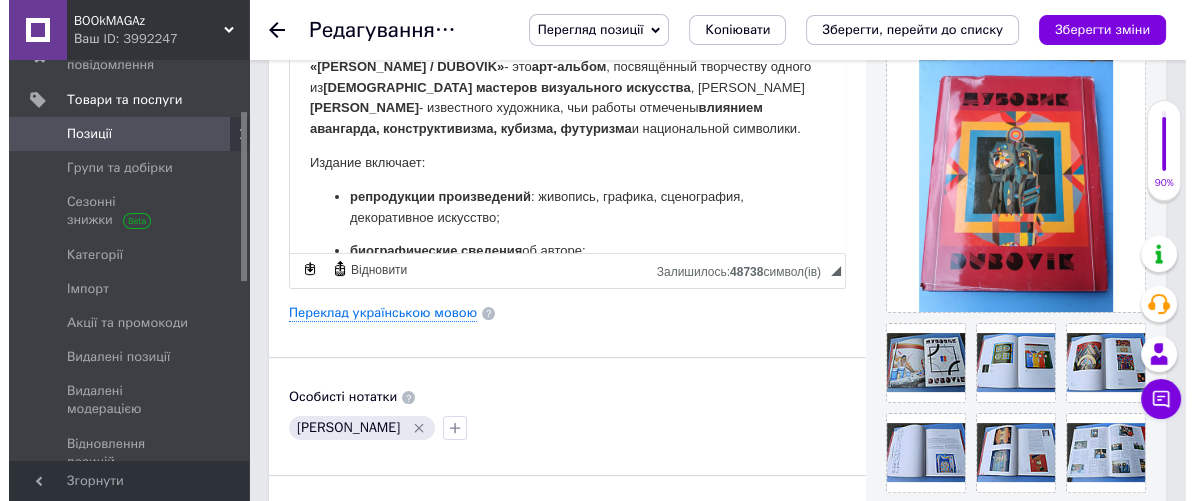 scroll, scrollTop: 555, scrollLeft: 0, axis: vertical 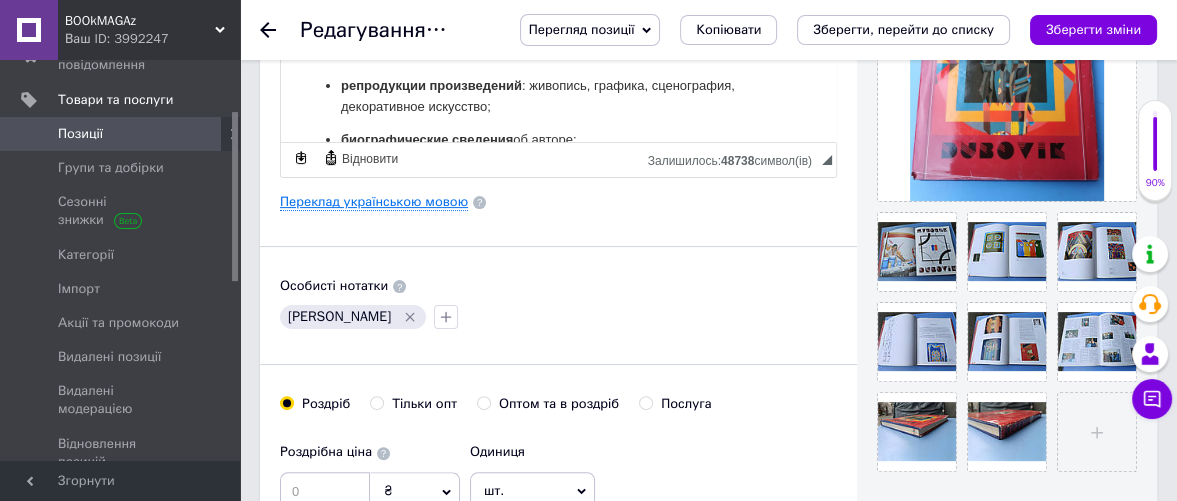 click on "Переклад українською мовою" at bounding box center (374, 202) 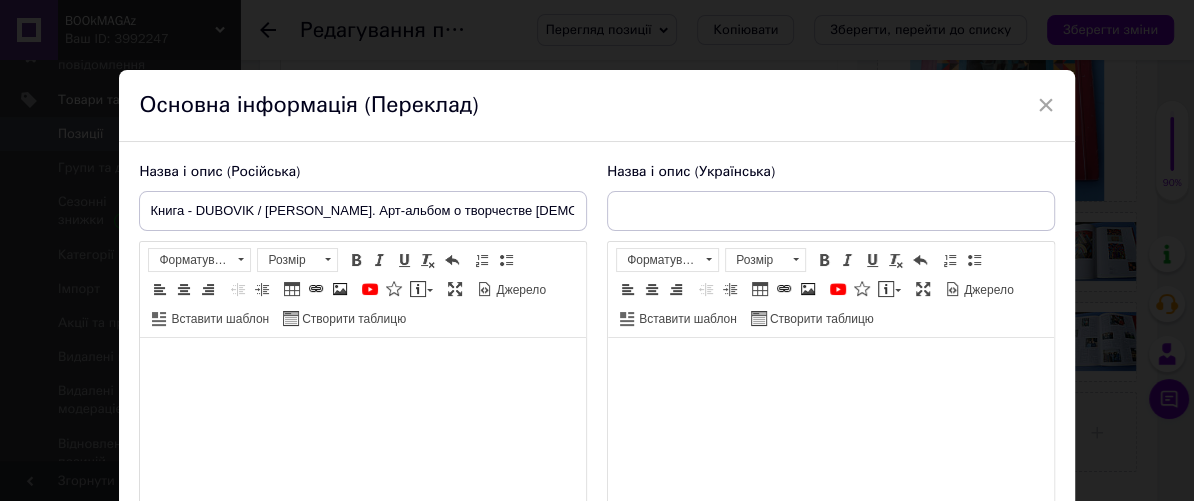 type on "Книга - DUBOVIK / [PERSON_NAME]. Арт-альбом про [DEMOGRAPHIC_DATA] художника." 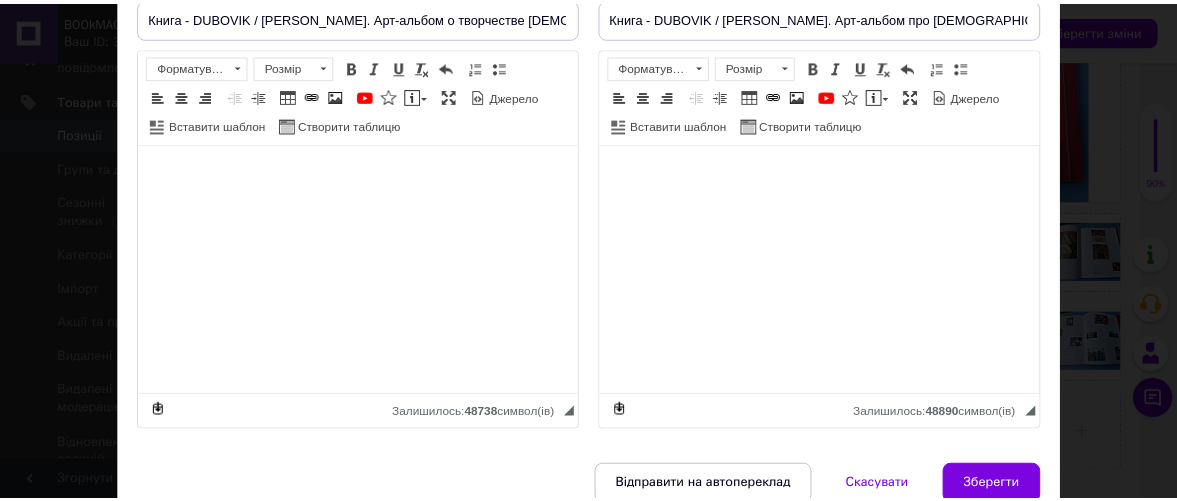 scroll, scrollTop: 222, scrollLeft: 0, axis: vertical 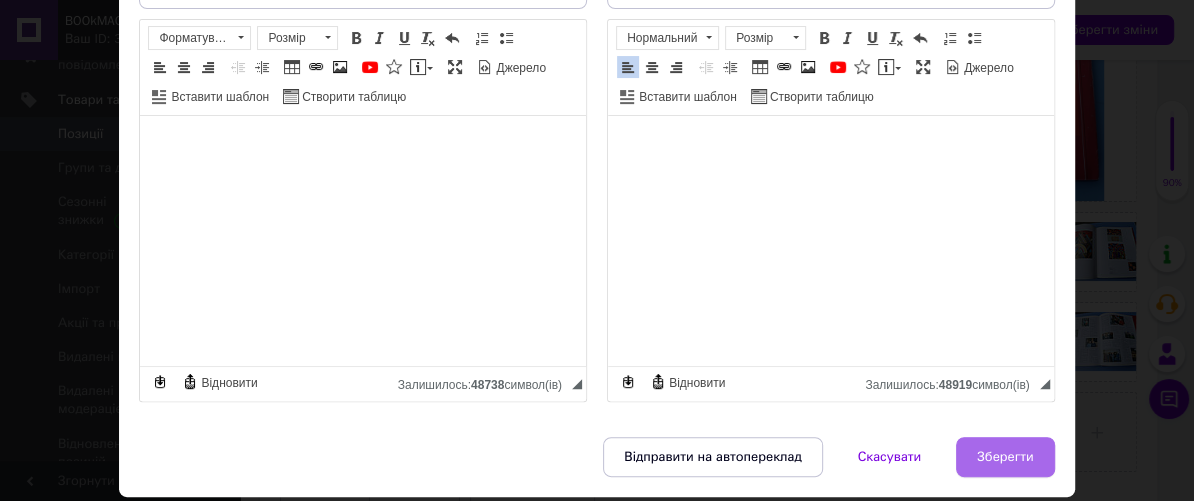 click on "Зберегти" at bounding box center (1005, 457) 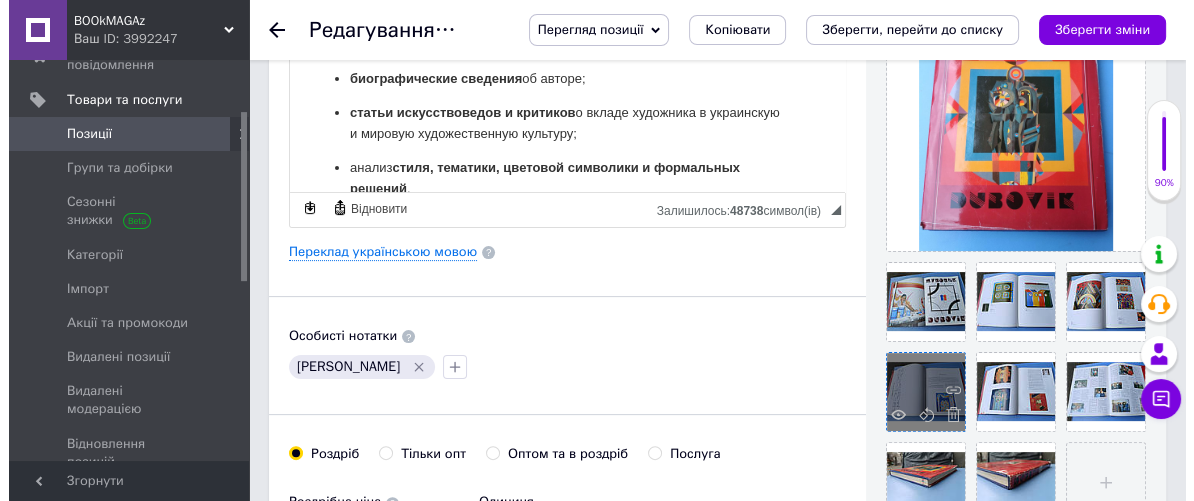 scroll, scrollTop: 555, scrollLeft: 0, axis: vertical 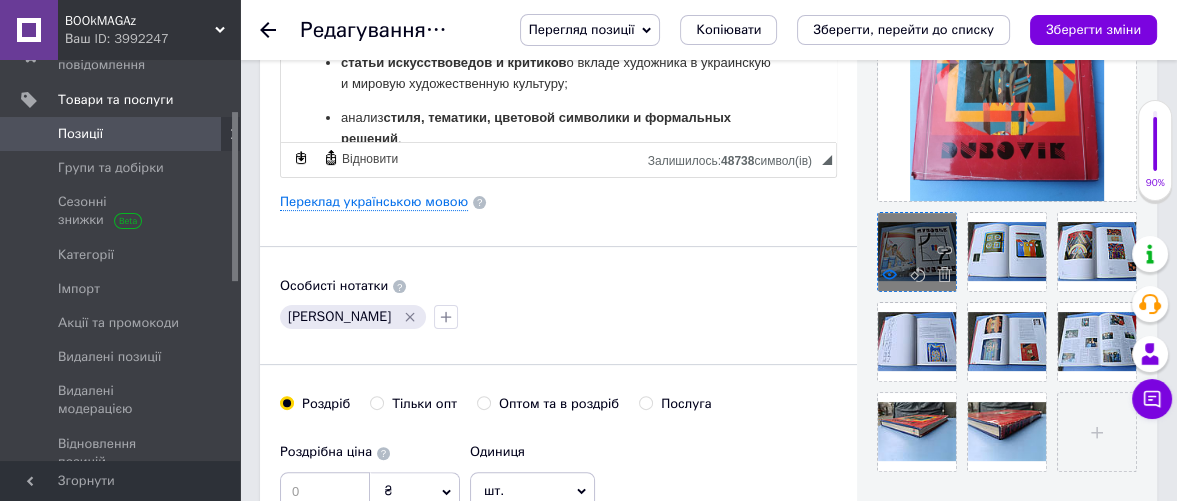 click 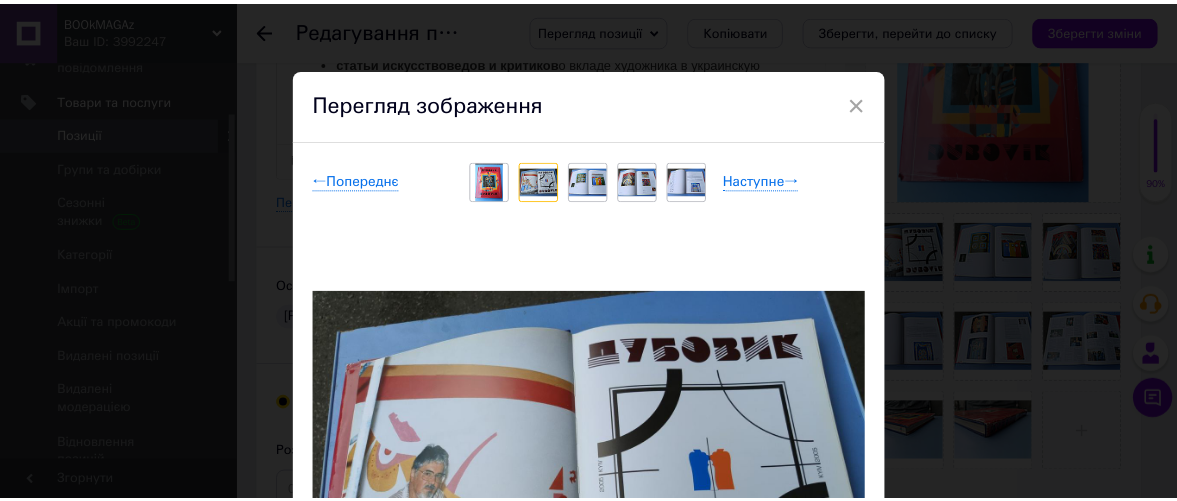 scroll, scrollTop: 0, scrollLeft: 0, axis: both 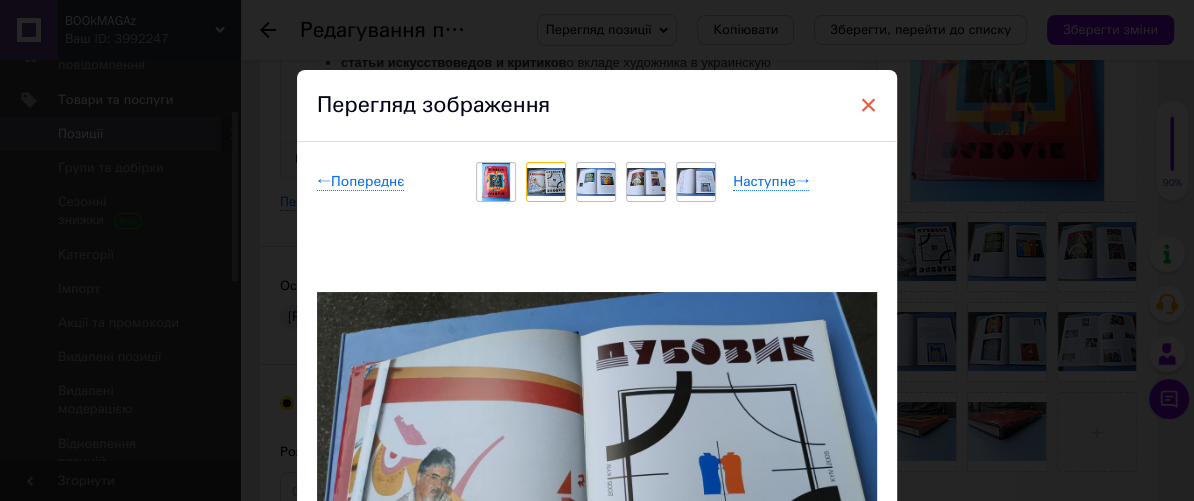 click on "×" at bounding box center [868, 105] 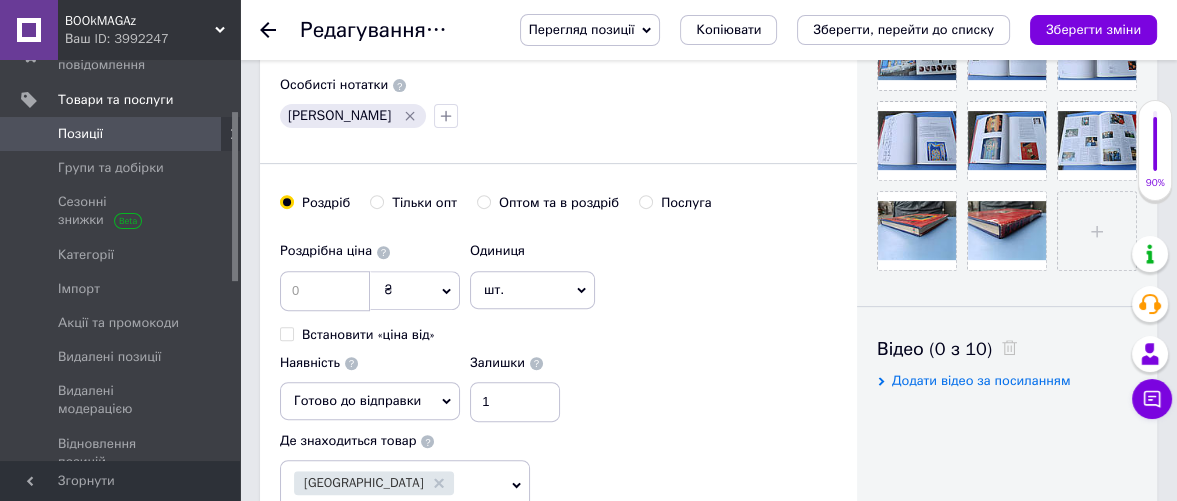 scroll, scrollTop: 888, scrollLeft: 0, axis: vertical 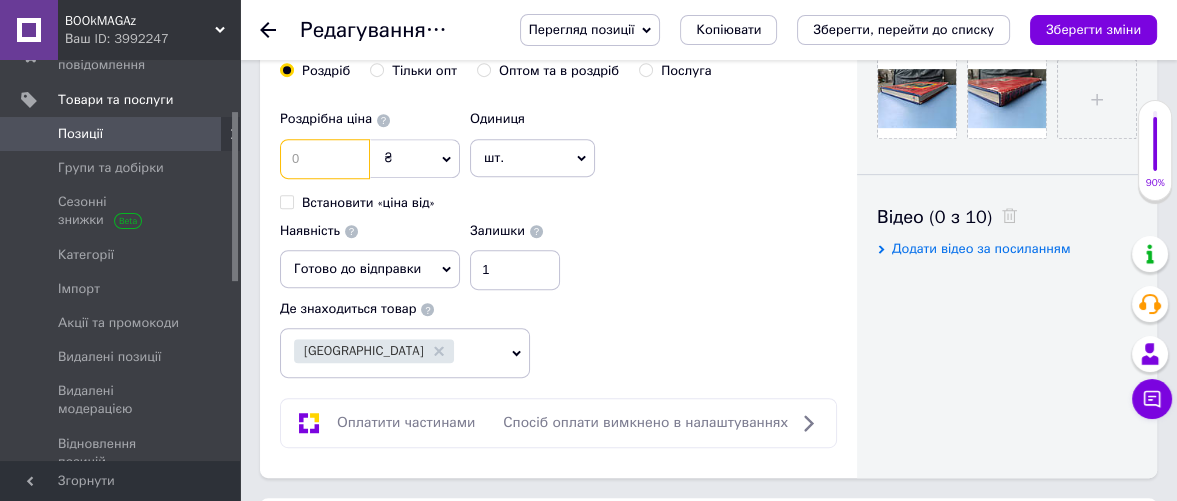 click at bounding box center [325, 159] 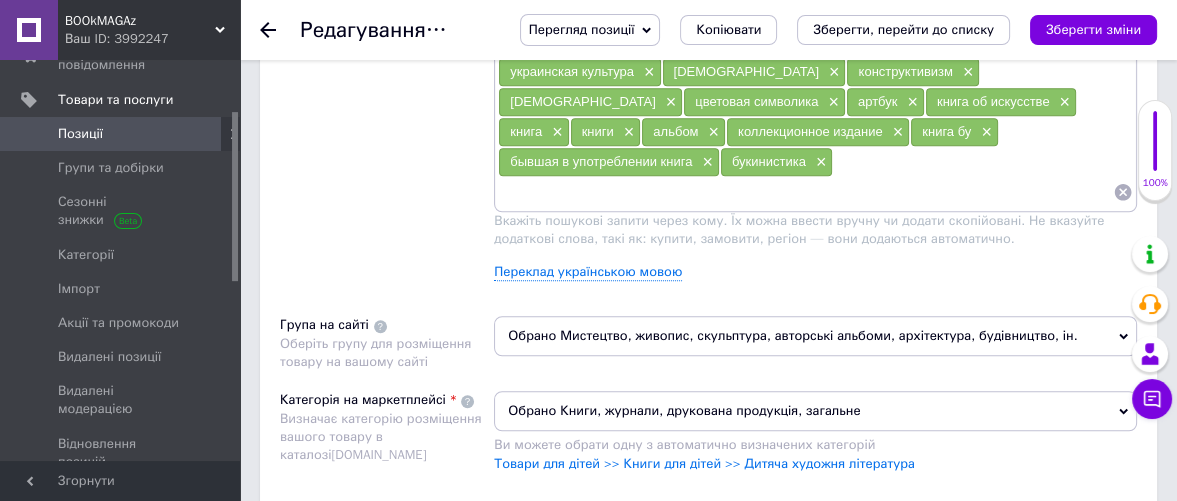 scroll, scrollTop: 1555, scrollLeft: 0, axis: vertical 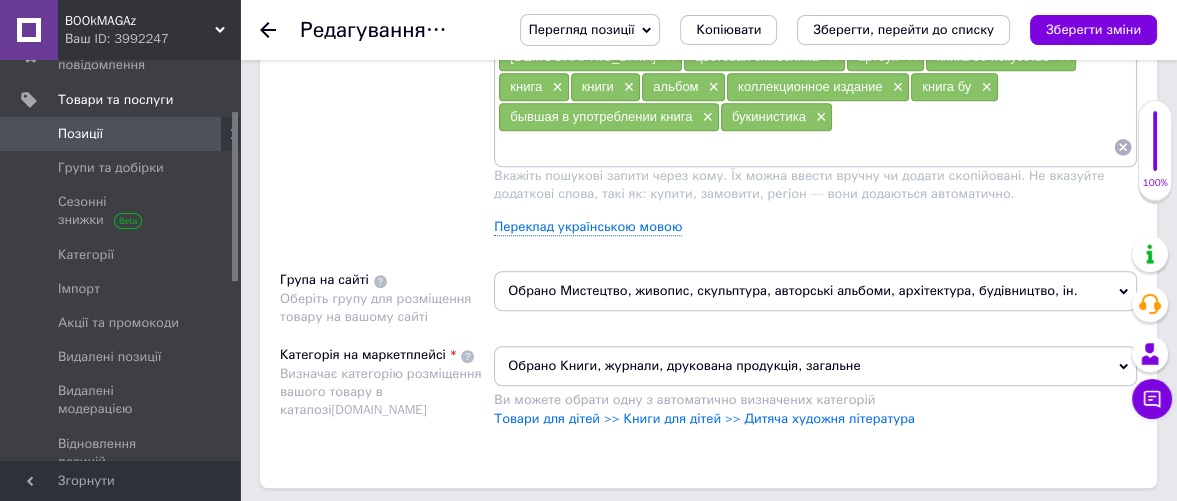 type on "1550" 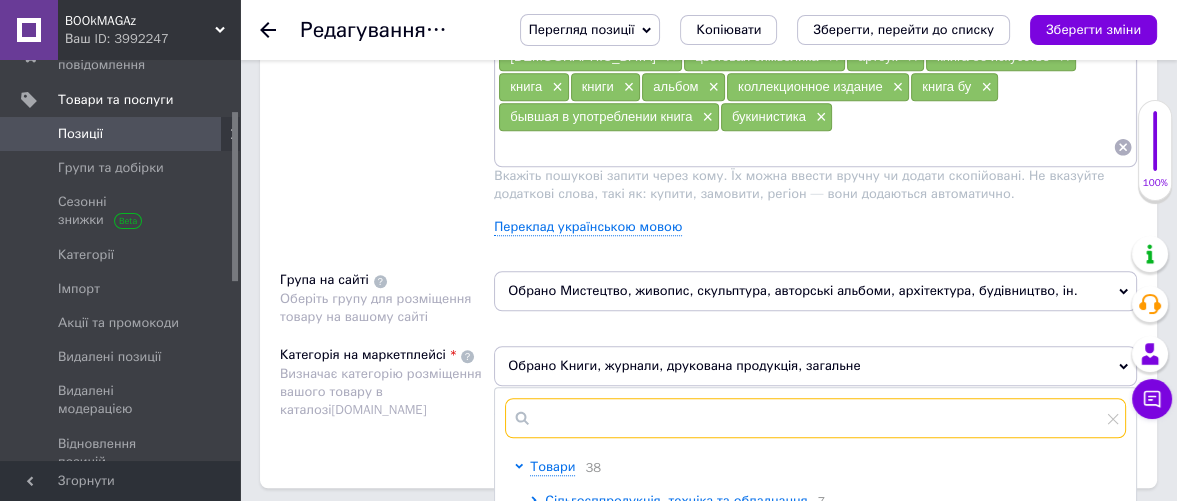 click at bounding box center [815, 418] 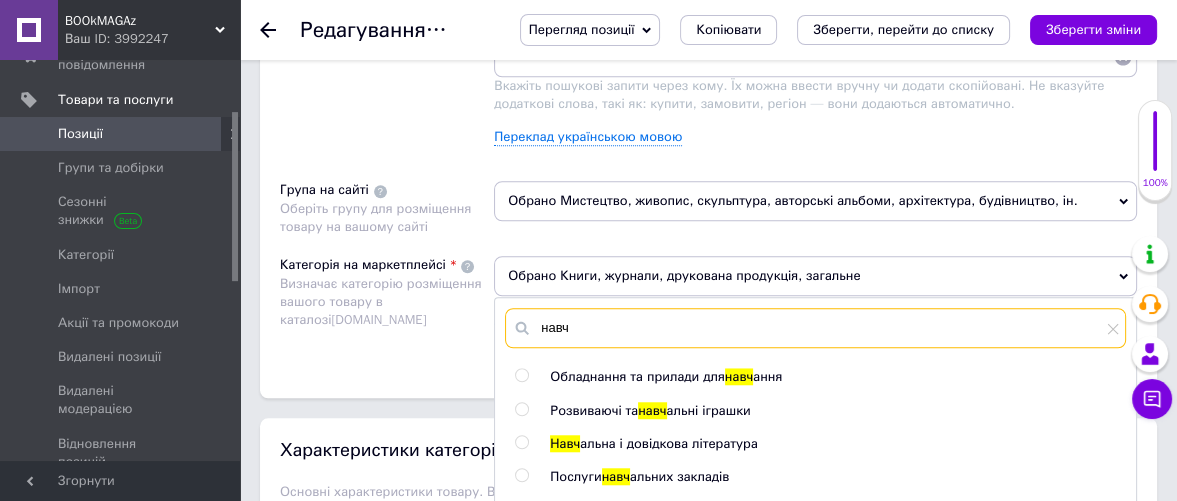 scroll, scrollTop: 1777, scrollLeft: 0, axis: vertical 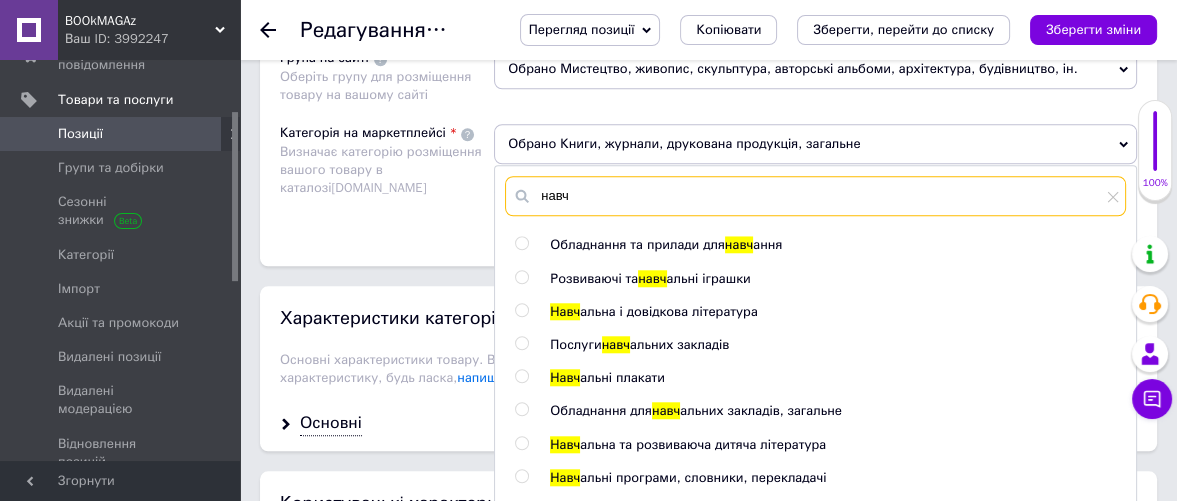 type on "навч" 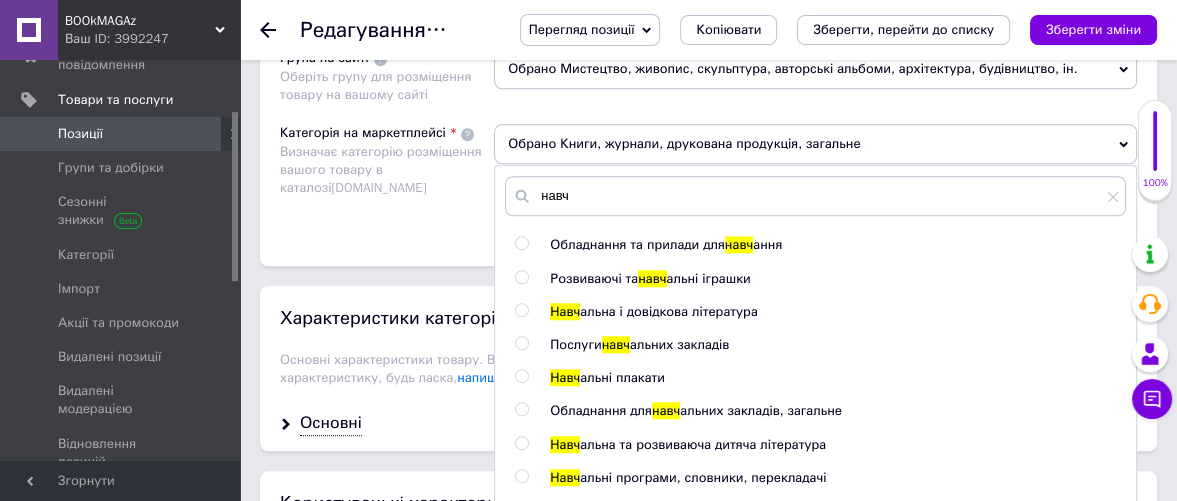 click at bounding box center (521, 310) 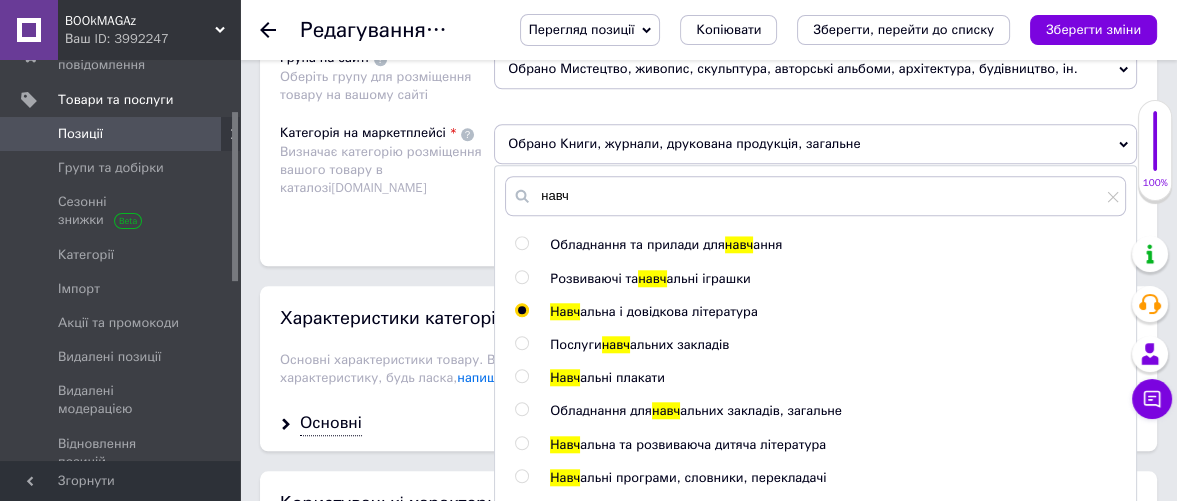 radio on "true" 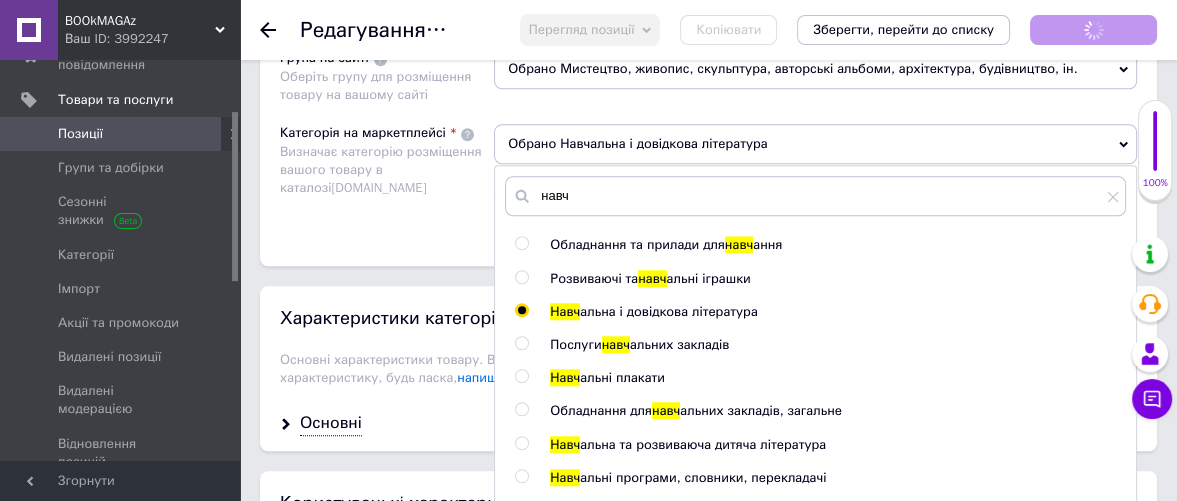 click on "Розміщення Пошукові запити Використовуються для пошуку товару в каталозі  [DOMAIN_NAME] [PERSON_NAME] × [PERSON_NAME] × [PERSON_NAME] × украинское искусство × арт-альбом × современное искусство [GEOGRAPHIC_DATA] × живопись × графика × сценография × визуальный авангард × [DEMOGRAPHIC_DATA] художник × художественная книга × искусствоведение × репродукции картин × украинская культура × кубизм × конструктивизм × футуризм × цветовая символика × артбук × книга об искусстве × книга × книги × альбом × коллекционное издание × книга бу × бывшая в употреблении книга × букинистика × [DOMAIN_NAME]" at bounding box center [708, -63] 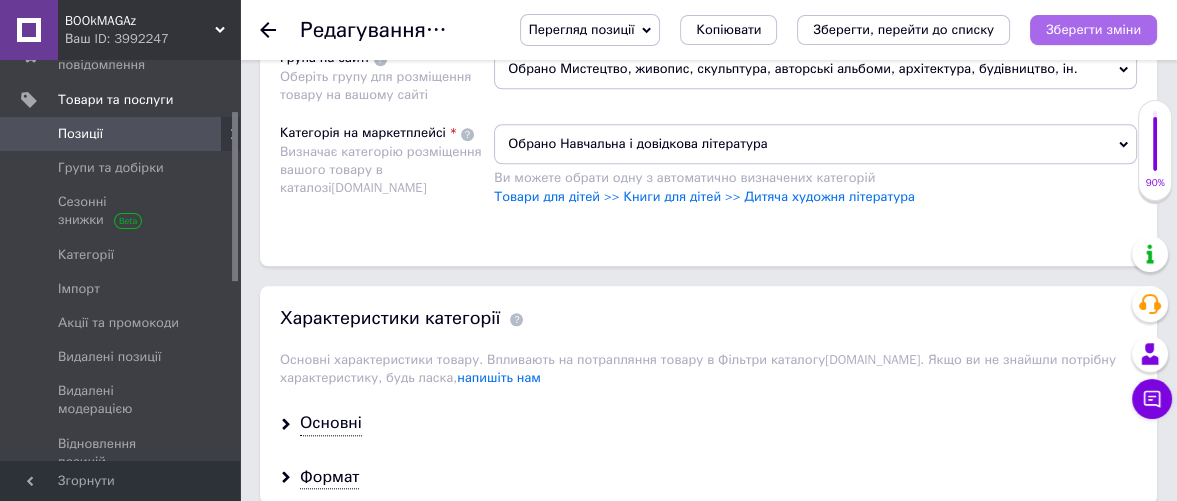 click on "Зберегти зміни" at bounding box center (1093, 29) 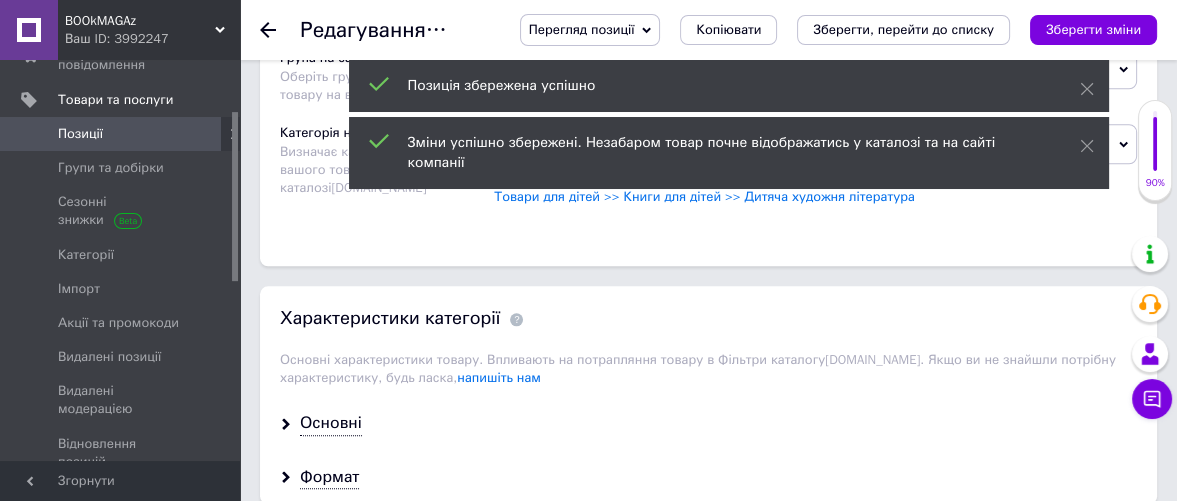 click 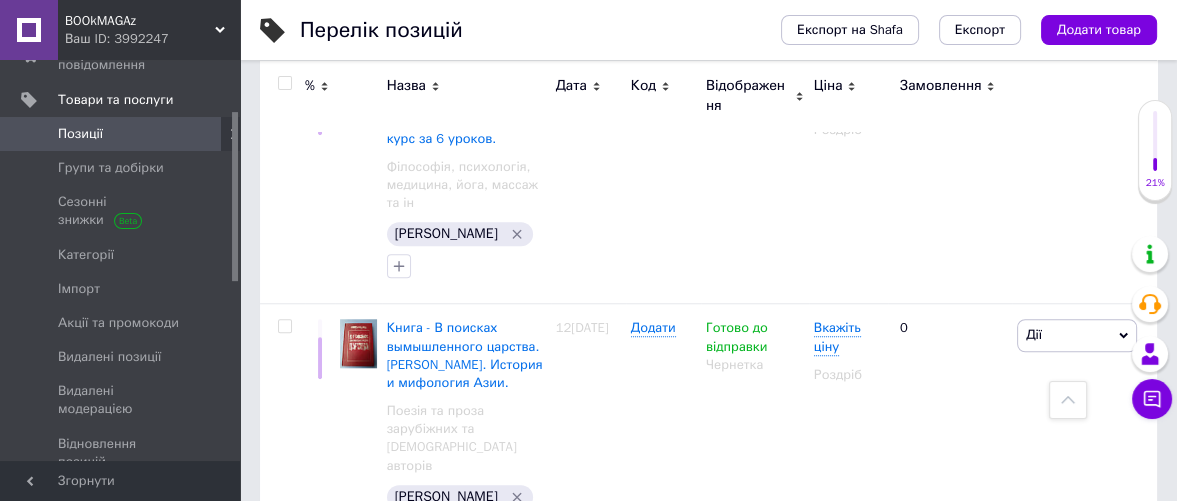 scroll, scrollTop: 1666, scrollLeft: 0, axis: vertical 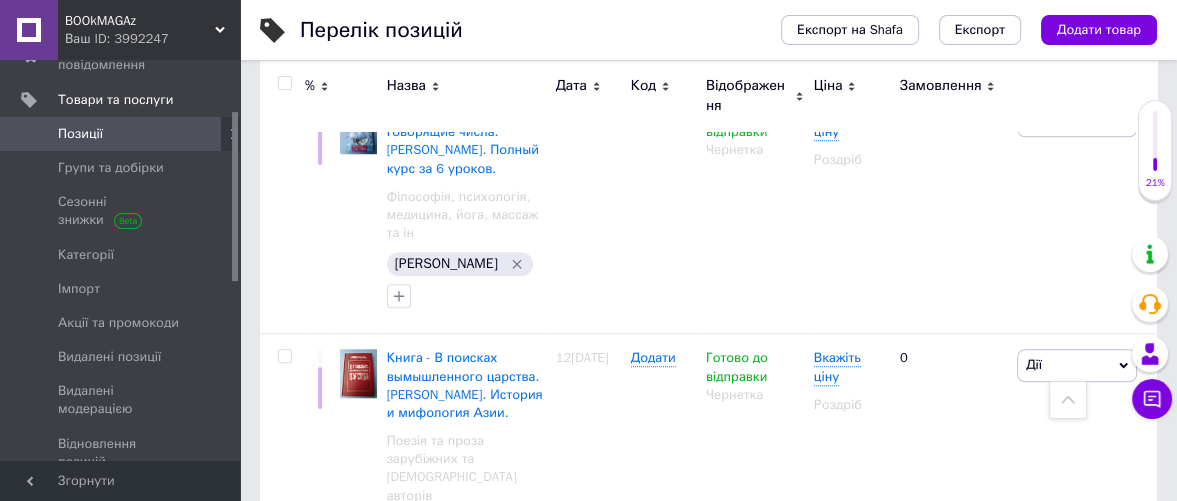 click on "Книга - Если хочешь быть богатым и счастливым - не ходи в школу. [PERSON_NAME]" at bounding box center [459, 648] 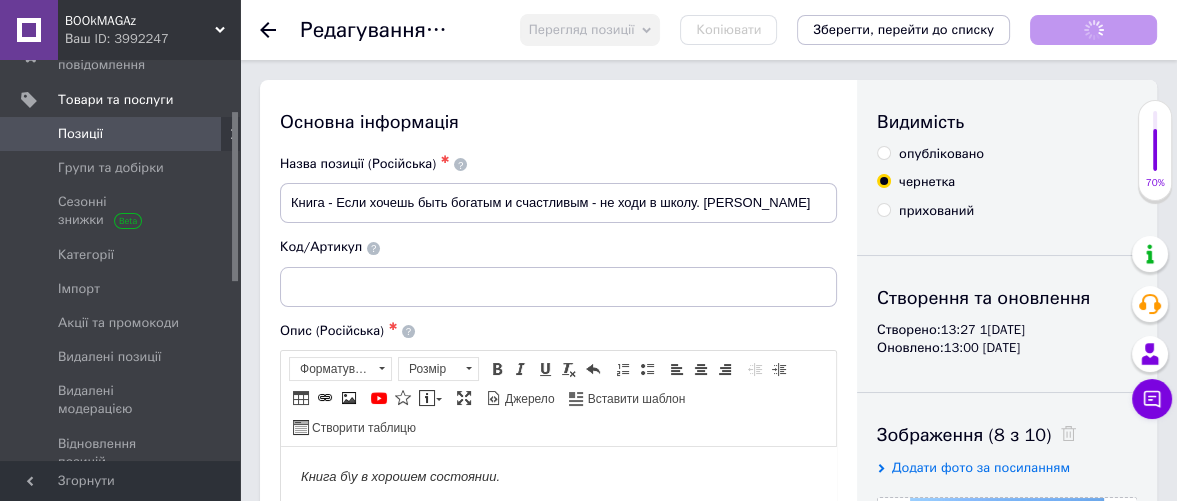 scroll, scrollTop: 0, scrollLeft: 0, axis: both 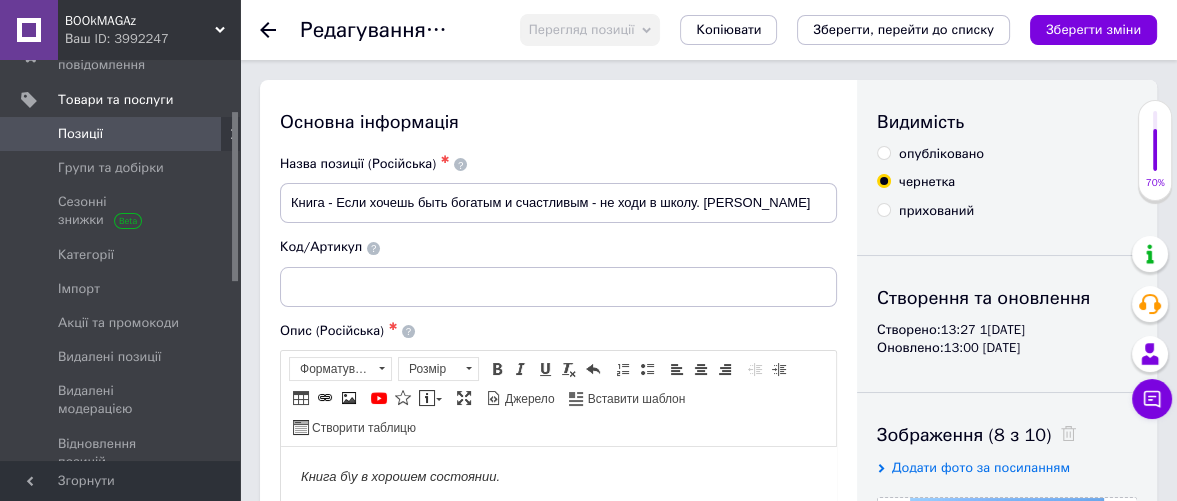 click on "опубліковано" at bounding box center (883, 152) 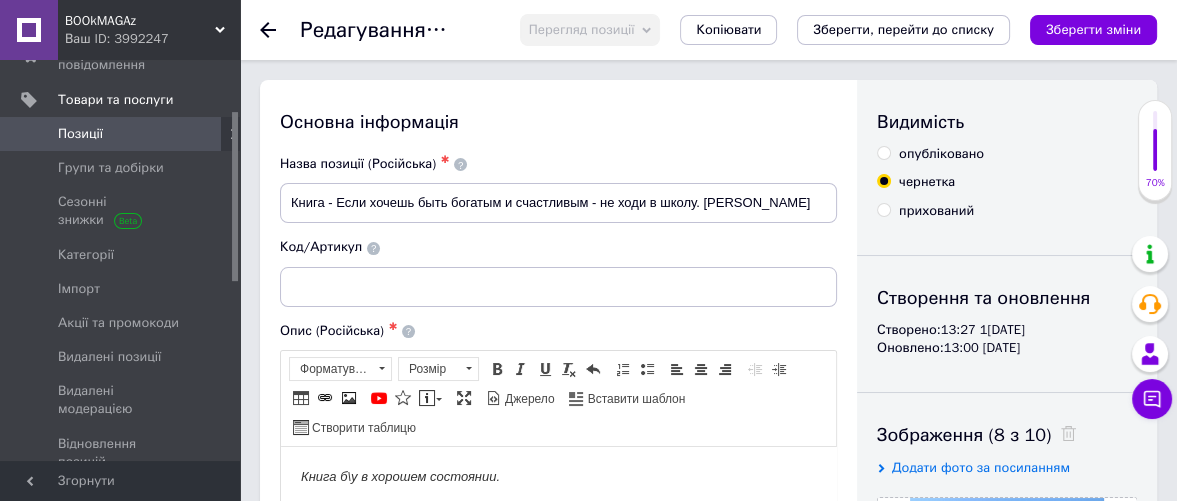 radio on "true" 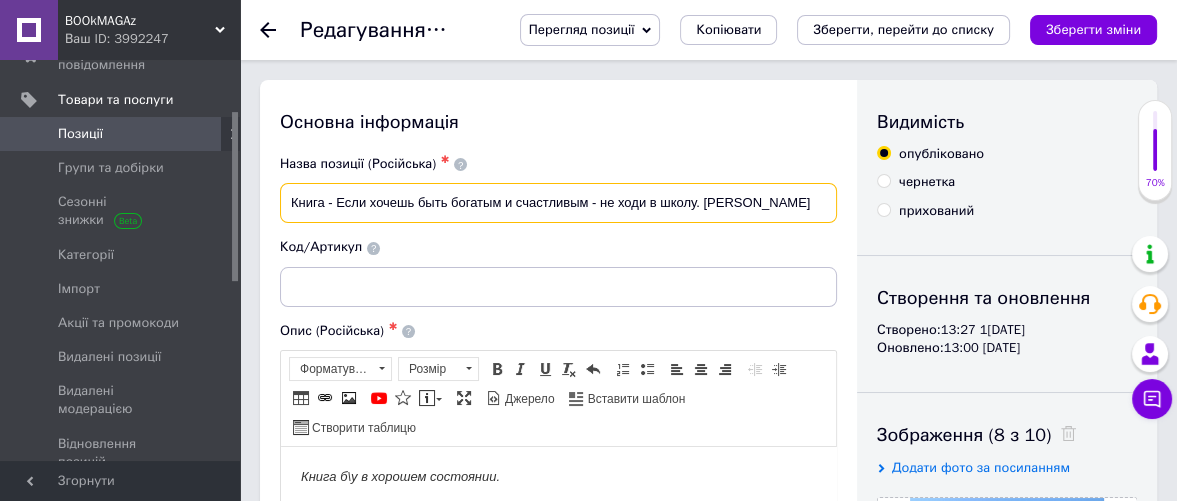 drag, startPoint x: 335, startPoint y: 201, endPoint x: 695, endPoint y: 207, distance: 360.05 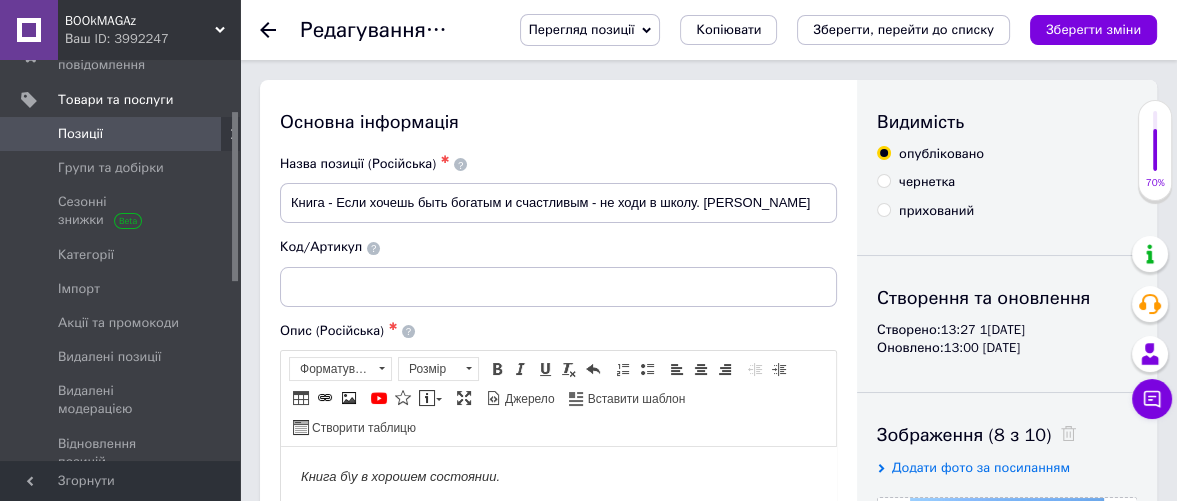 click on "Основна інформація" at bounding box center (558, 122) 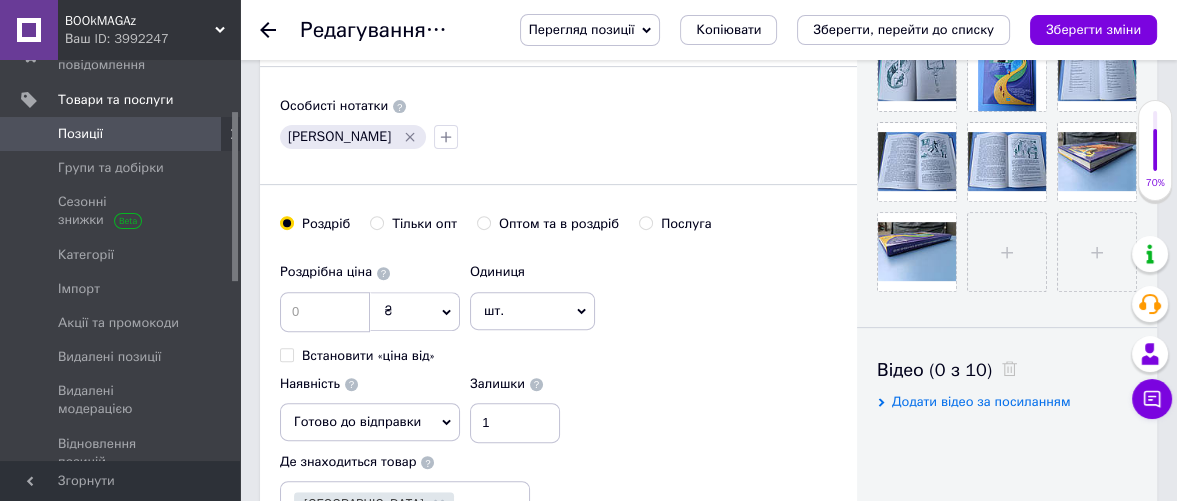 scroll, scrollTop: 778, scrollLeft: 0, axis: vertical 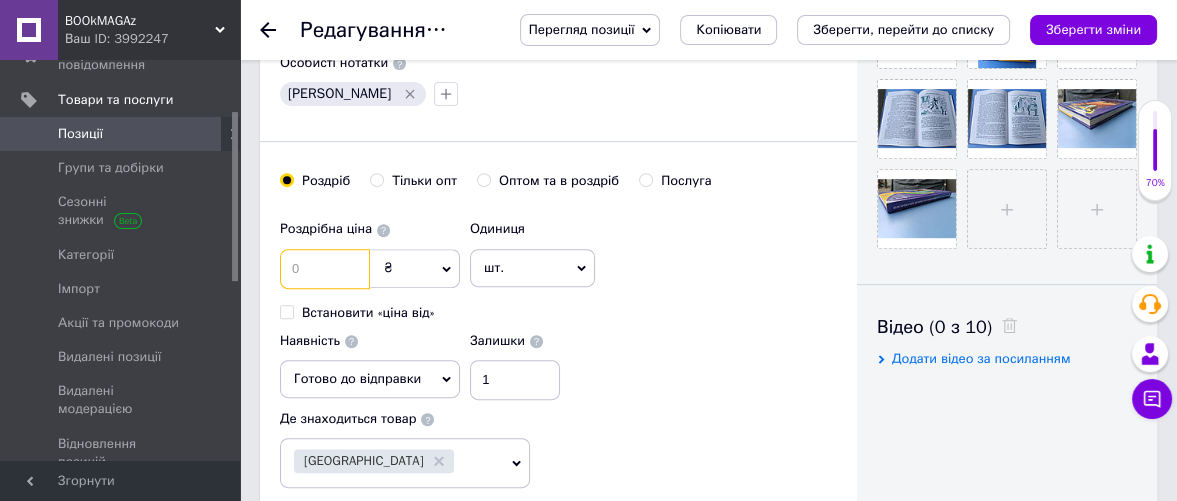 click at bounding box center [325, 269] 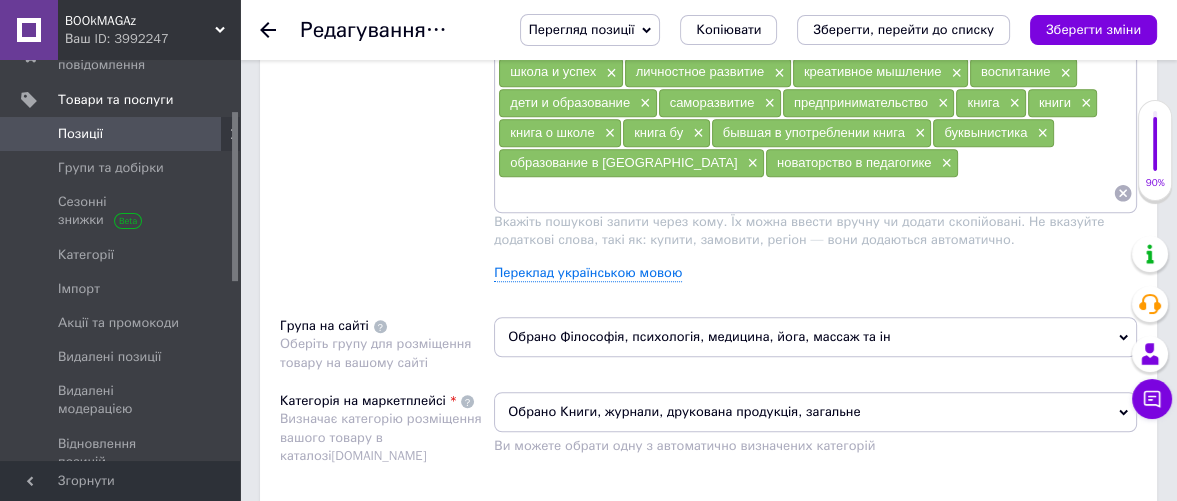 scroll, scrollTop: 1555, scrollLeft: 0, axis: vertical 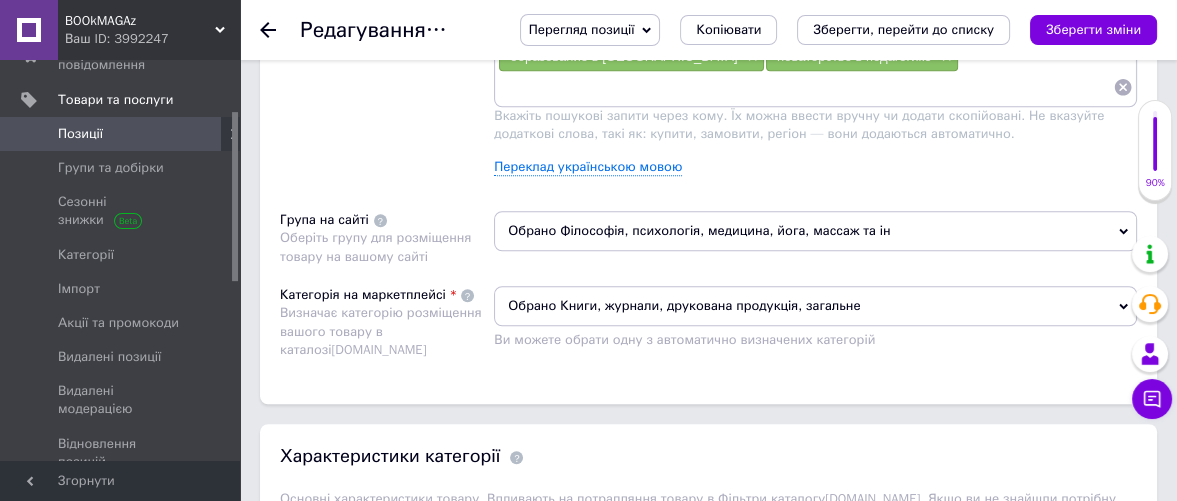 type on "355" 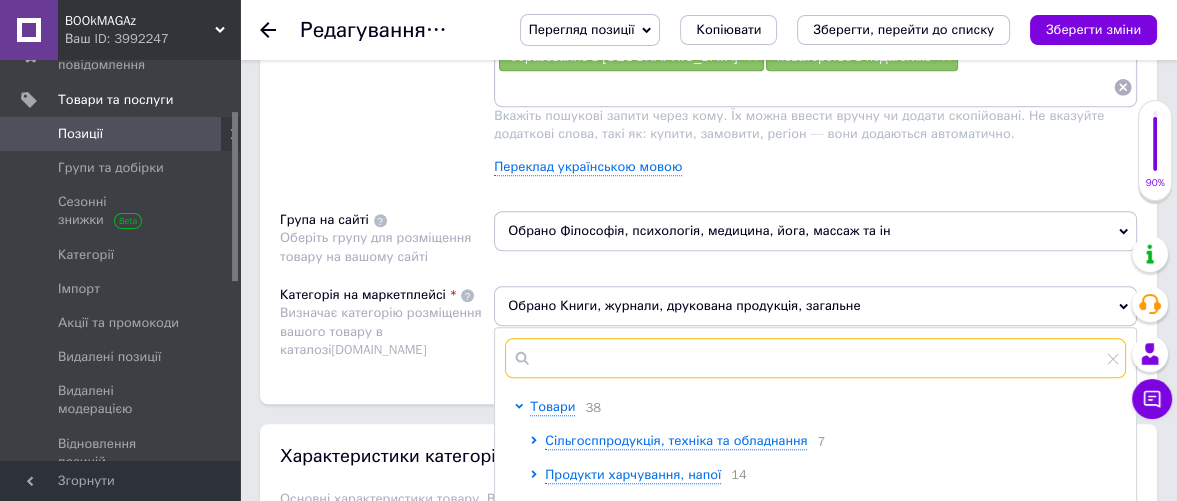 click at bounding box center (815, 358) 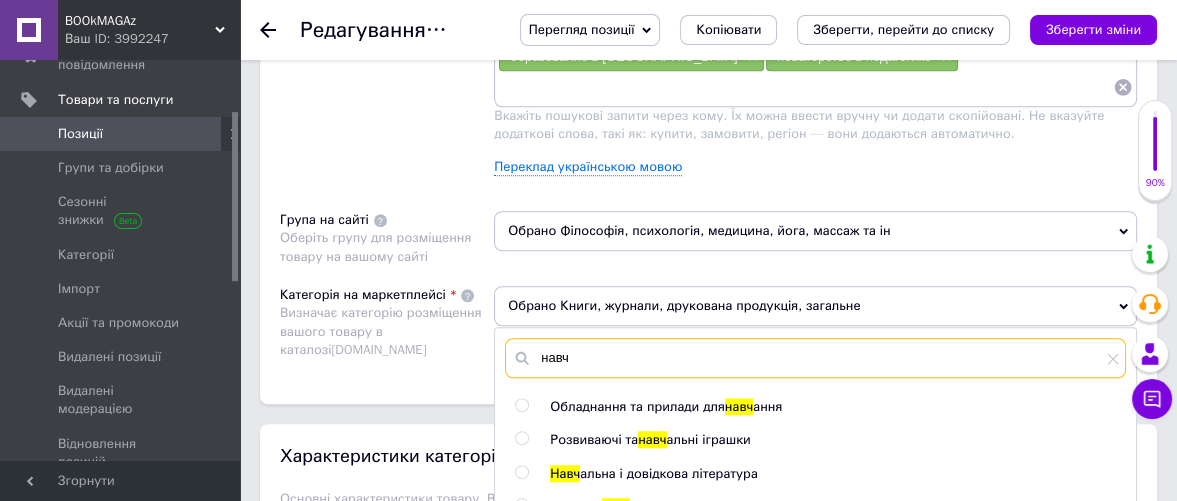 type on "навч" 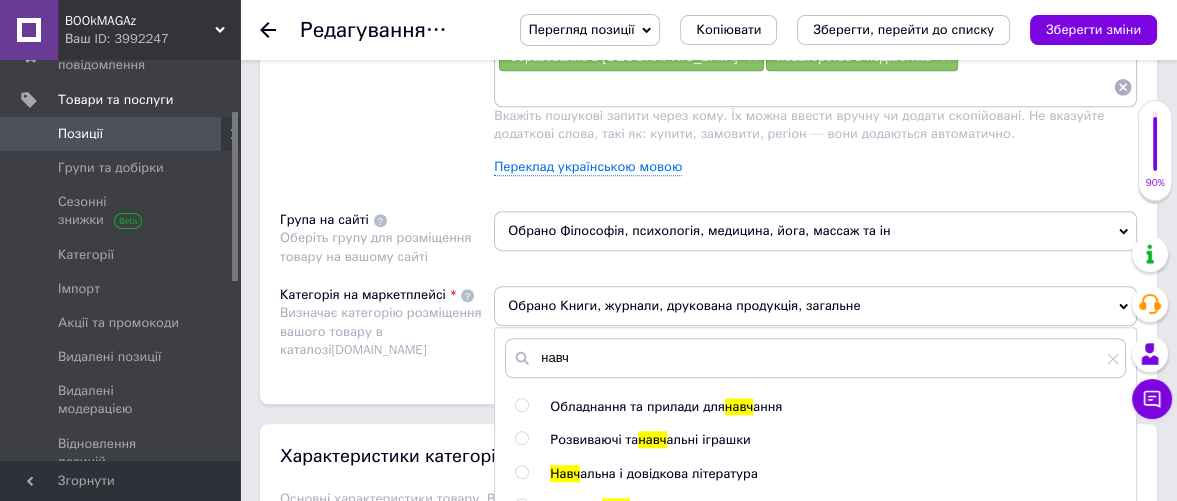 click at bounding box center [521, 472] 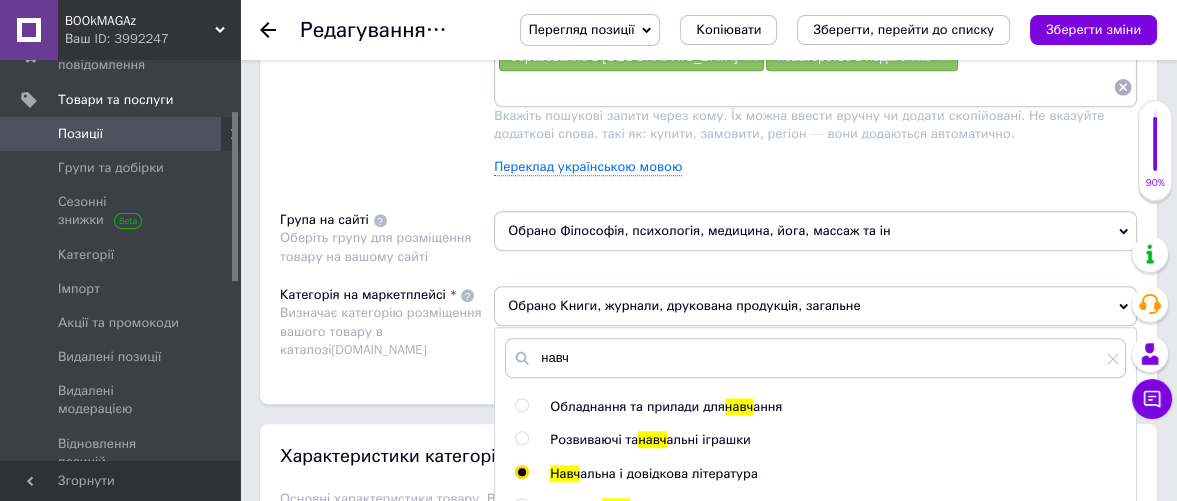 radio on "true" 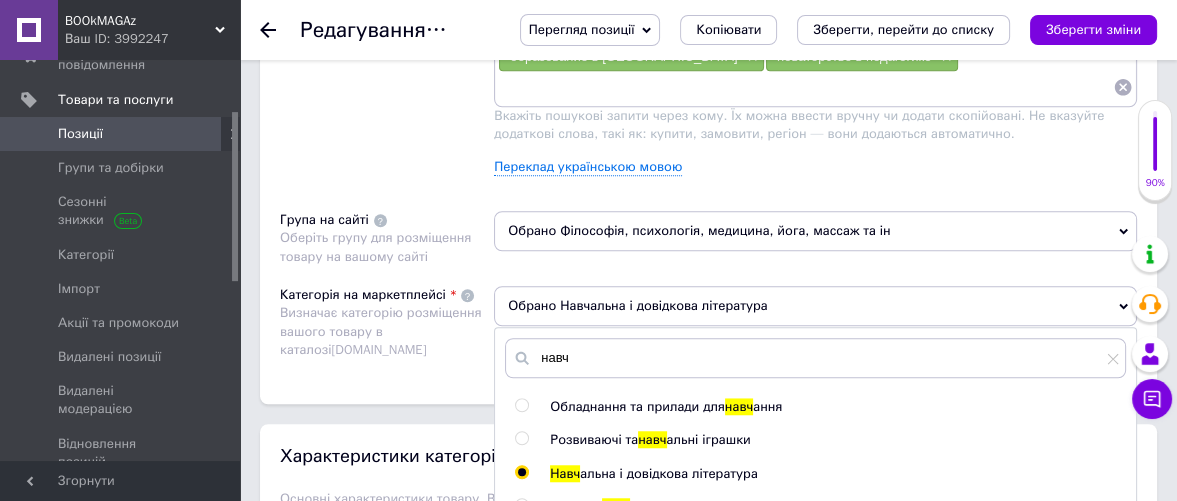 click on "Категорія на маркетплейсі Визначає категорію розміщення вашого товару в каталозі  [DOMAIN_NAME]" at bounding box center (387, 325) 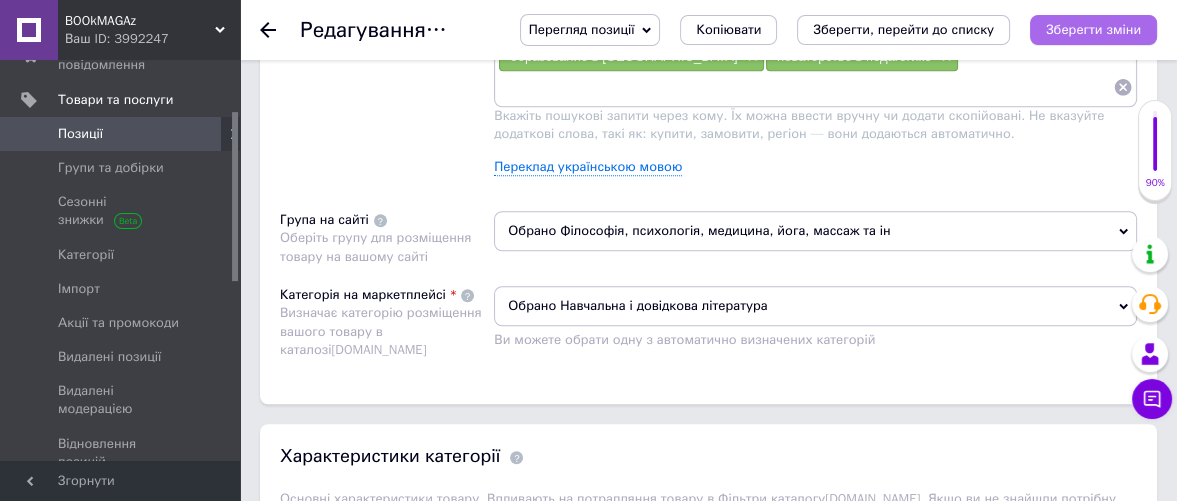 click on "Зберегти зміни" at bounding box center [1093, 29] 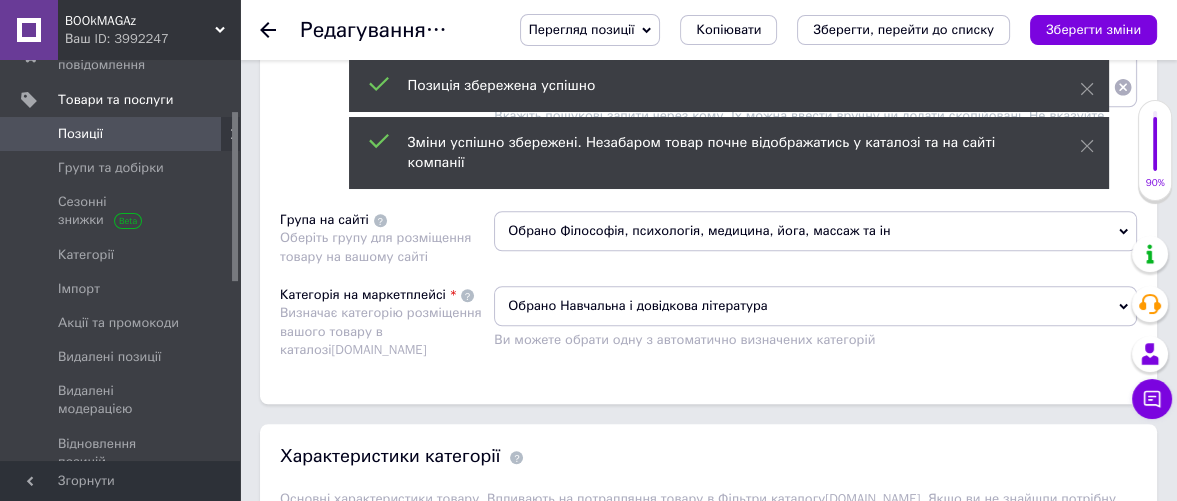 click 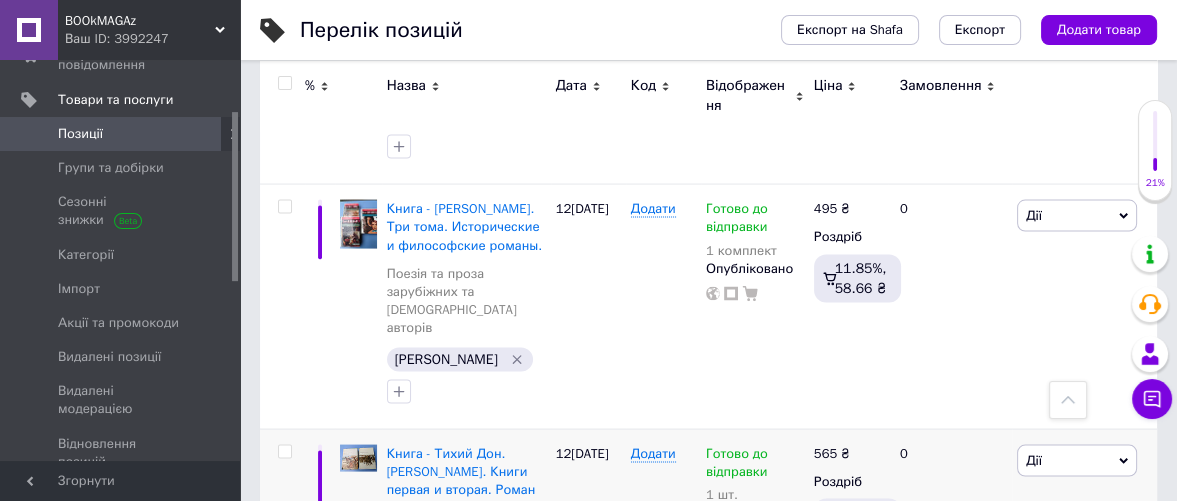 scroll, scrollTop: 4000, scrollLeft: 0, axis: vertical 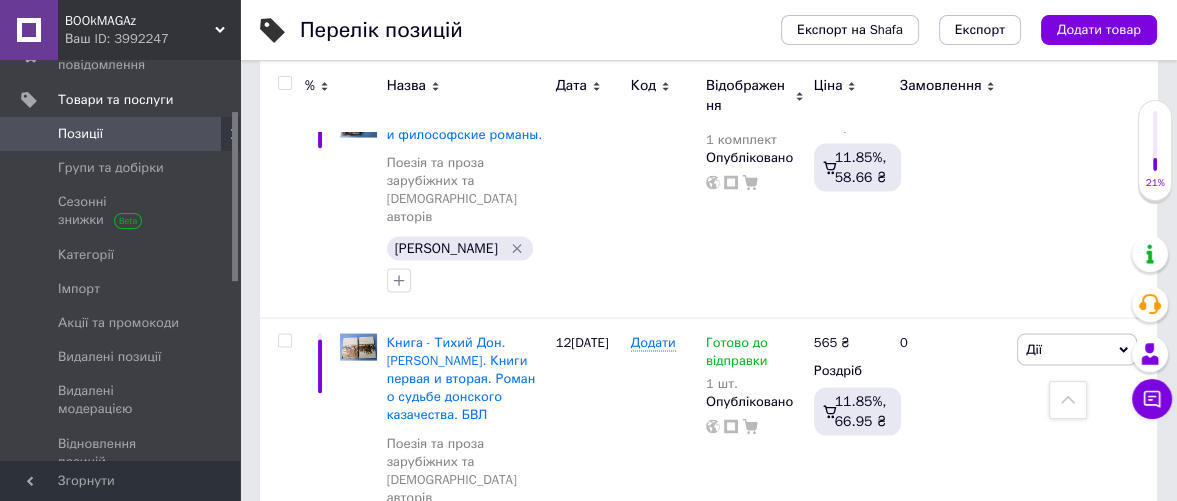 click on "Книга - Жизнь животных в 6 томах. Энциклопедия по зоологии от Академии наук." at bounding box center [466, 986] 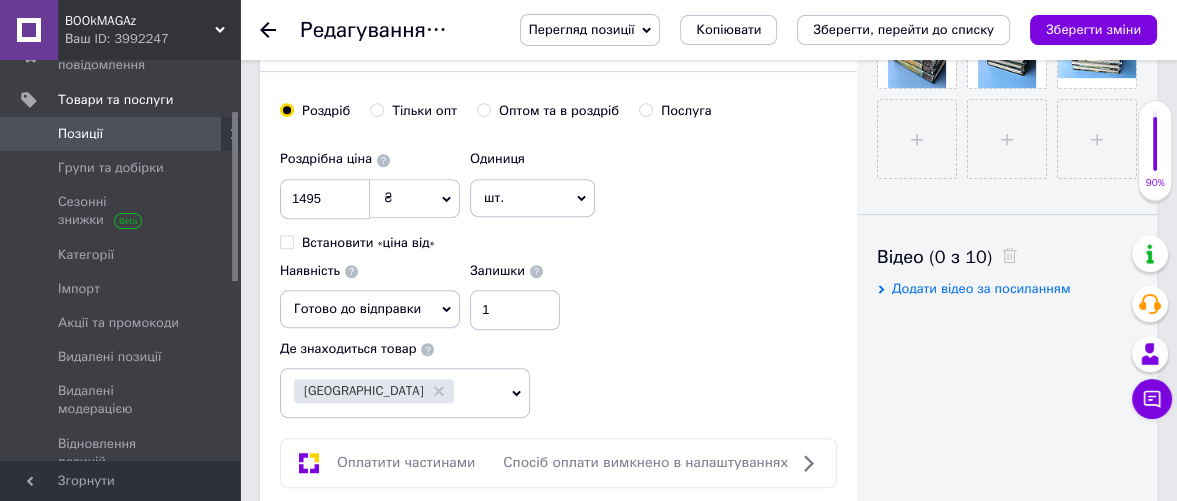 scroll, scrollTop: 888, scrollLeft: 0, axis: vertical 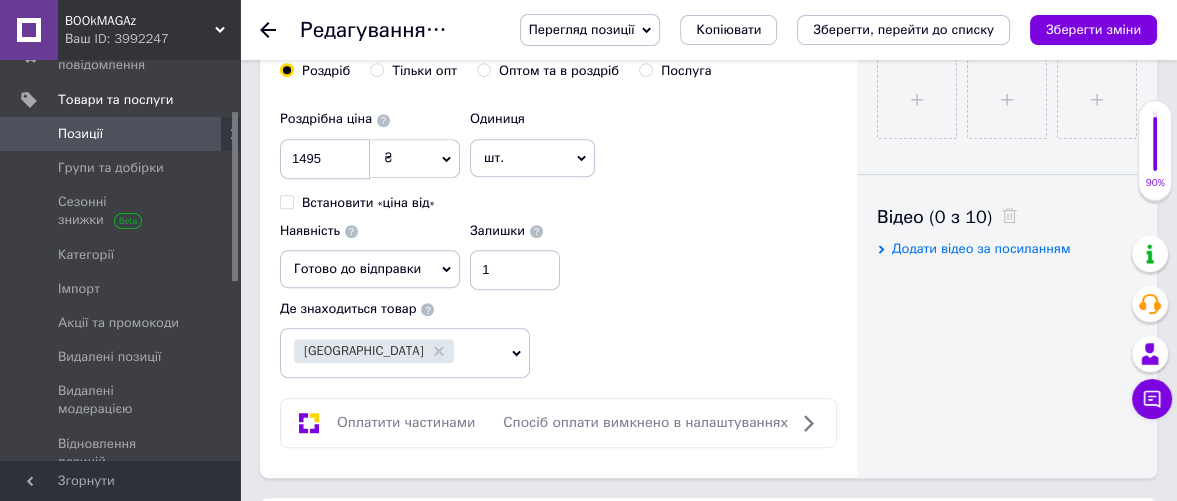 click 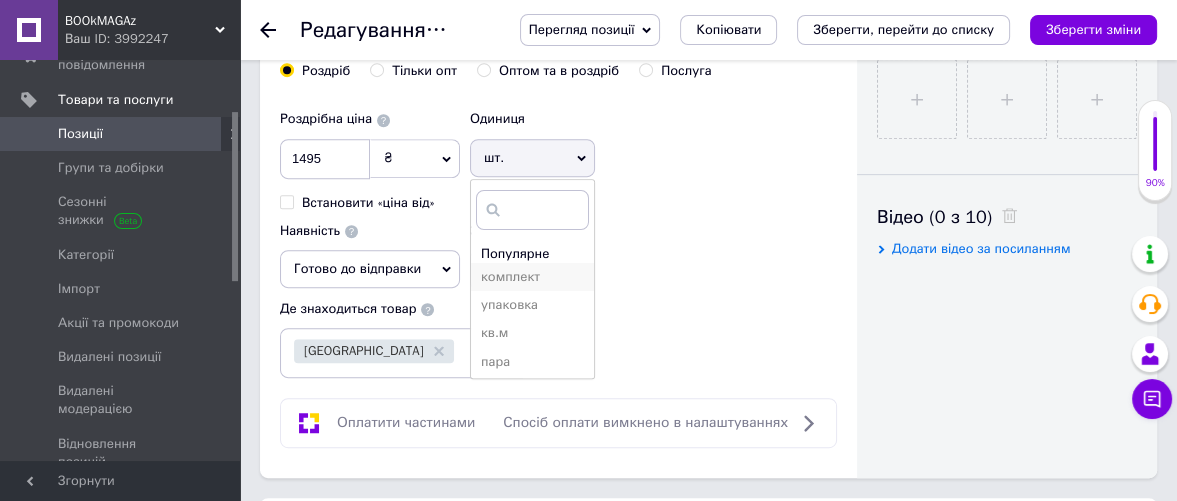 click on "комплект" at bounding box center [532, 277] 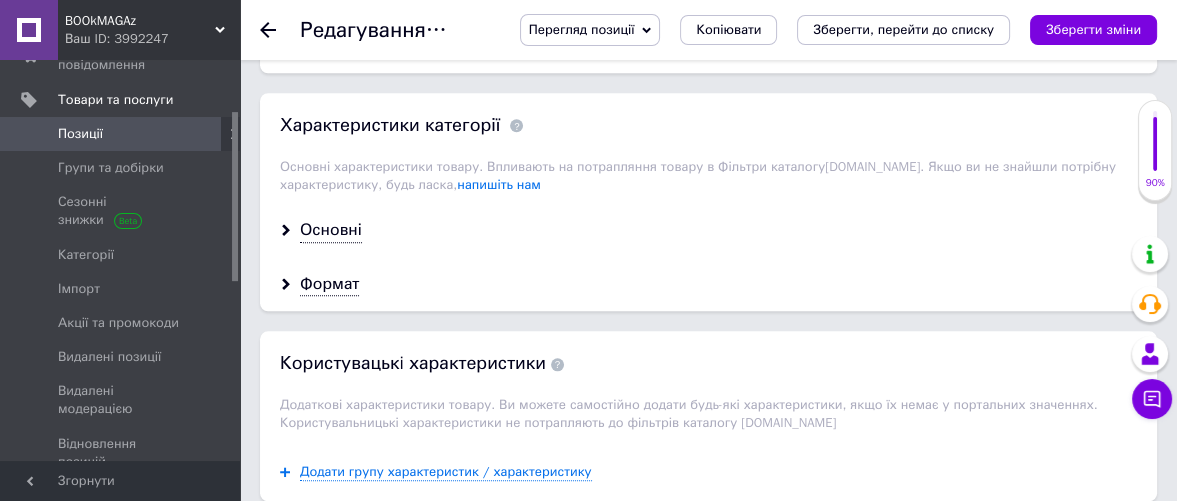 scroll, scrollTop: 1889, scrollLeft: 0, axis: vertical 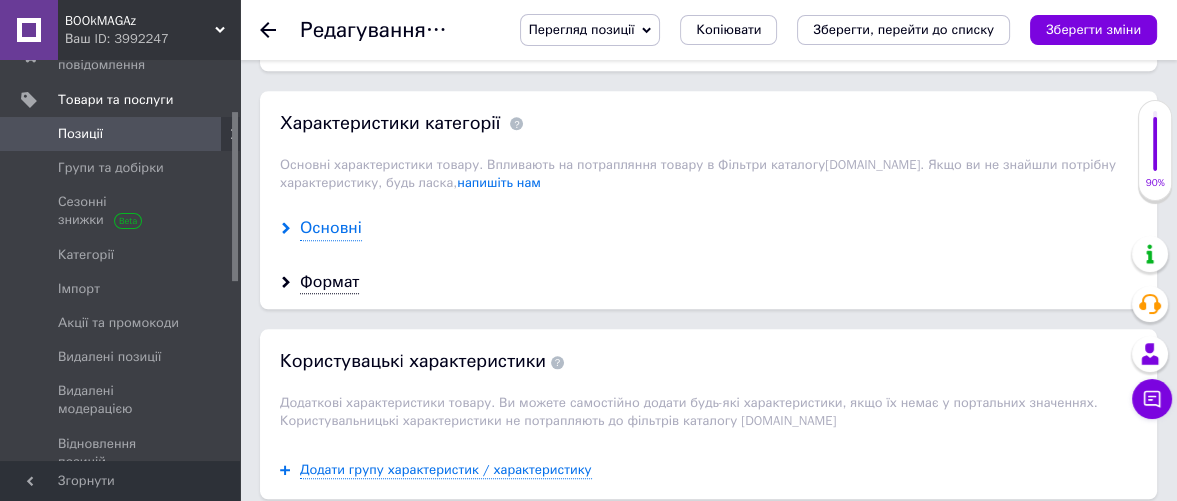 click on "Основні" at bounding box center (331, 228) 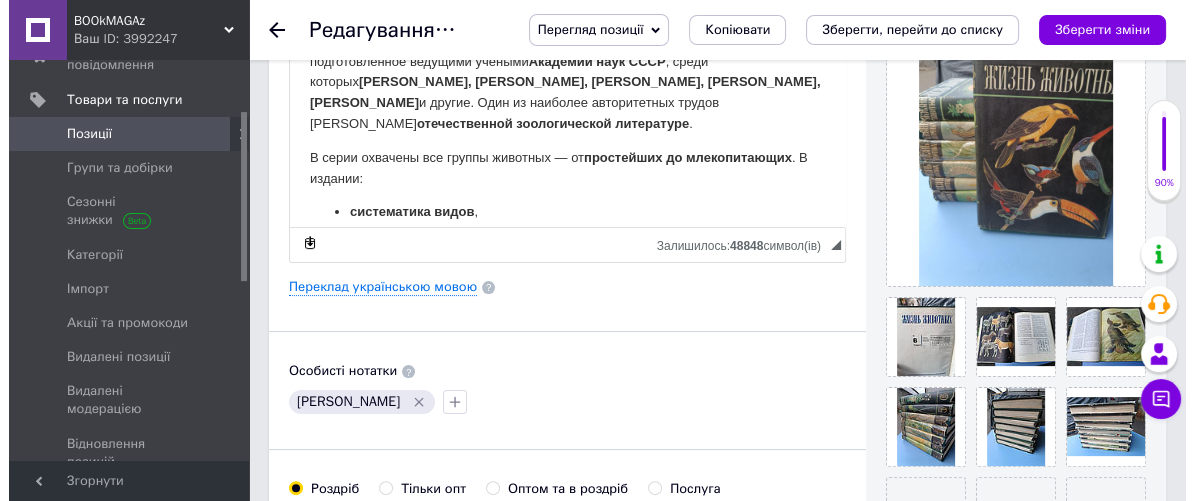 scroll, scrollTop: 444, scrollLeft: 0, axis: vertical 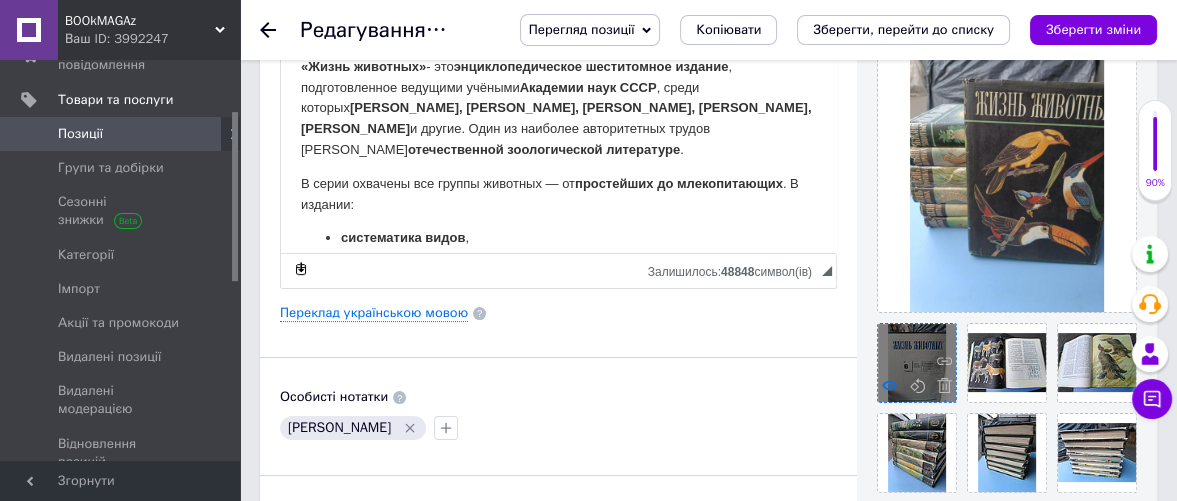 click 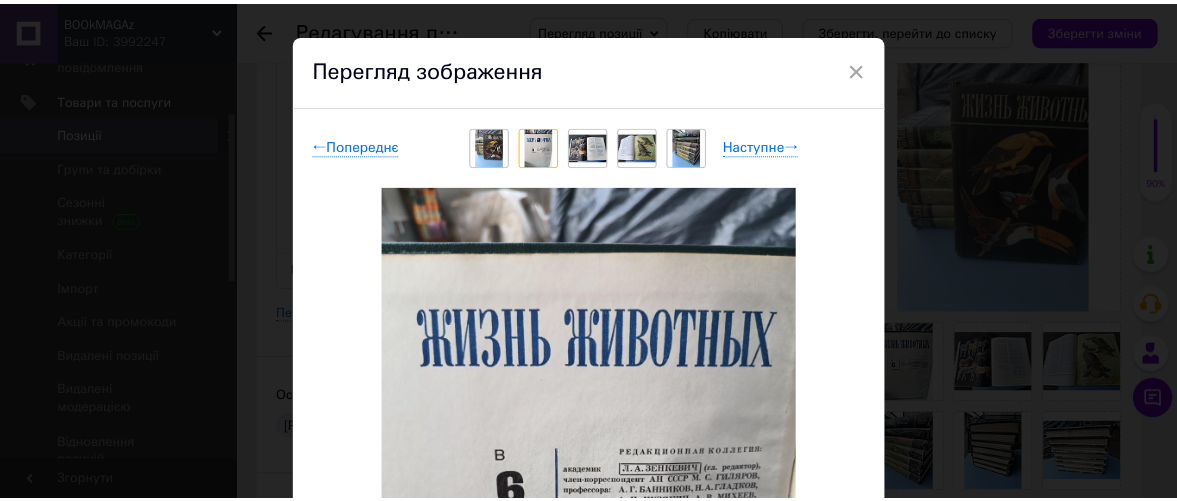 scroll, scrollTop: 0, scrollLeft: 0, axis: both 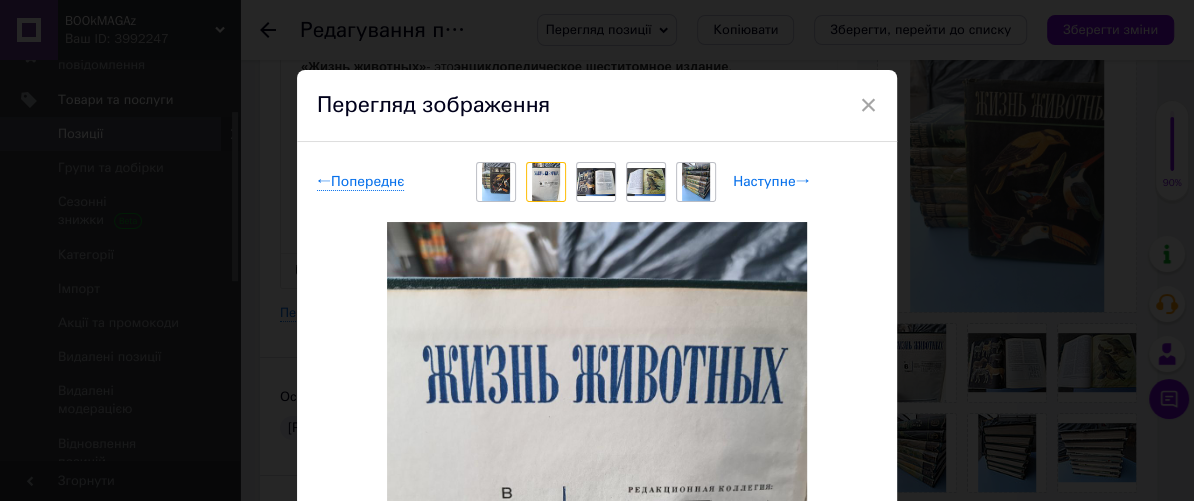 click on "Наступне →" at bounding box center (771, 182) 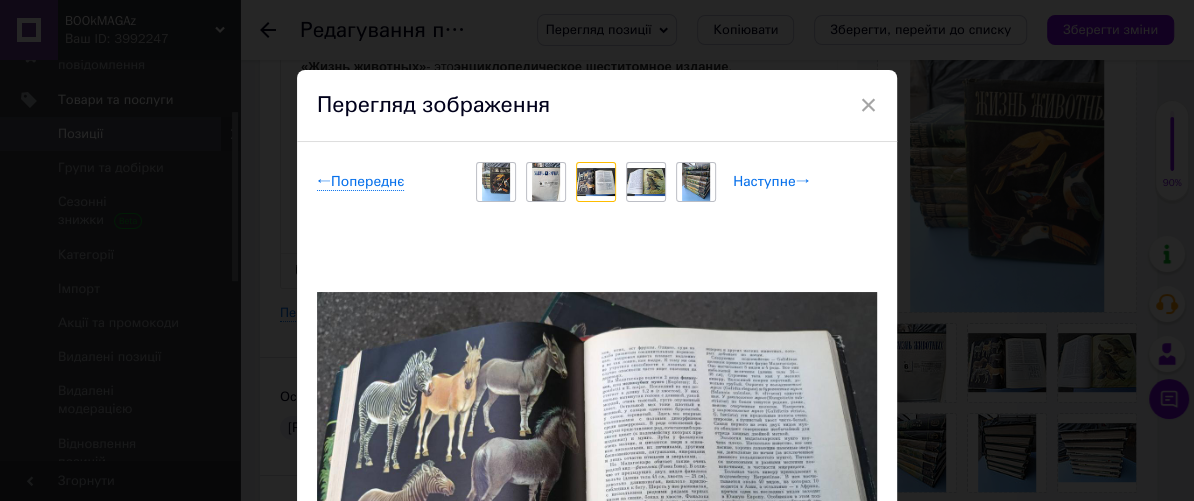click on "Наступне →" at bounding box center [771, 182] 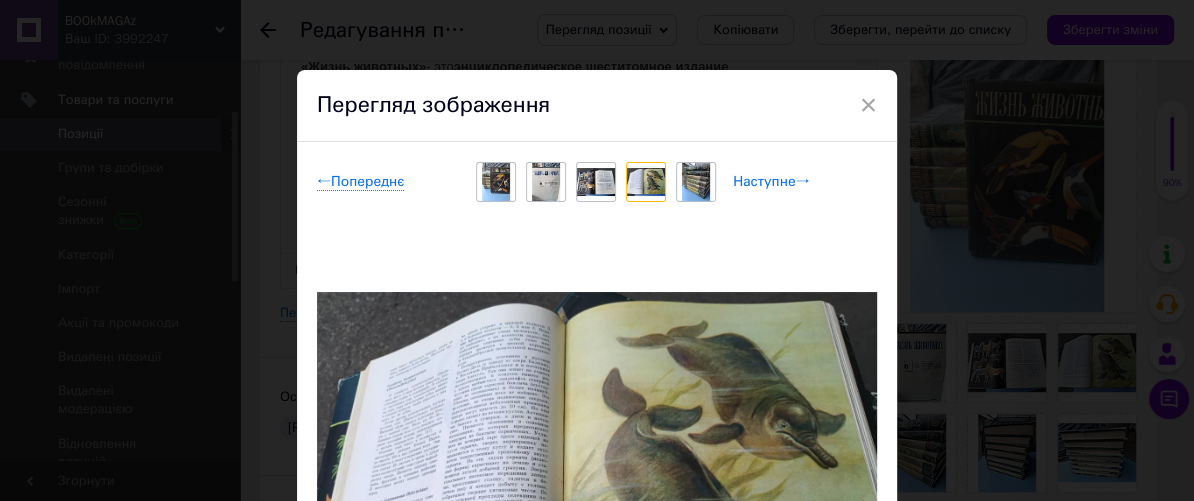 click on "Наступне →" at bounding box center (771, 182) 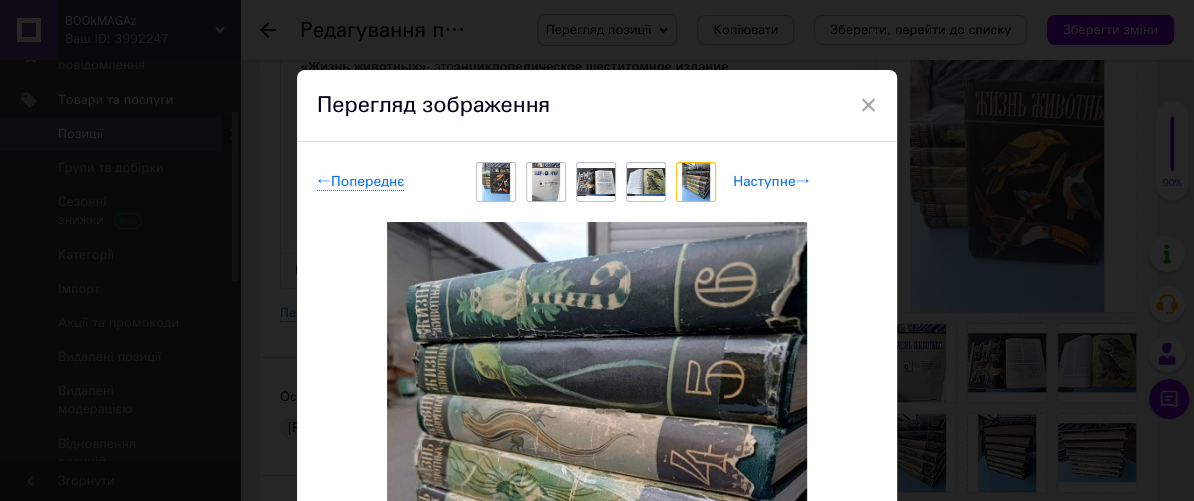 click on "Наступне →" at bounding box center (771, 182) 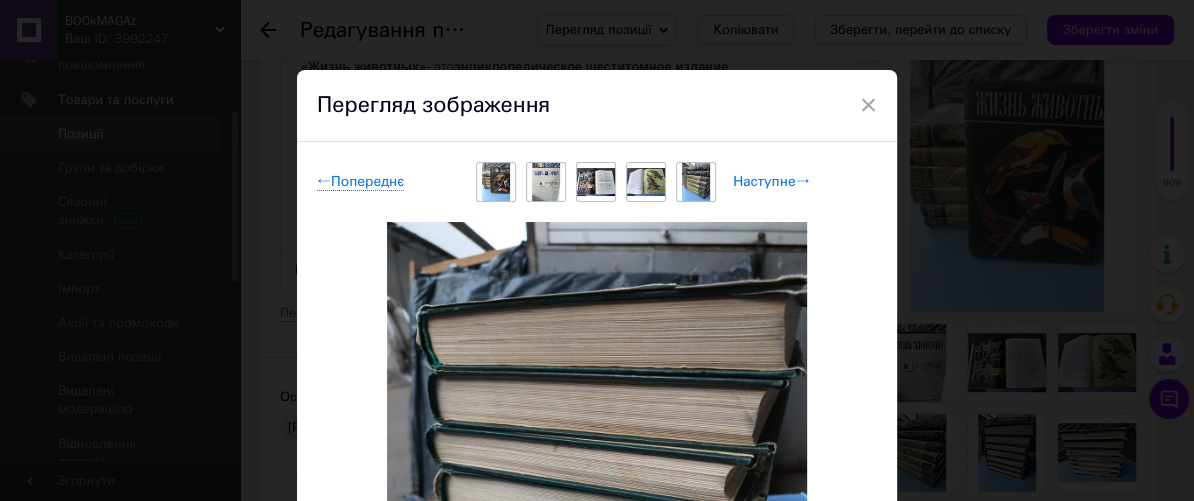 click on "Наступне →" at bounding box center [771, 182] 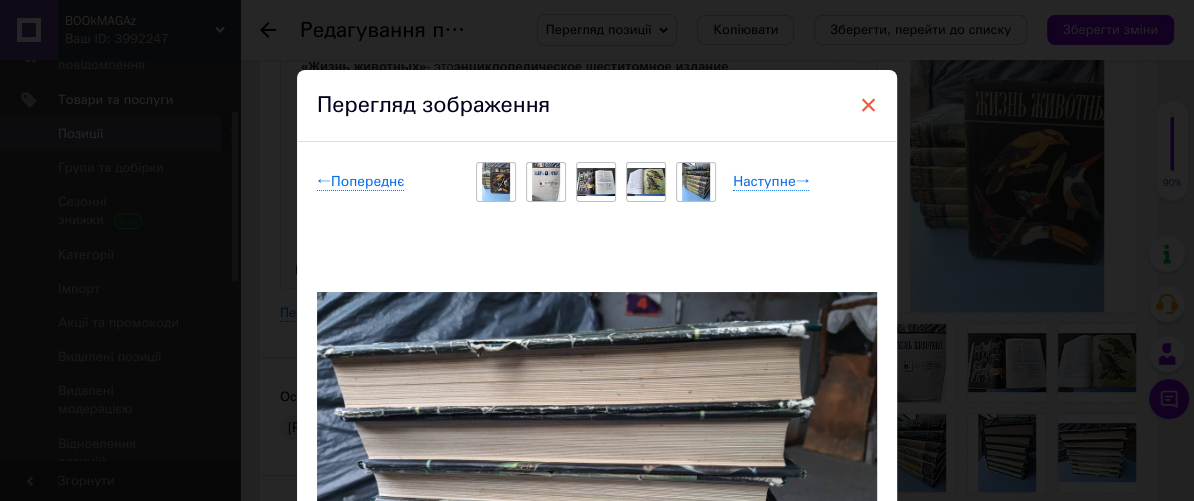 click on "×" at bounding box center (868, 105) 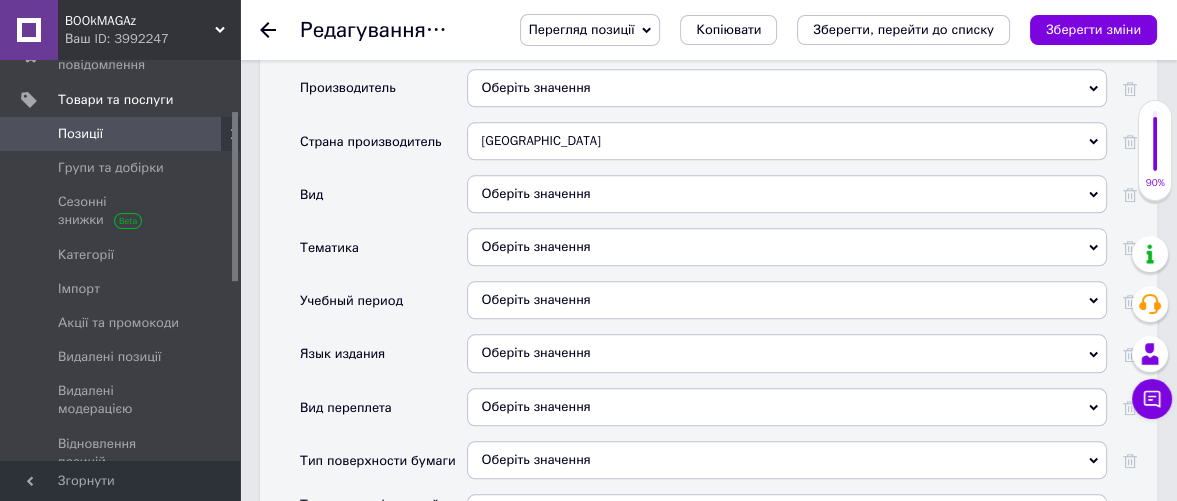 scroll, scrollTop: 2111, scrollLeft: 0, axis: vertical 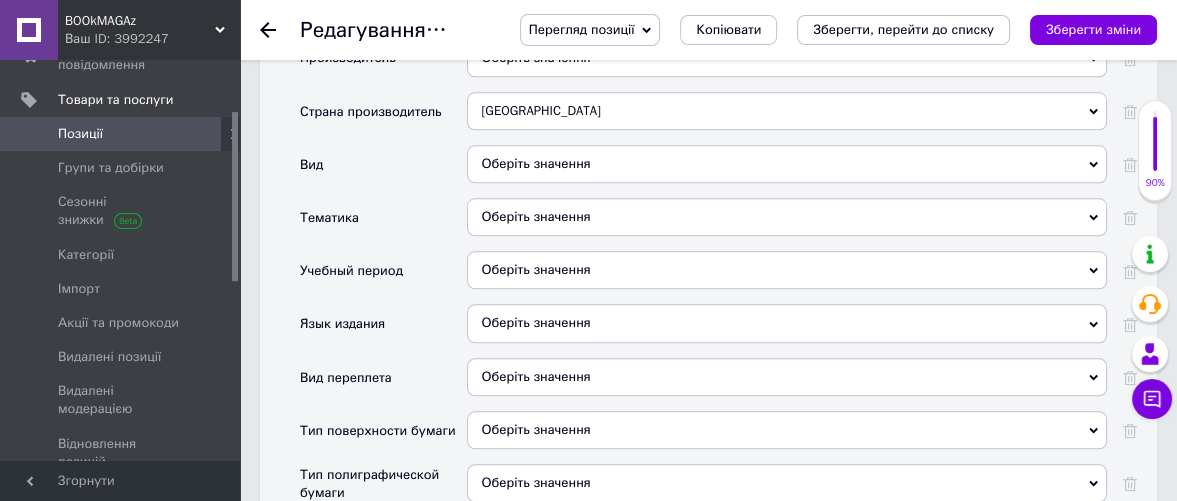 click on "Оберіть значення" at bounding box center [787, 217] 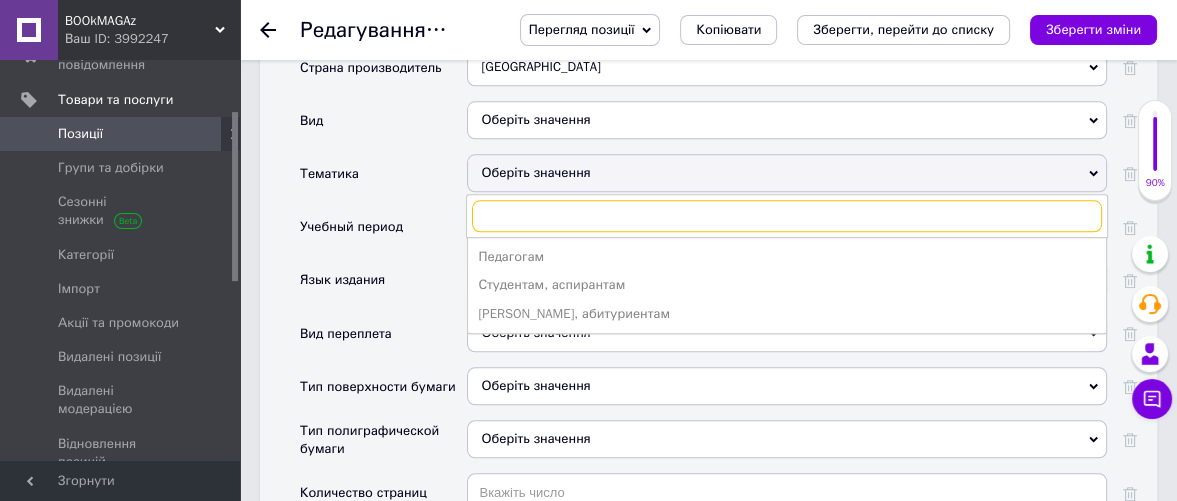 scroll, scrollTop: 2111, scrollLeft: 0, axis: vertical 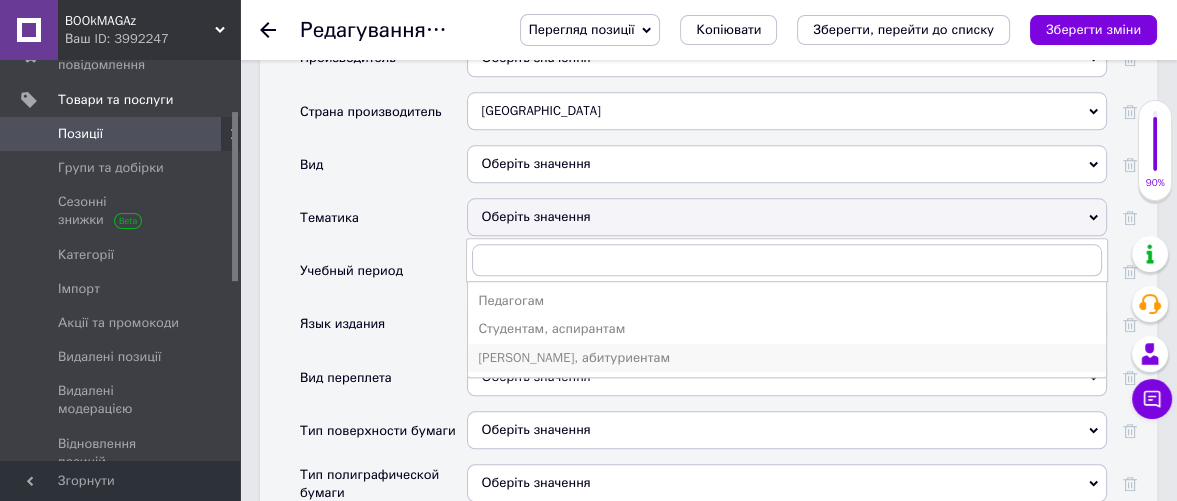 click on "[PERSON_NAME], абитуриентам" at bounding box center (787, 358) 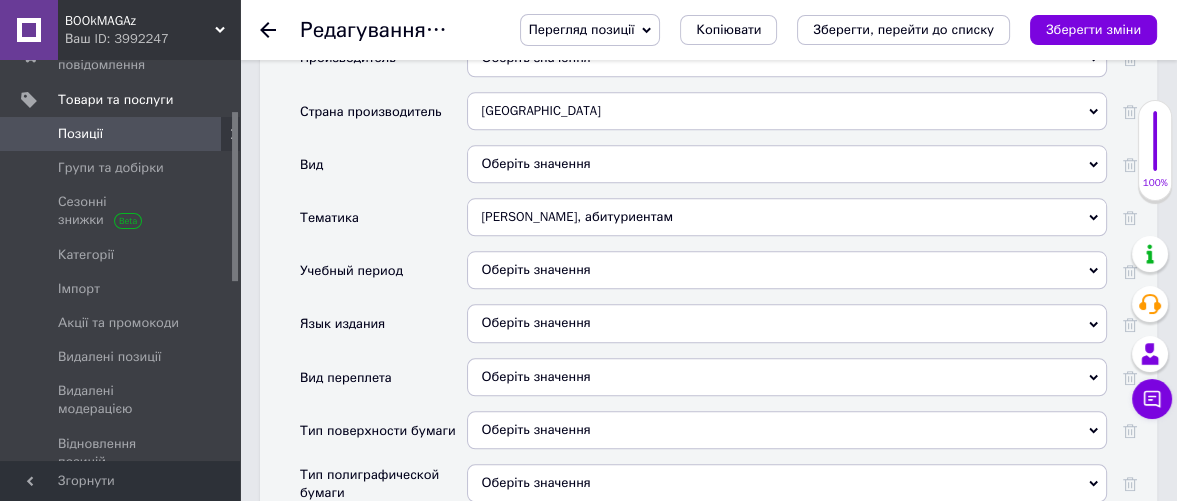 click on "Оберіть значення" at bounding box center (787, 270) 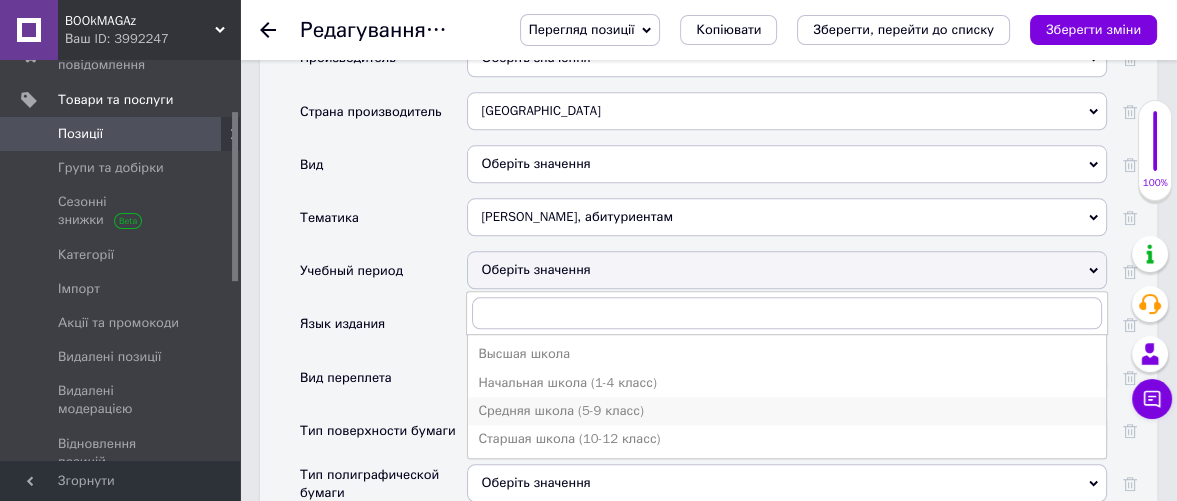 click on "Средняя школа (5-9 класс)" at bounding box center (787, 411) 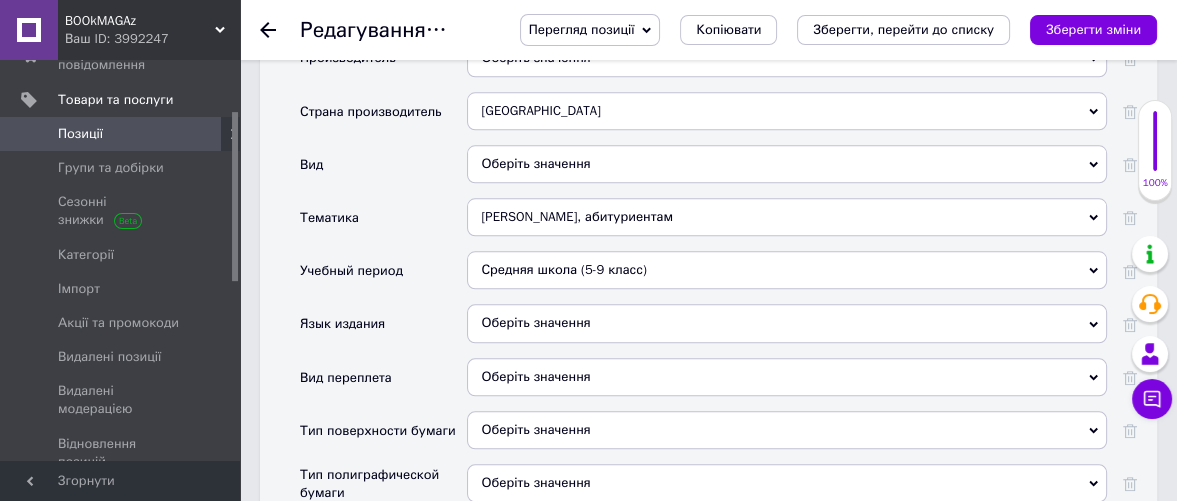 click on "Оберіть значення" at bounding box center (787, 323) 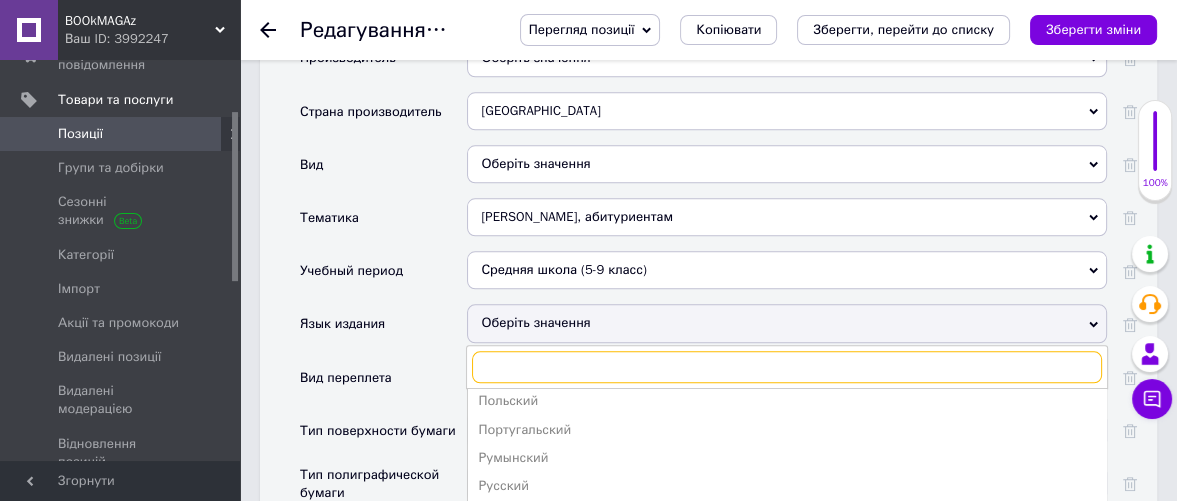 scroll, scrollTop: 444, scrollLeft: 0, axis: vertical 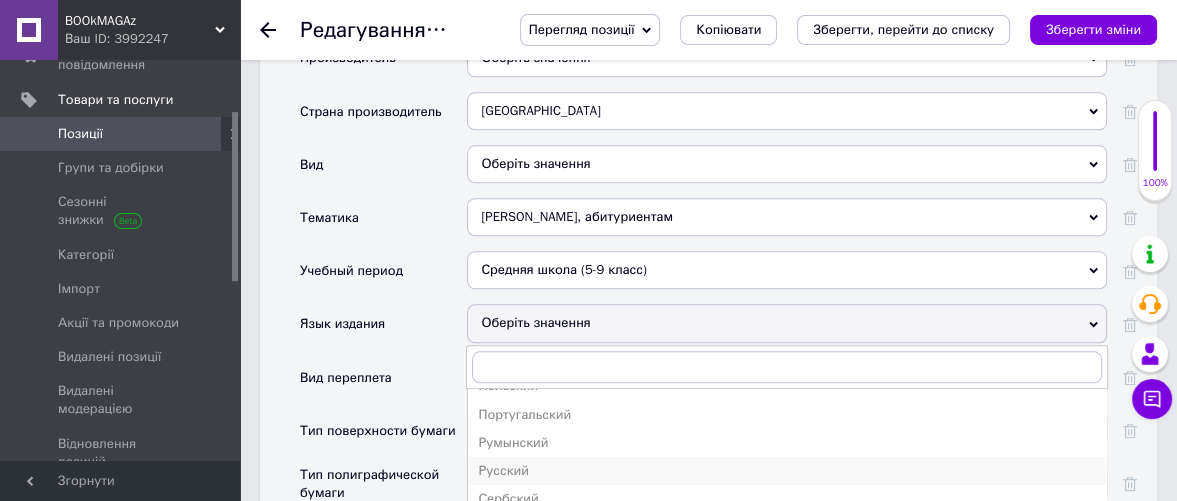 click on "Русский" at bounding box center (787, 471) 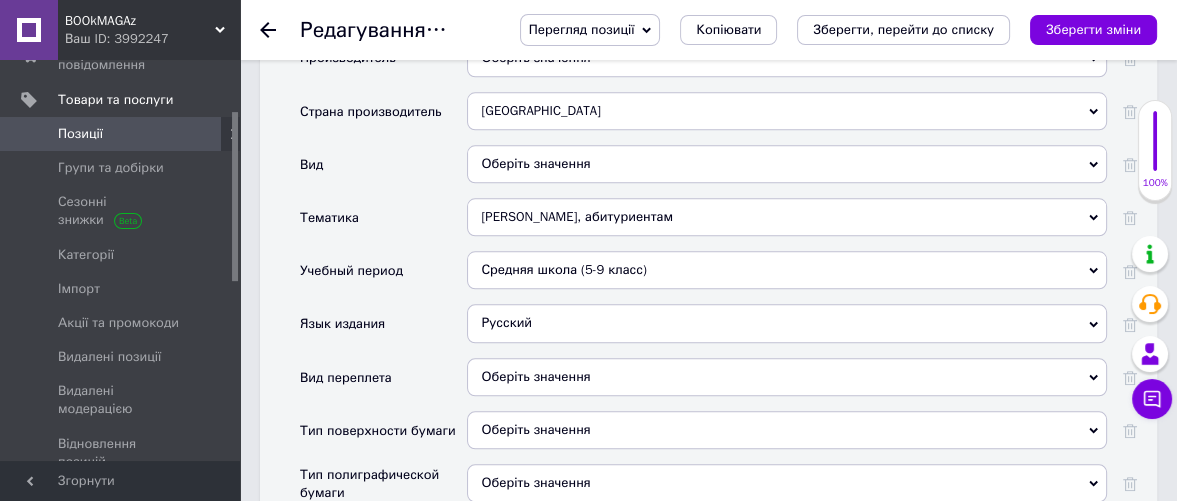 click on "Оберіть значення" at bounding box center (787, 377) 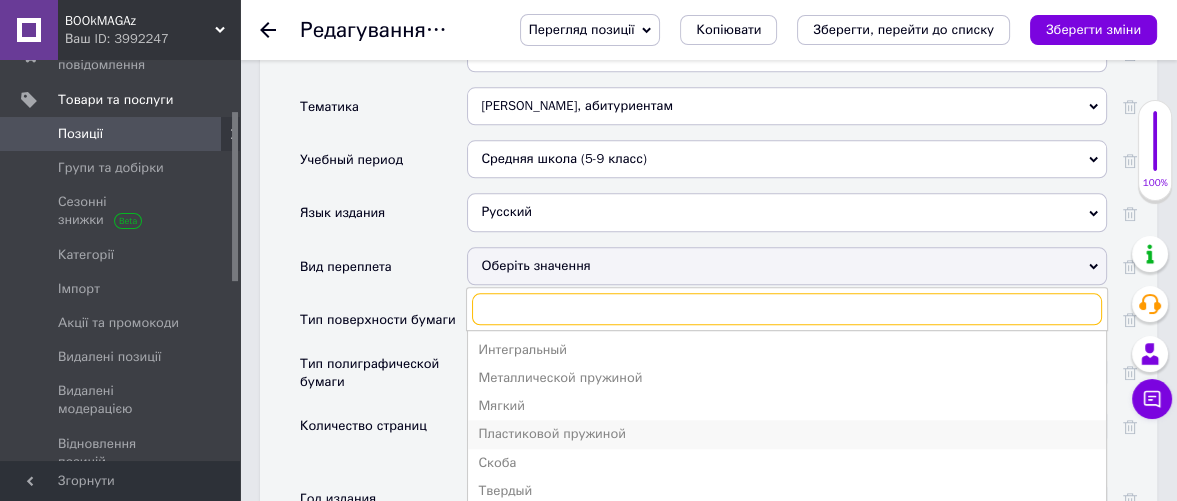 scroll, scrollTop: 2333, scrollLeft: 0, axis: vertical 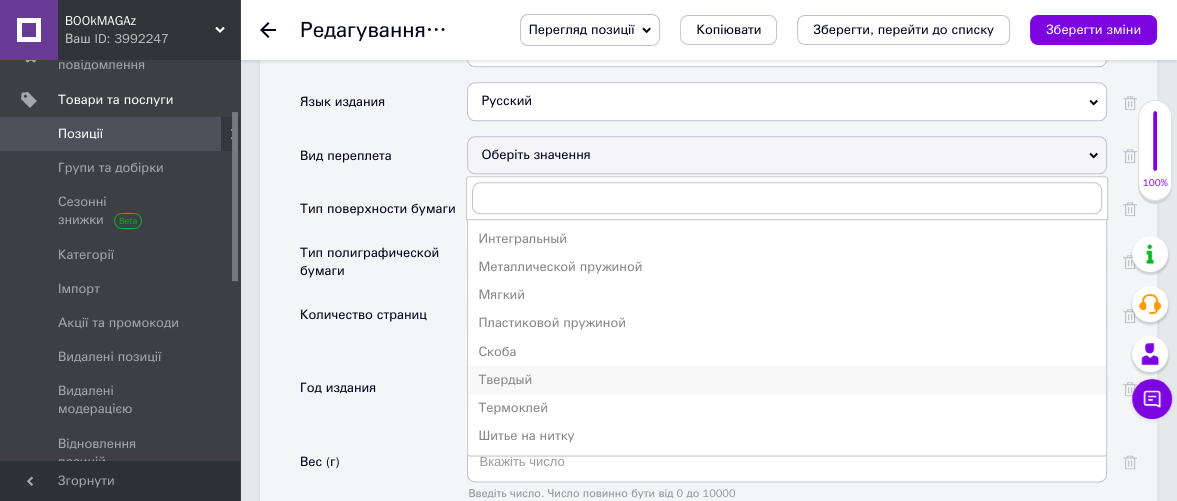 click on "Твердый" at bounding box center (787, 380) 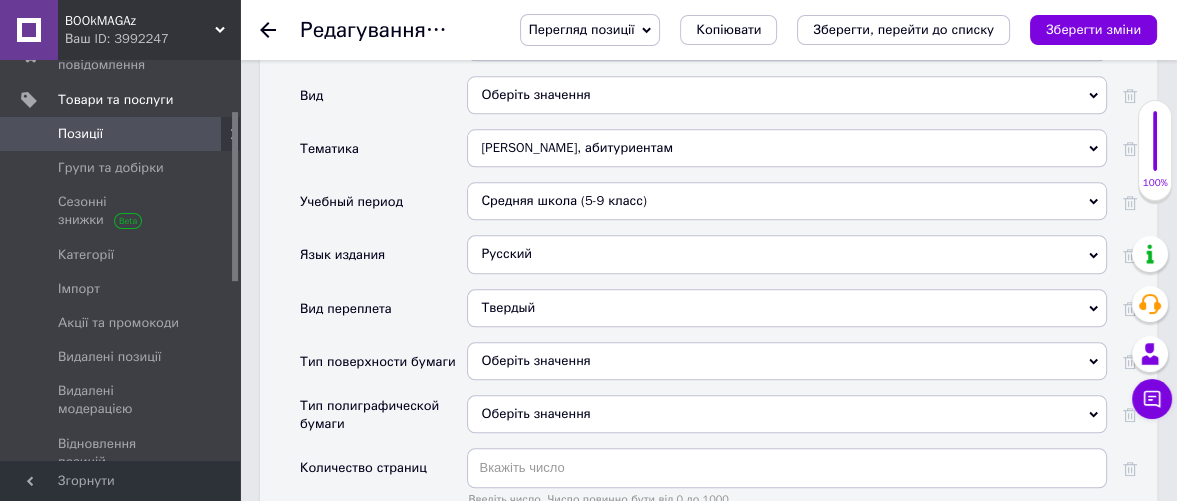 scroll, scrollTop: 2222, scrollLeft: 0, axis: vertical 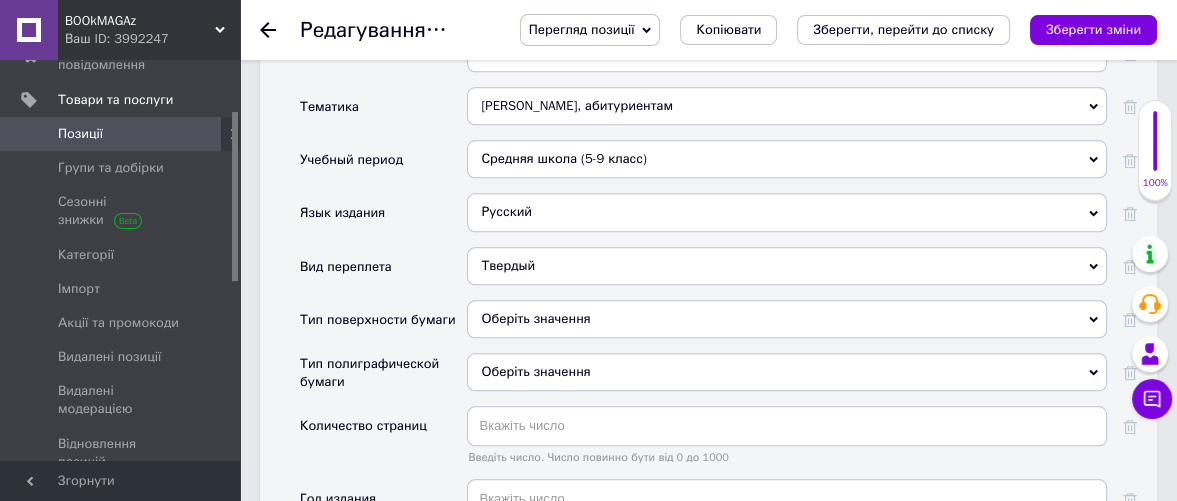 click on "Оберіть значення" at bounding box center (787, 319) 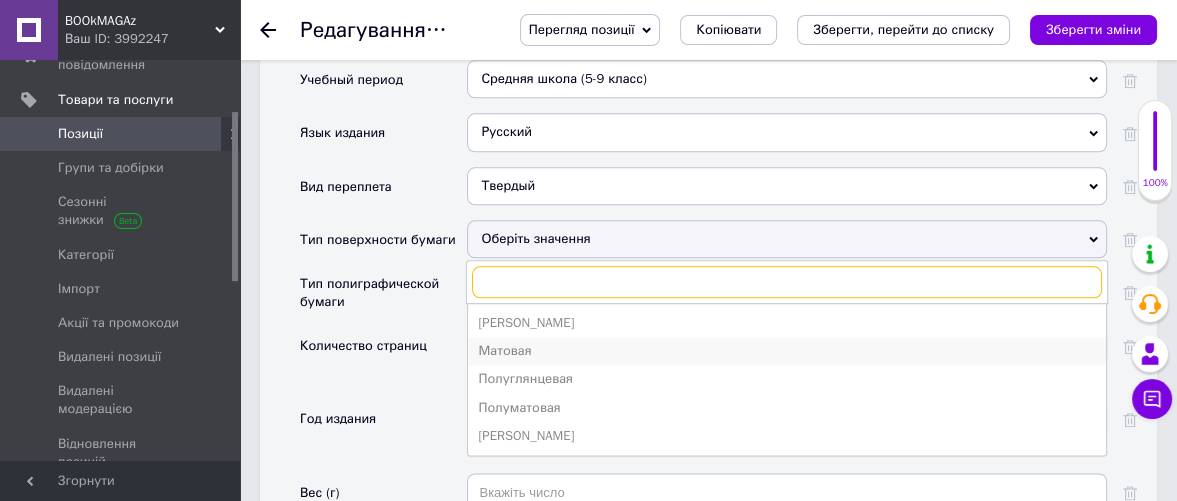 scroll, scrollTop: 2333, scrollLeft: 0, axis: vertical 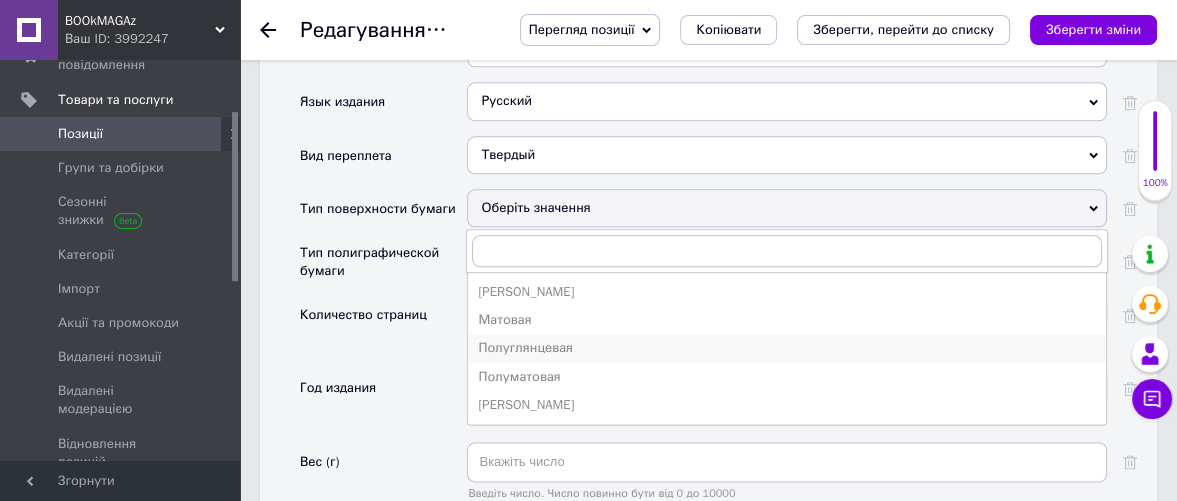 click on "Полуглянцевая" at bounding box center [787, 348] 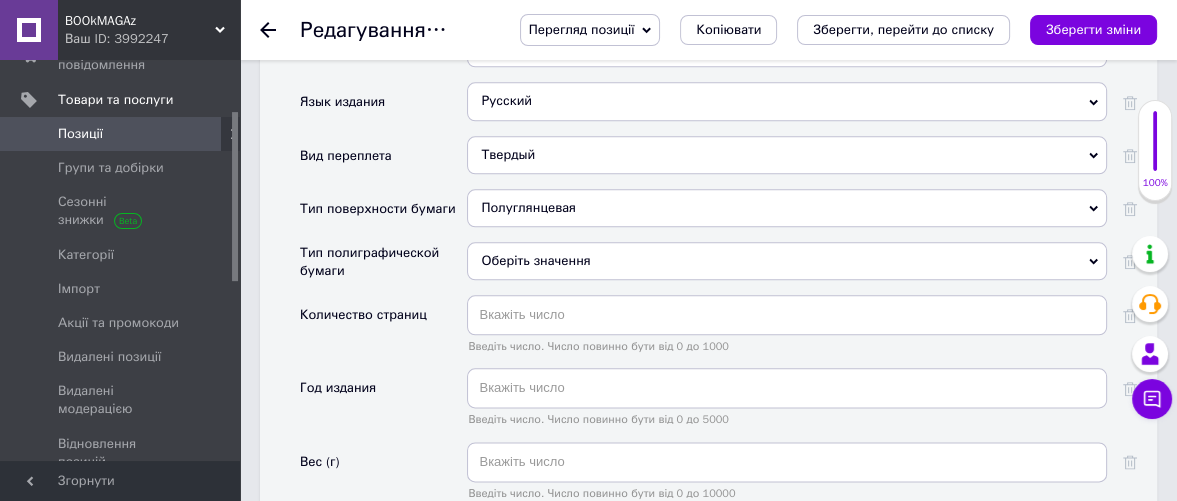 click 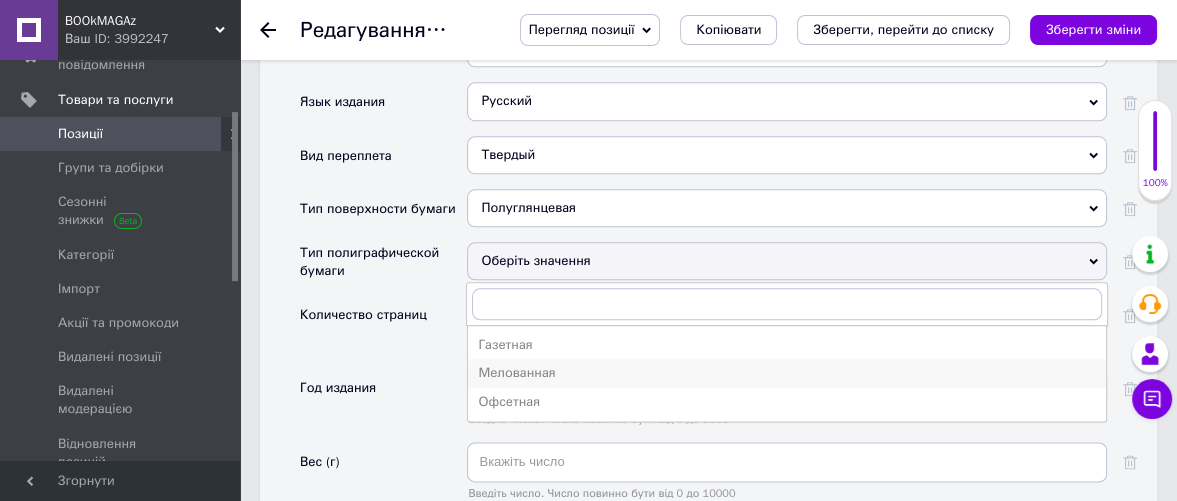 click on "Мелованная" at bounding box center [787, 373] 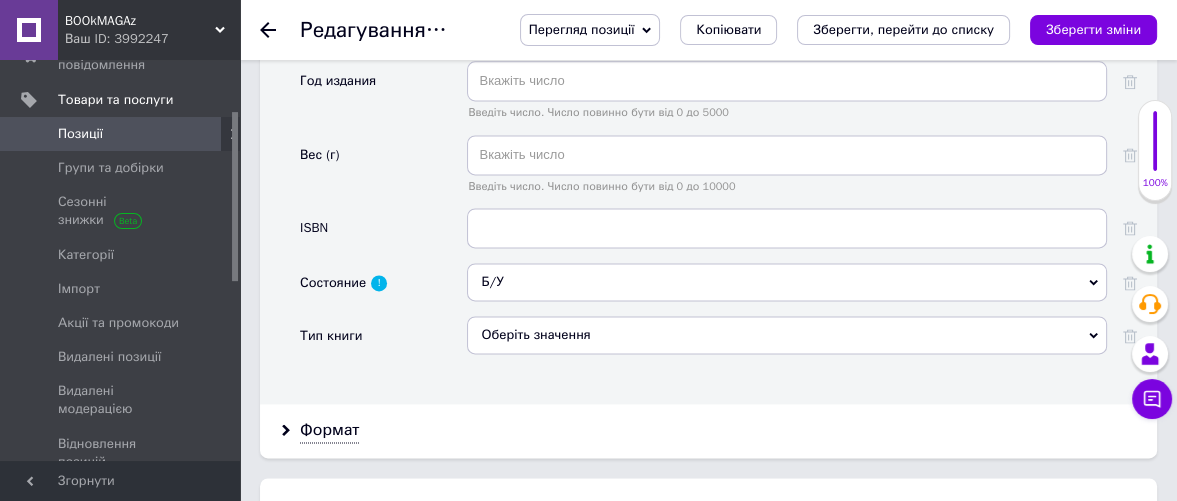 scroll, scrollTop: 2666, scrollLeft: 0, axis: vertical 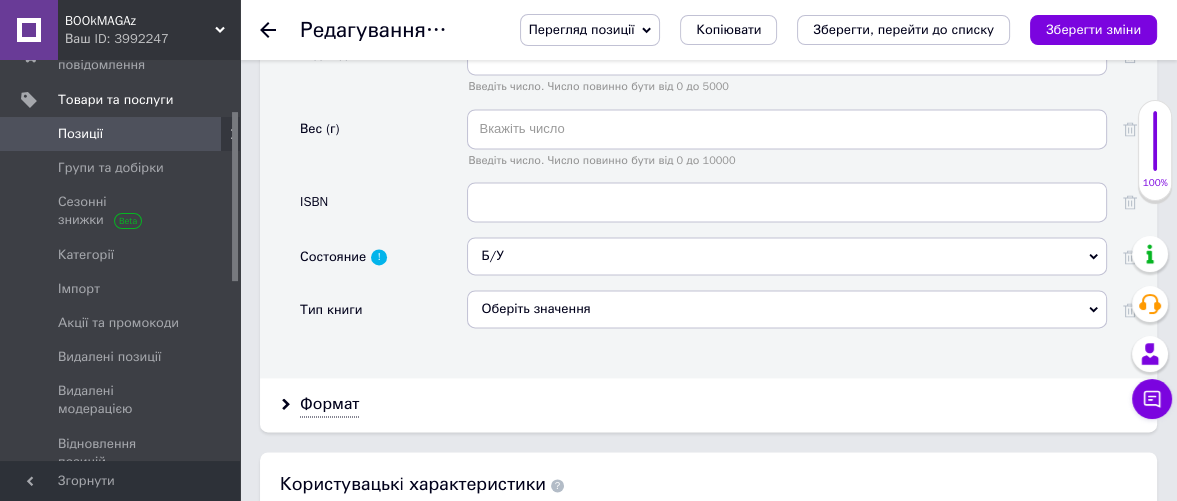 click 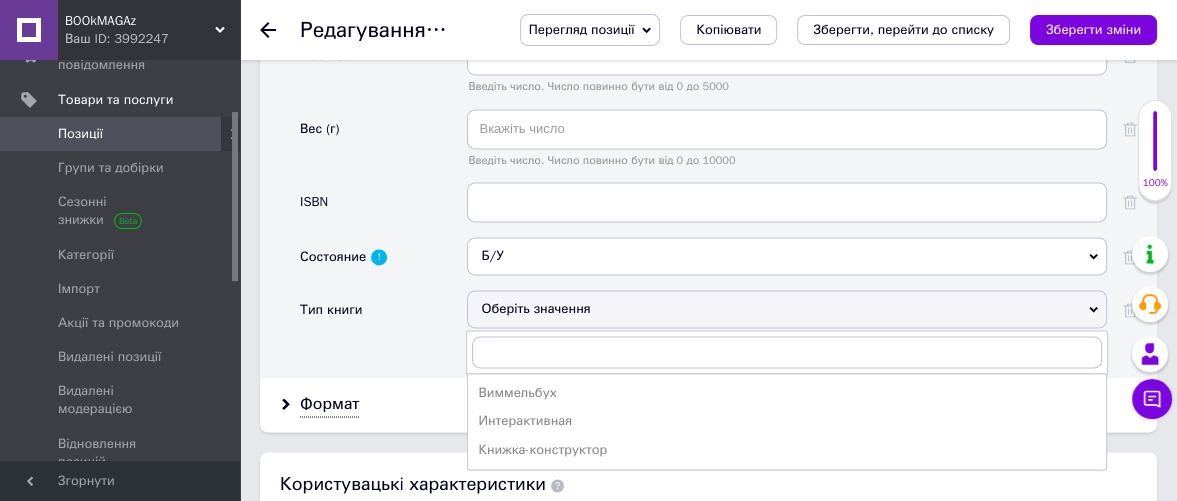 click on "Тип книги" at bounding box center (383, 316) 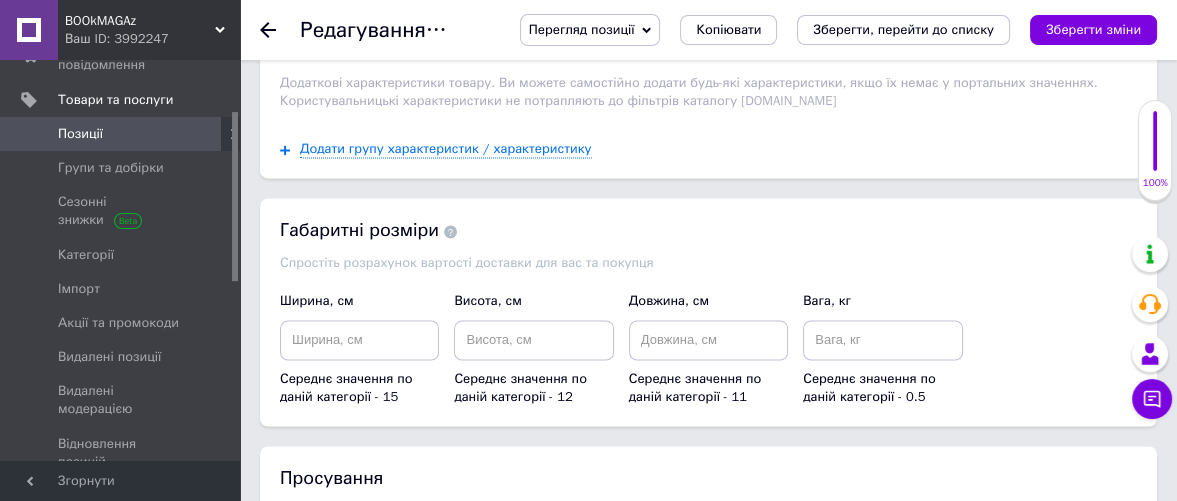 scroll, scrollTop: 3111, scrollLeft: 0, axis: vertical 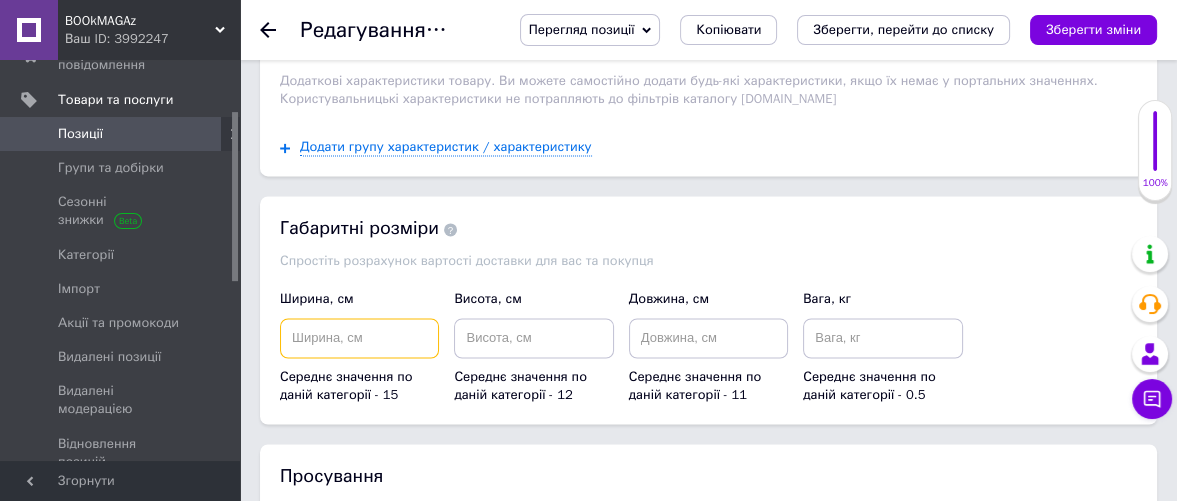 click at bounding box center [359, 338] 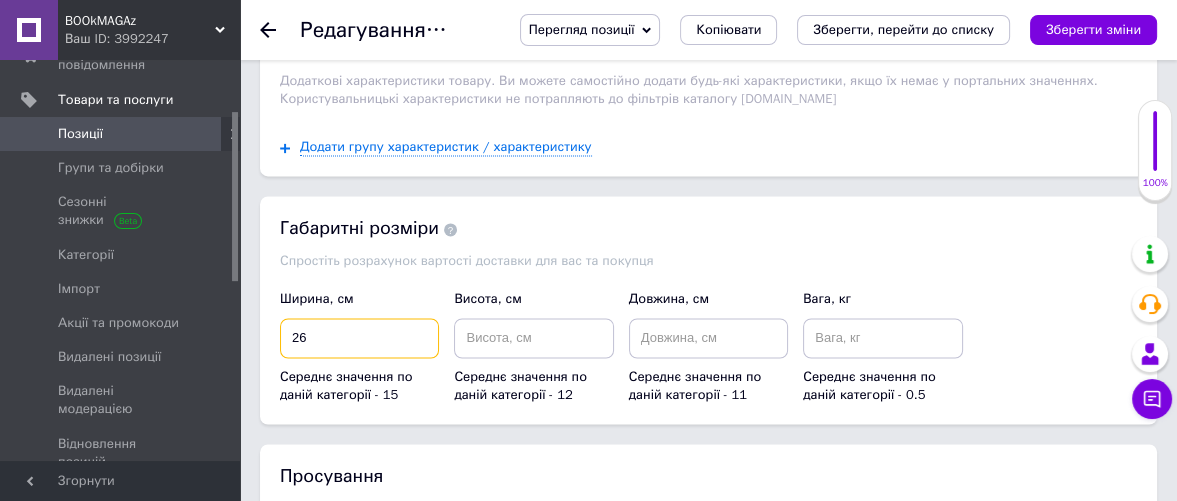 type on "26" 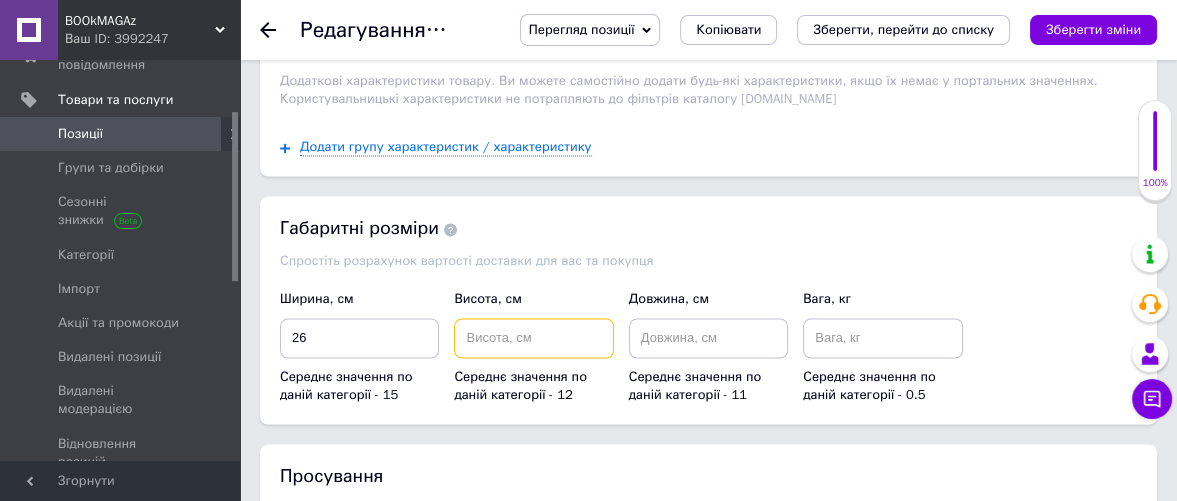 click at bounding box center [533, 338] 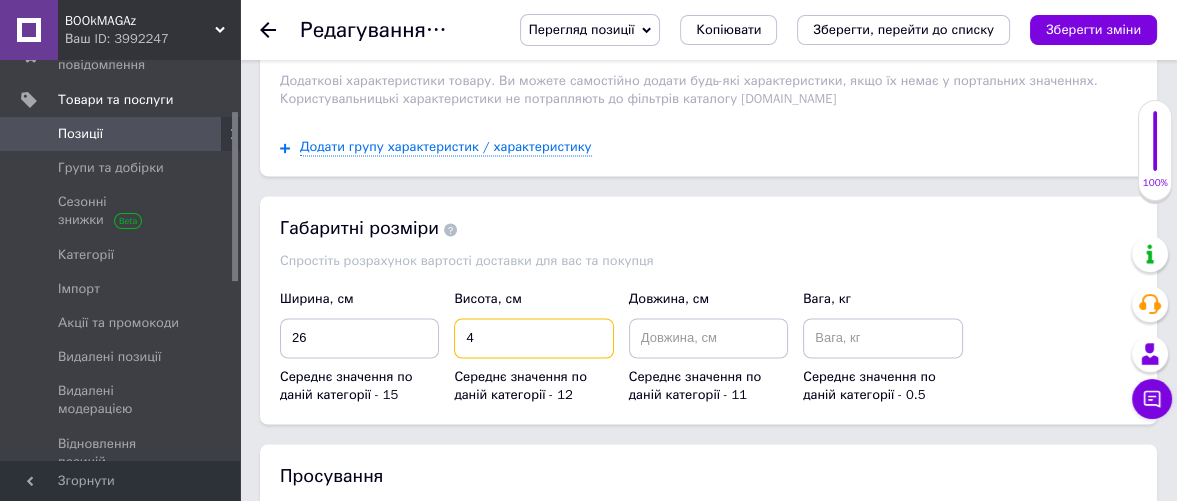 type on "4" 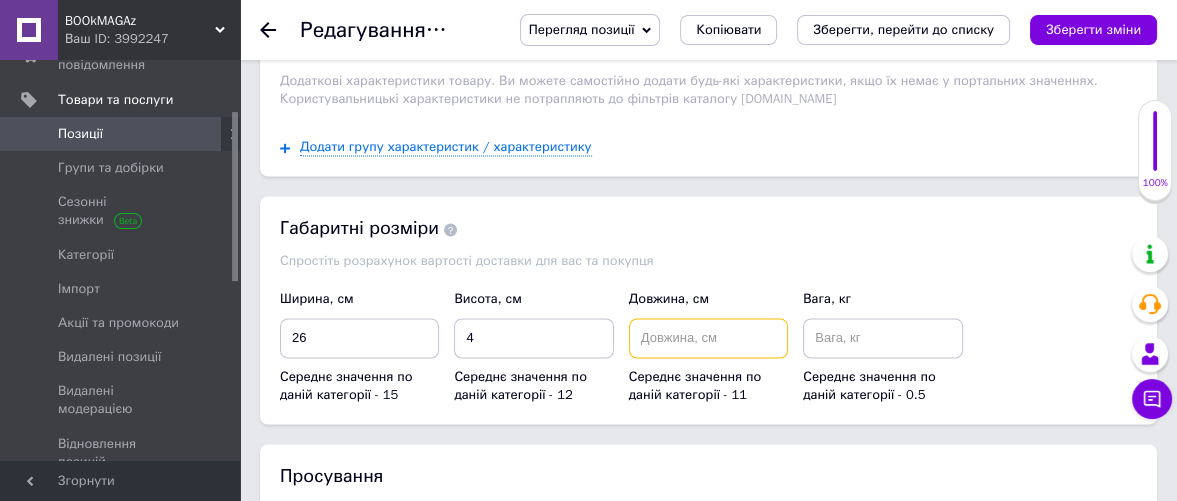 click at bounding box center [708, 338] 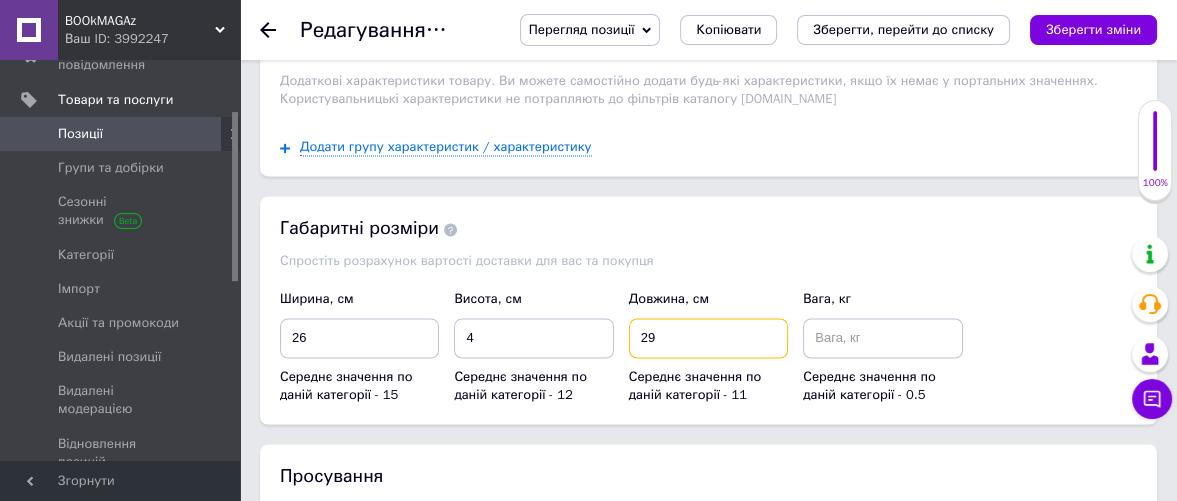 type on "29" 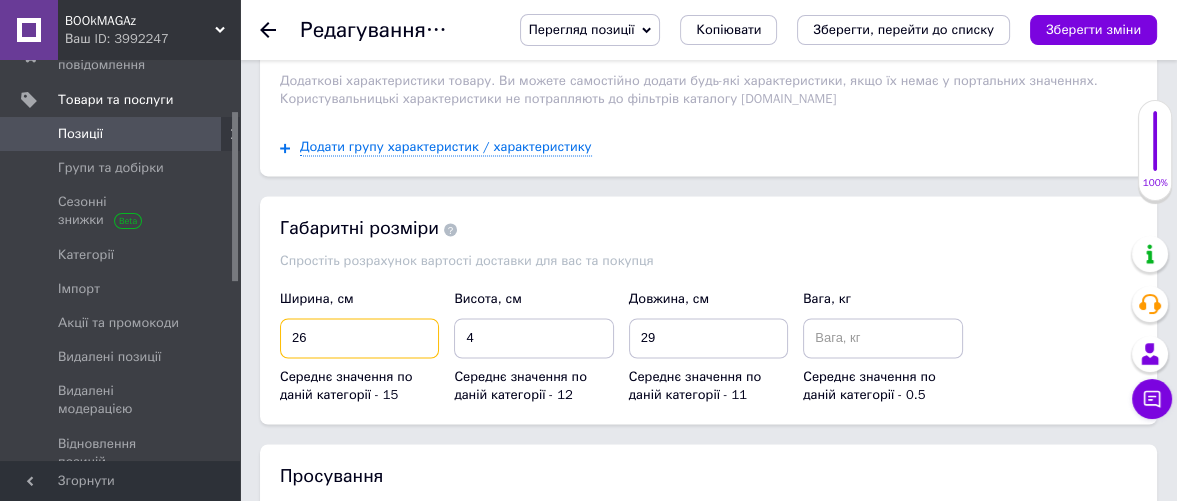 click on "26" at bounding box center [359, 338] 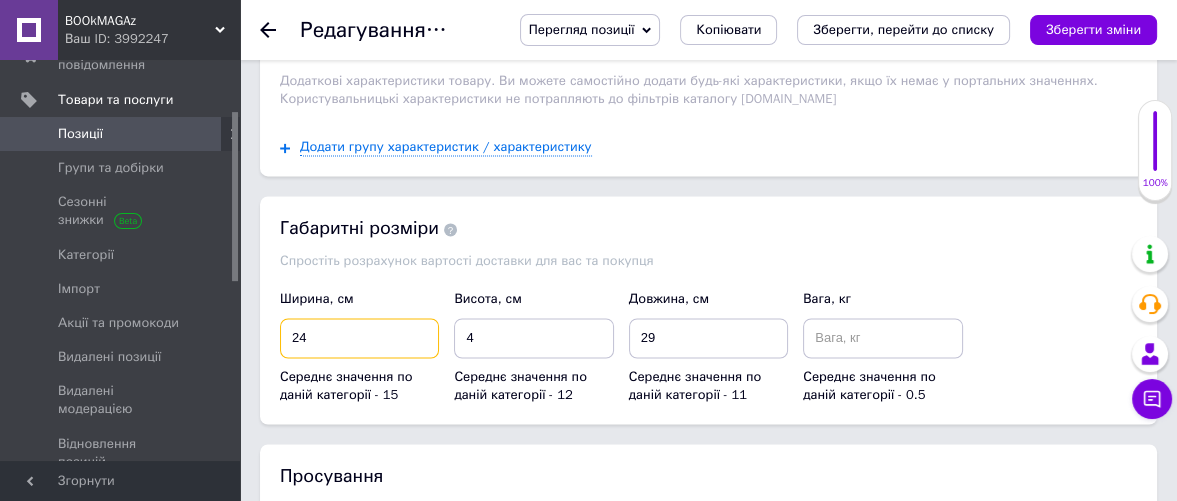 type on "24" 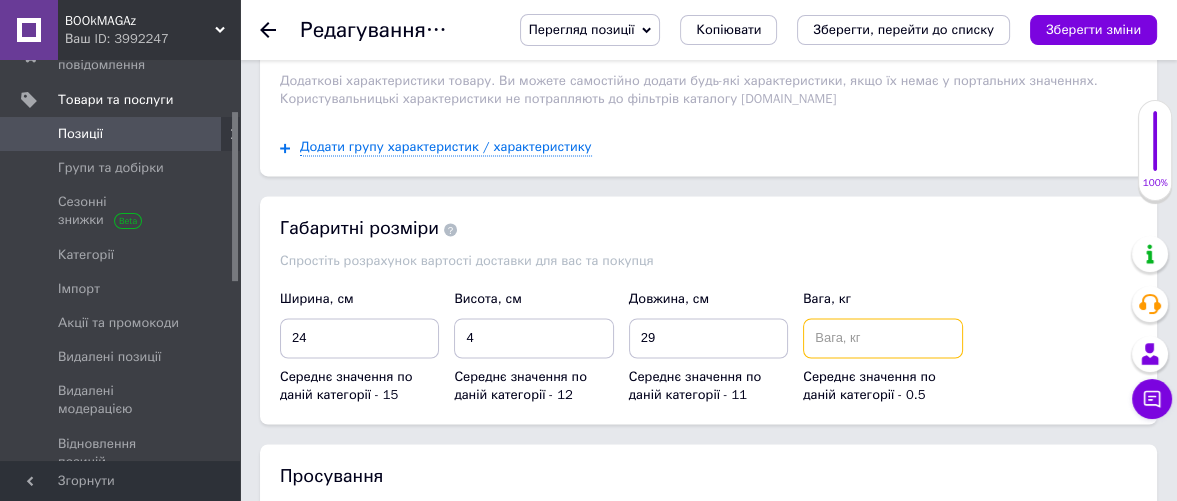 click at bounding box center (882, 338) 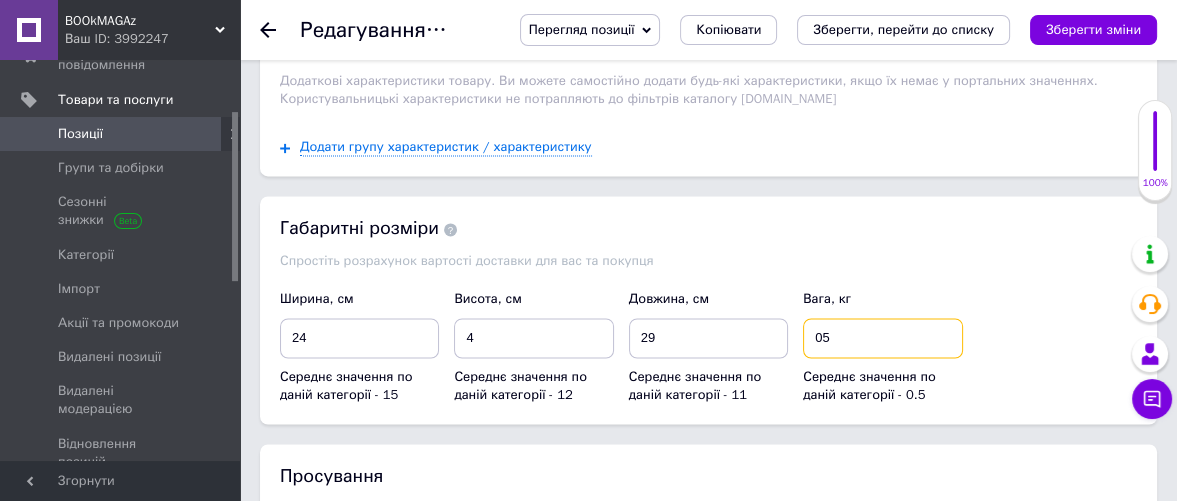 click on "05" at bounding box center [882, 338] 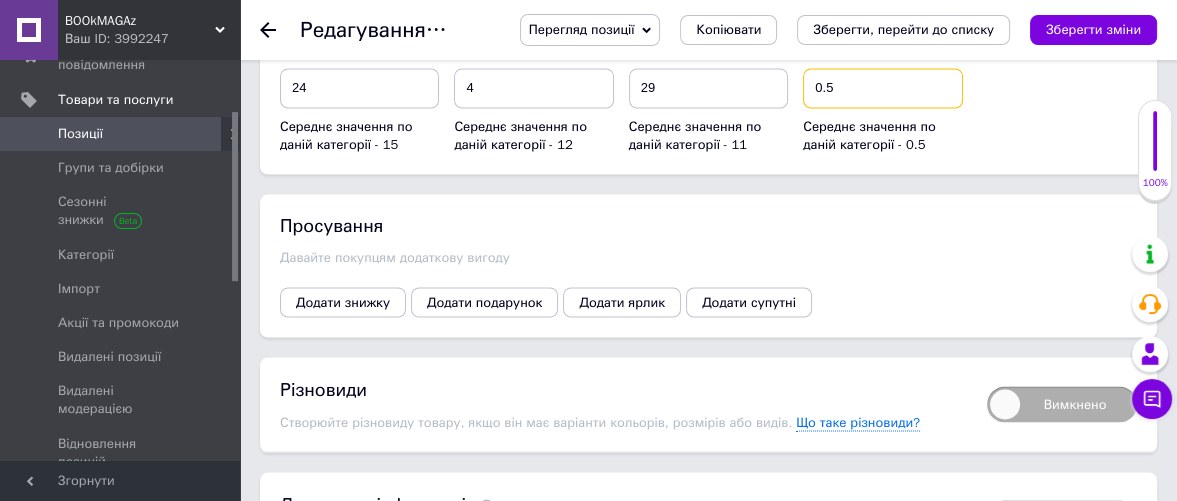 scroll, scrollTop: 3250, scrollLeft: 0, axis: vertical 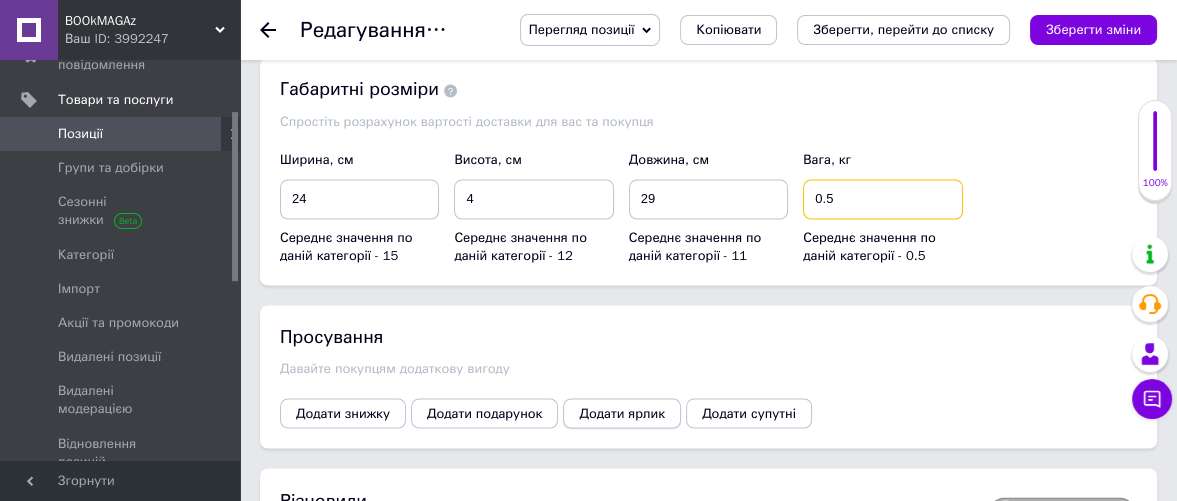 type on "0.5" 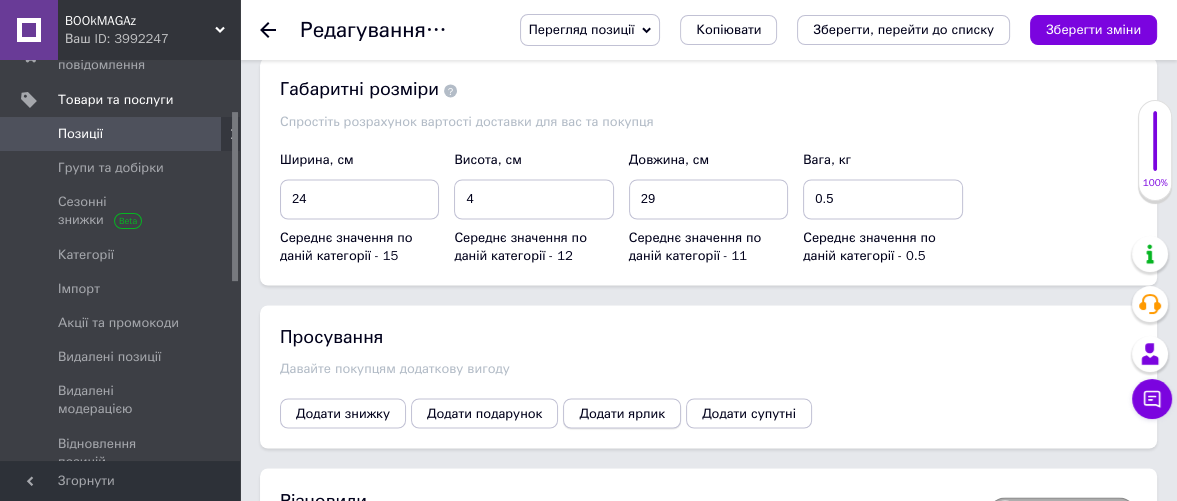 click on "Додати ярлик" at bounding box center [622, 413] 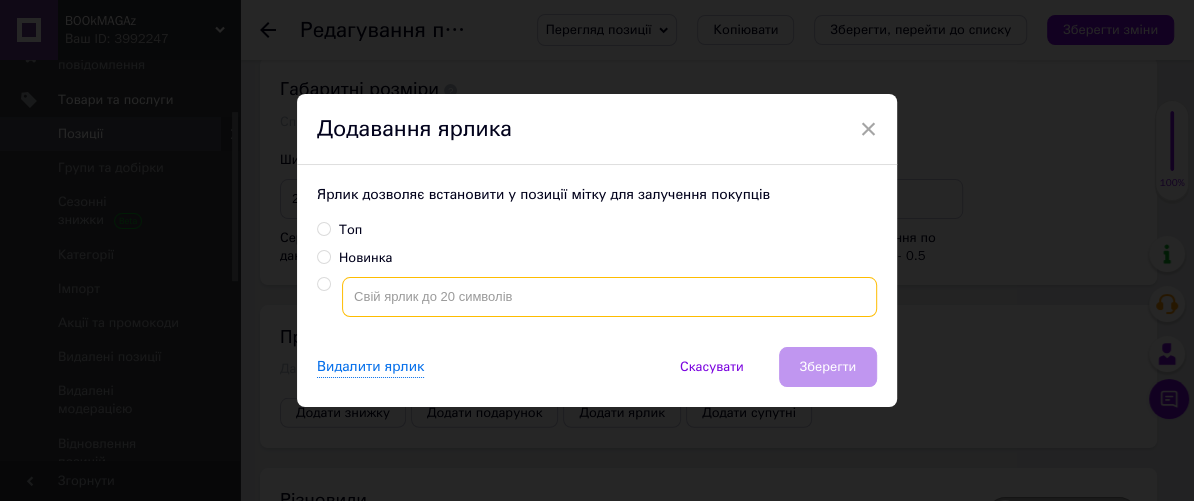 click at bounding box center [609, 297] 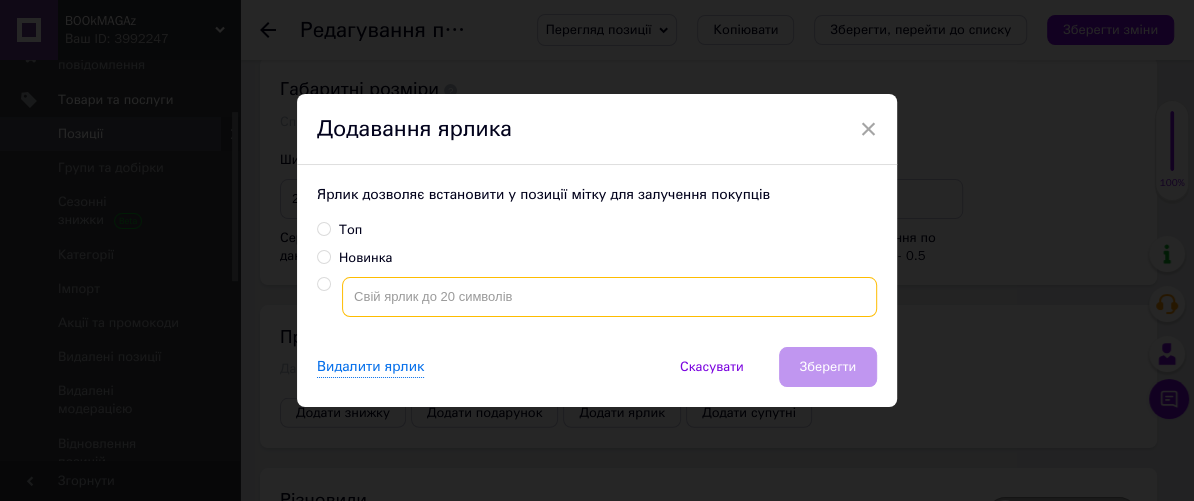 radio on "true" 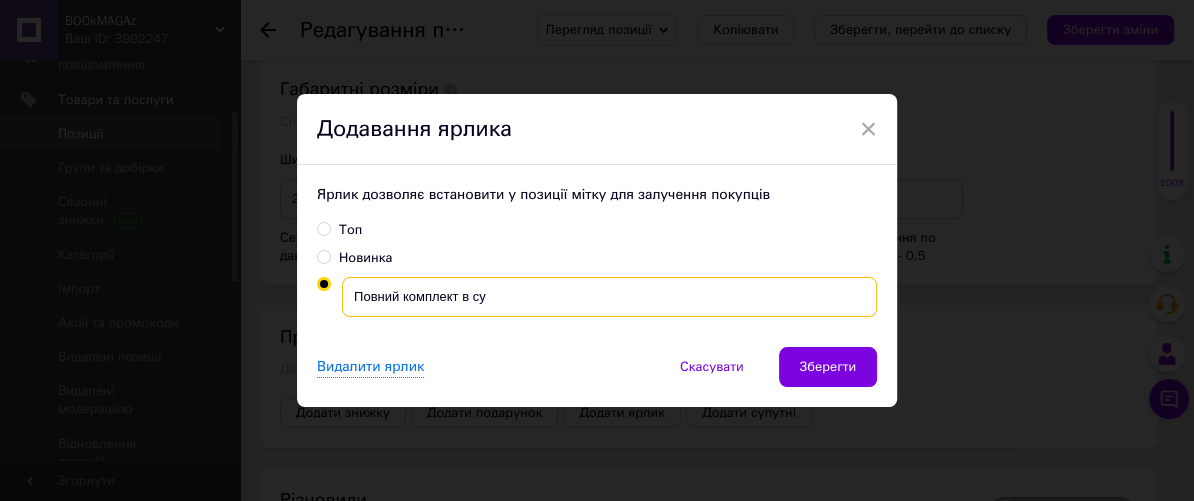 click on "Повний комплект в су" at bounding box center [609, 297] 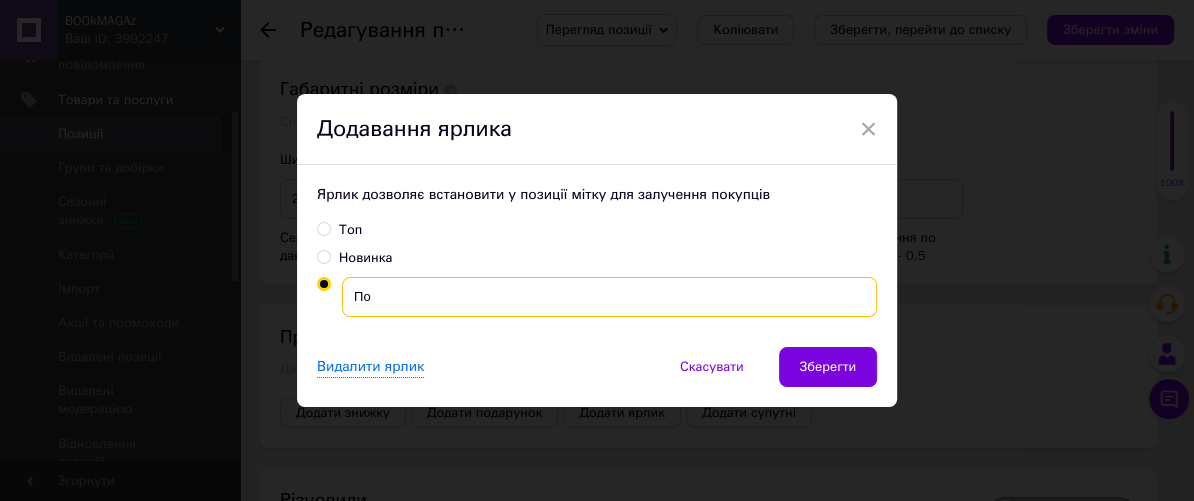 type on "П" 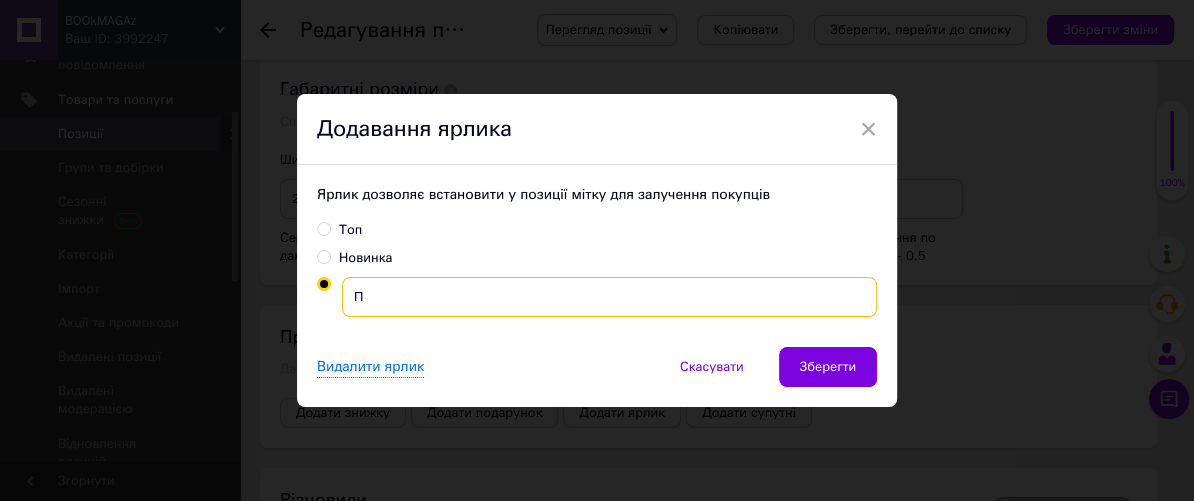 type 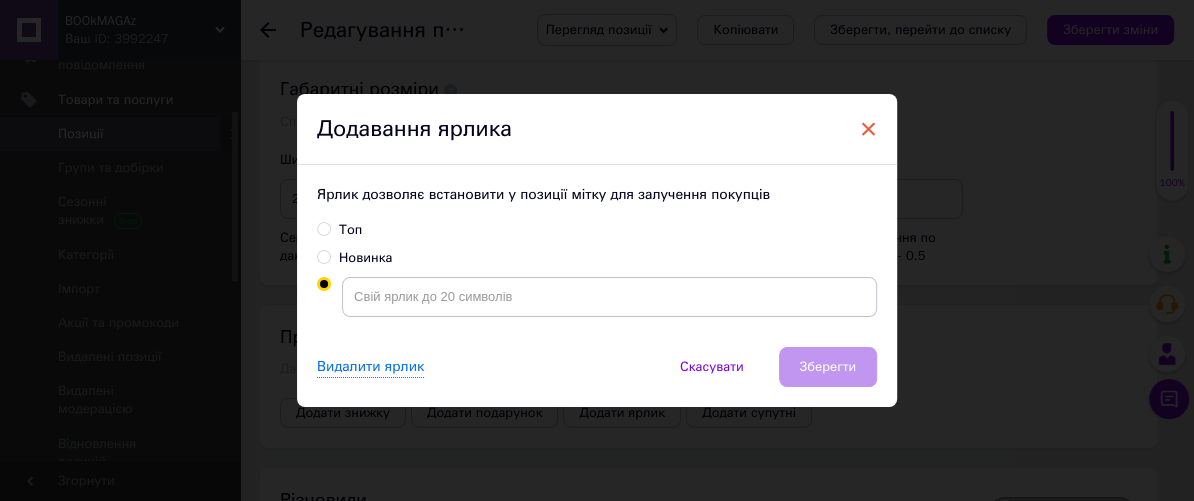 click on "×" at bounding box center [868, 129] 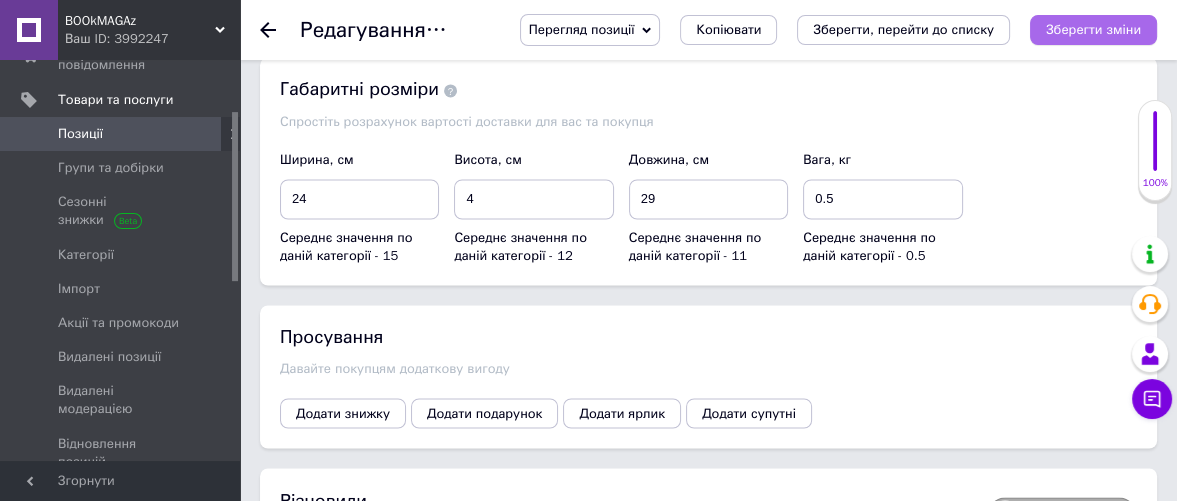 click on "Зберегти зміни" at bounding box center (1093, 29) 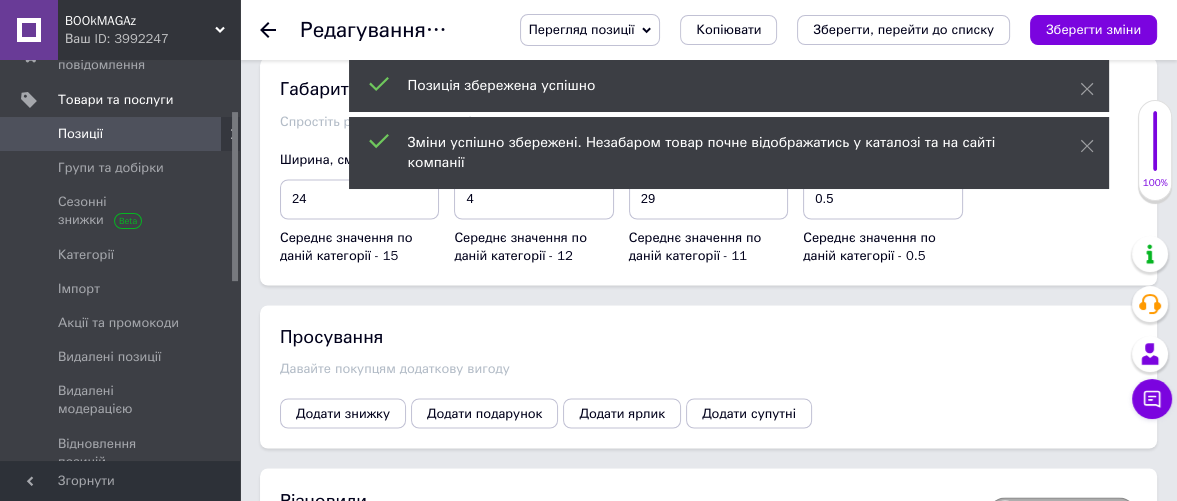 click 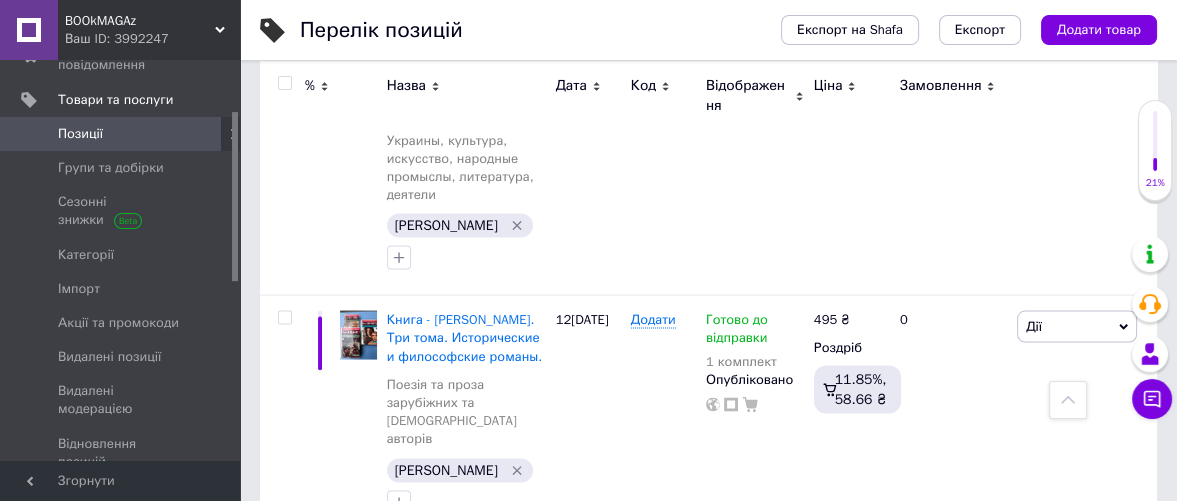scroll, scrollTop: 3666, scrollLeft: 0, axis: vertical 